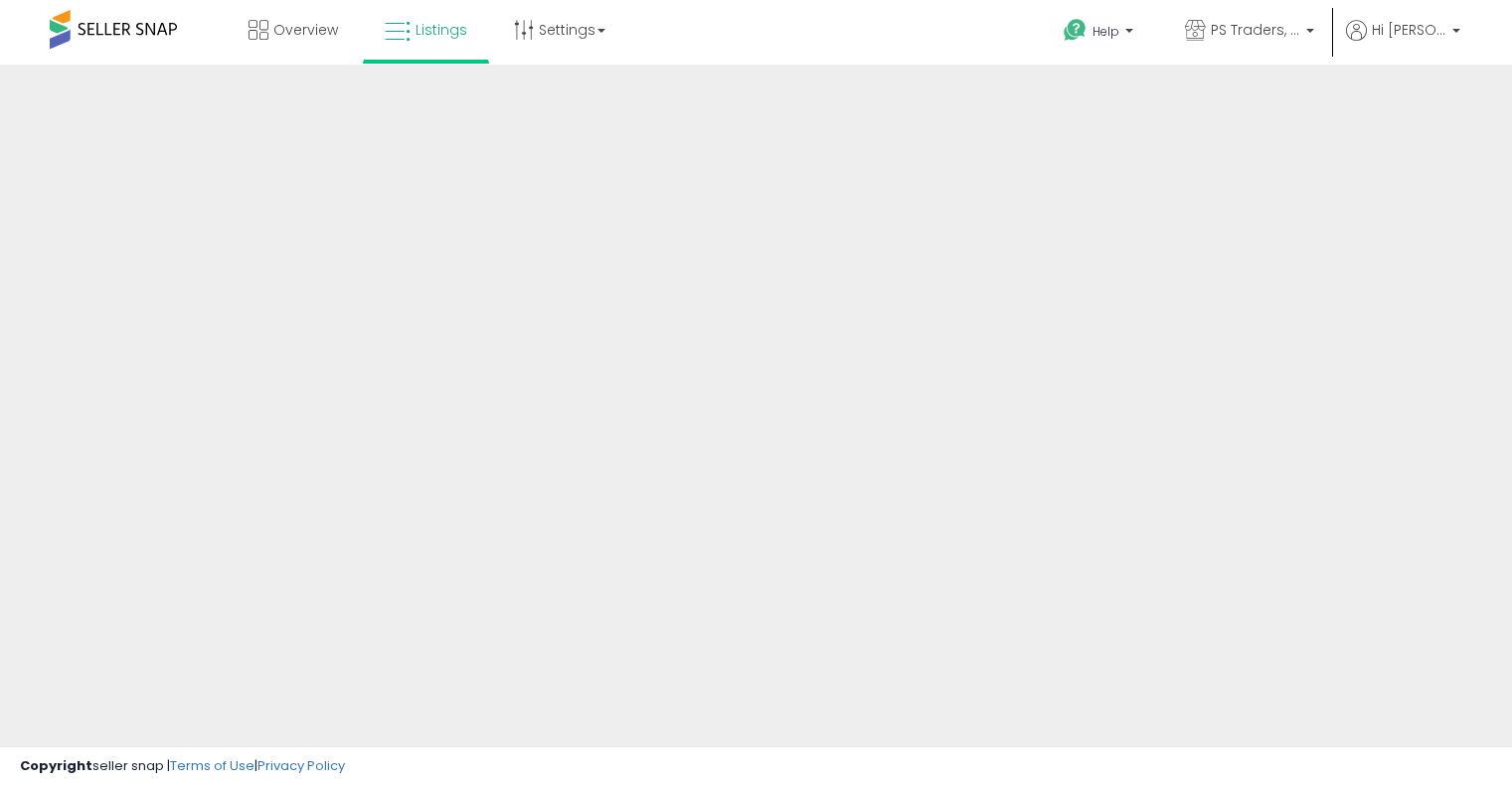 scroll, scrollTop: 0, scrollLeft: 0, axis: both 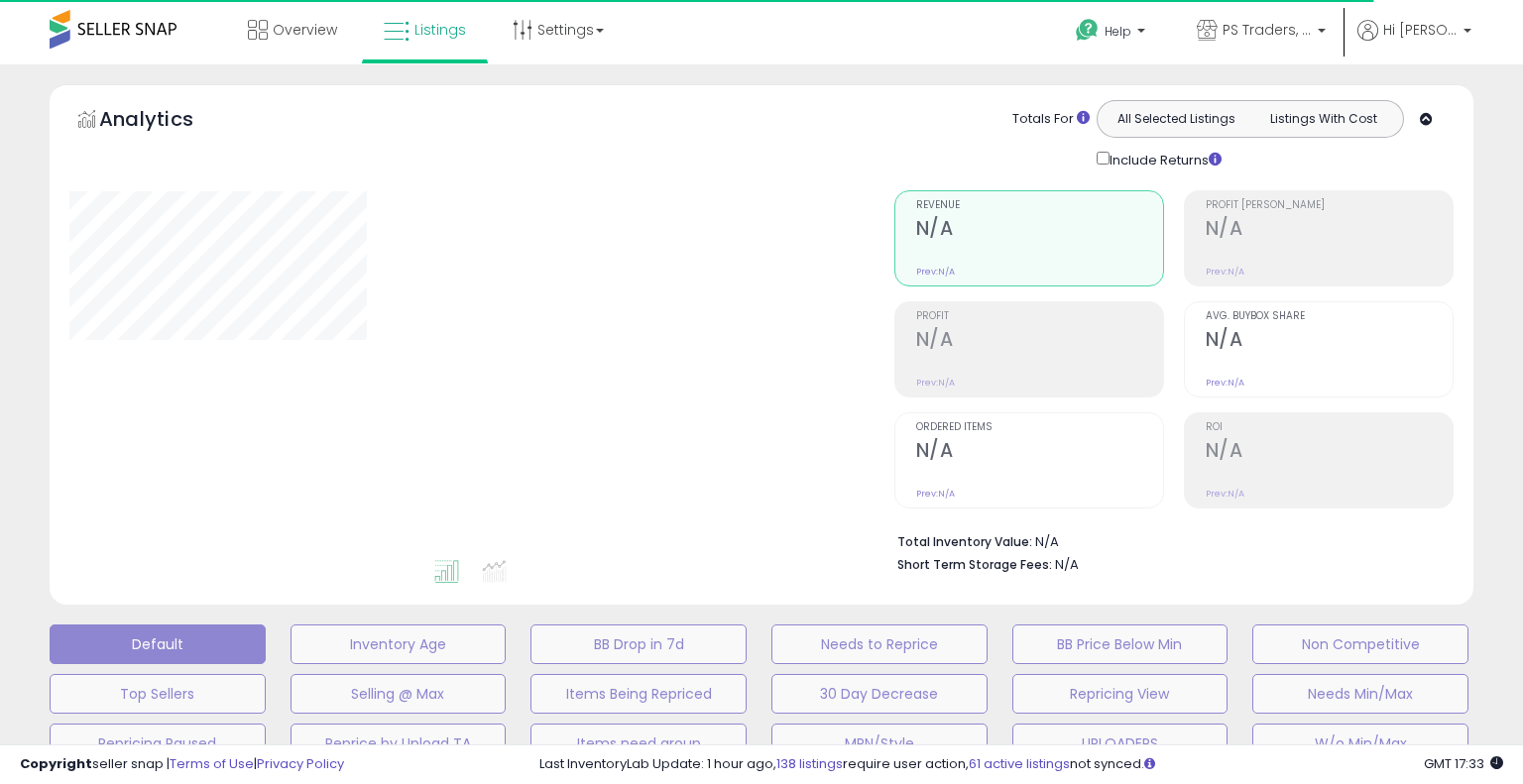 type on "**********" 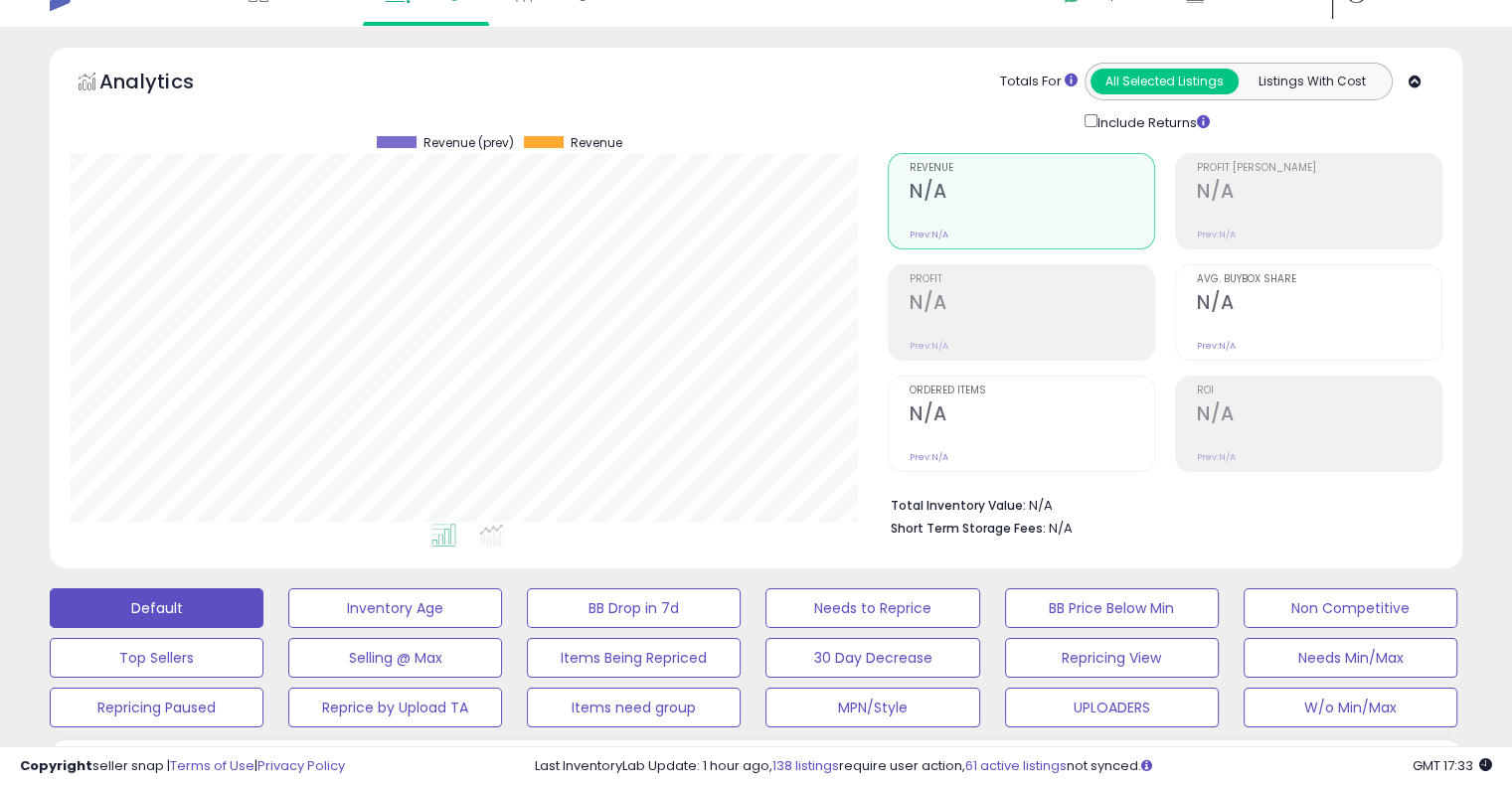 scroll, scrollTop: 68, scrollLeft: 0, axis: vertical 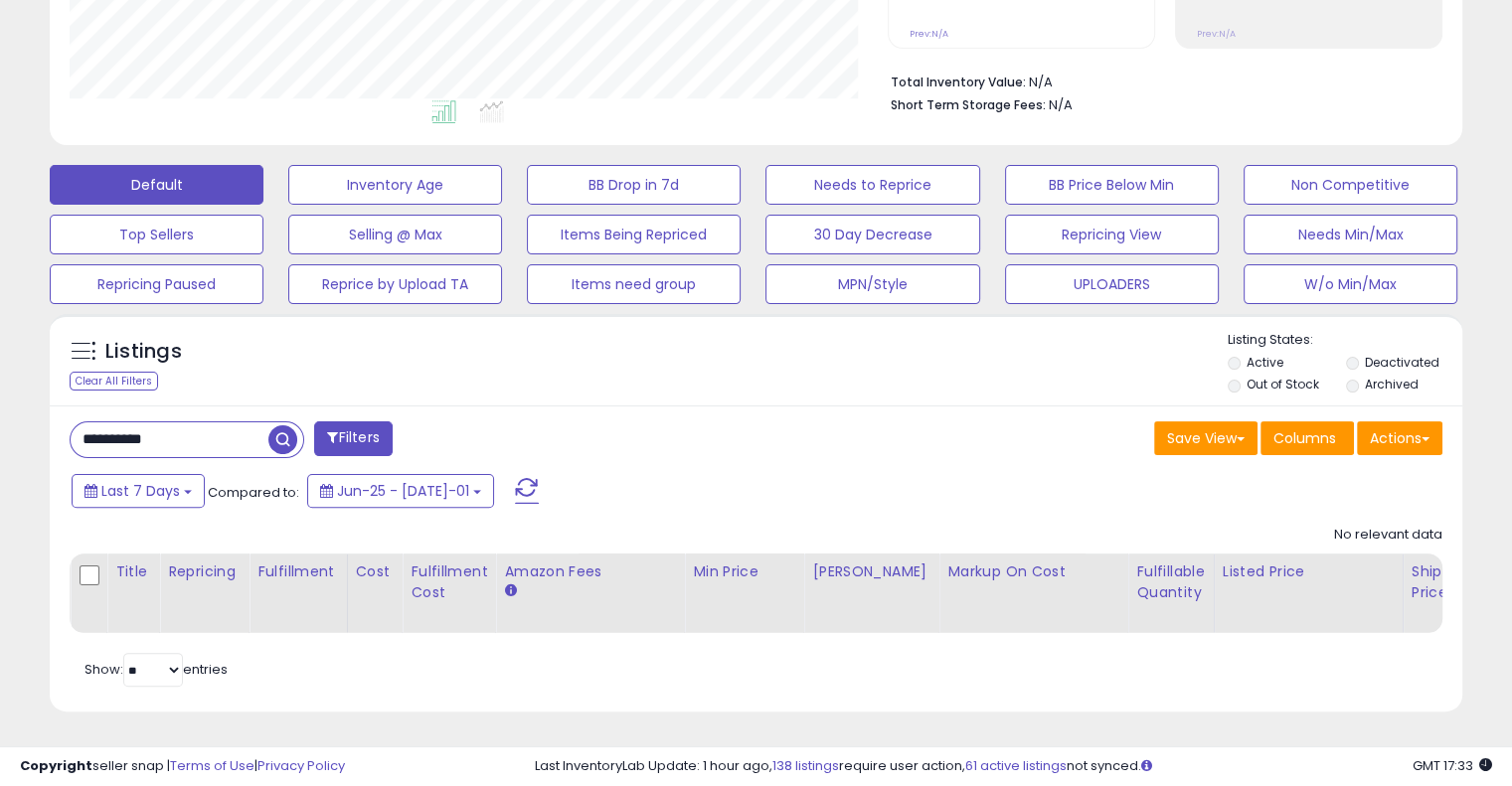 click on "**********" at bounding box center (169, 439) 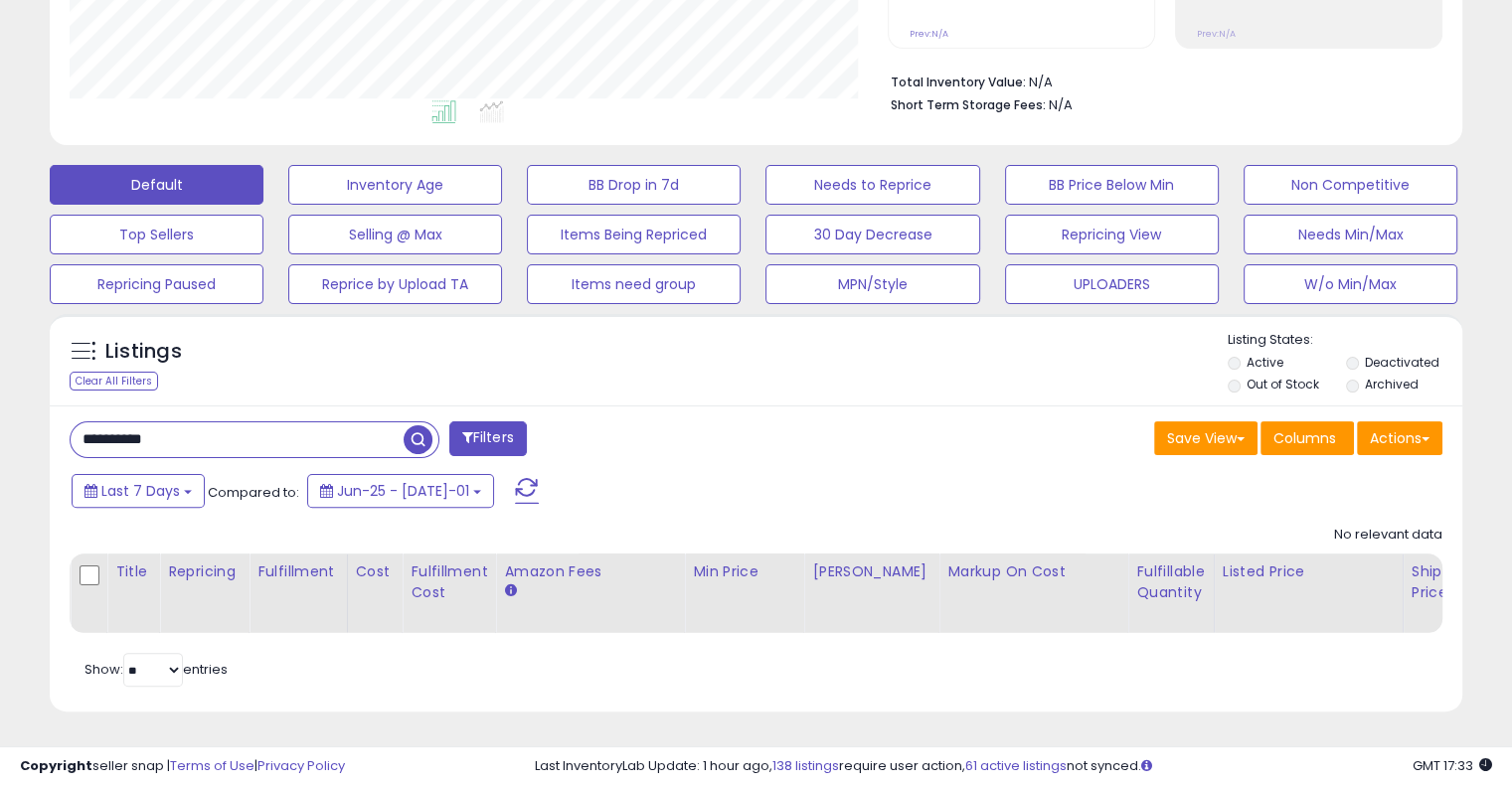 click on "**********" at bounding box center [237, 439] 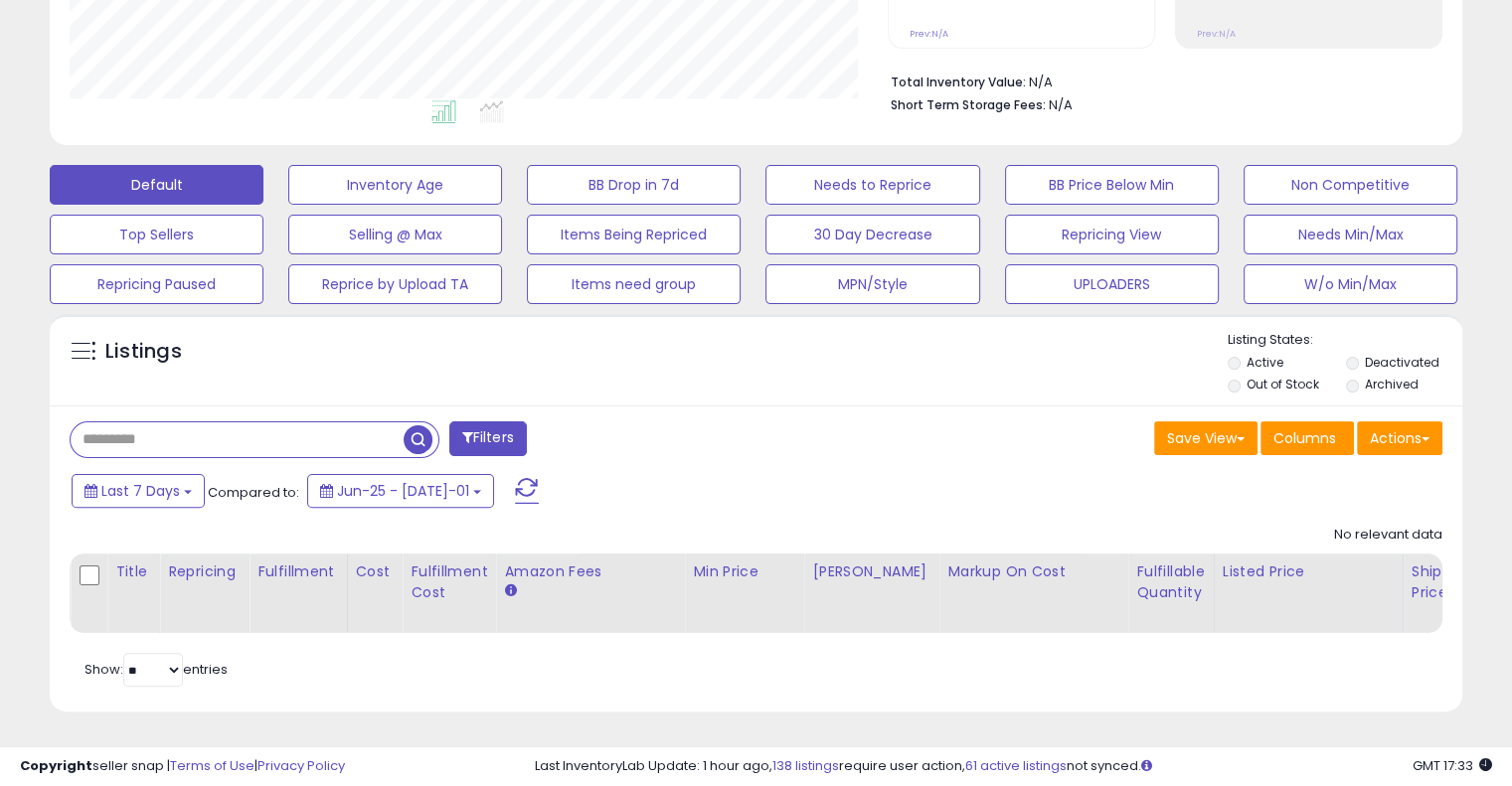 paste on "**********" 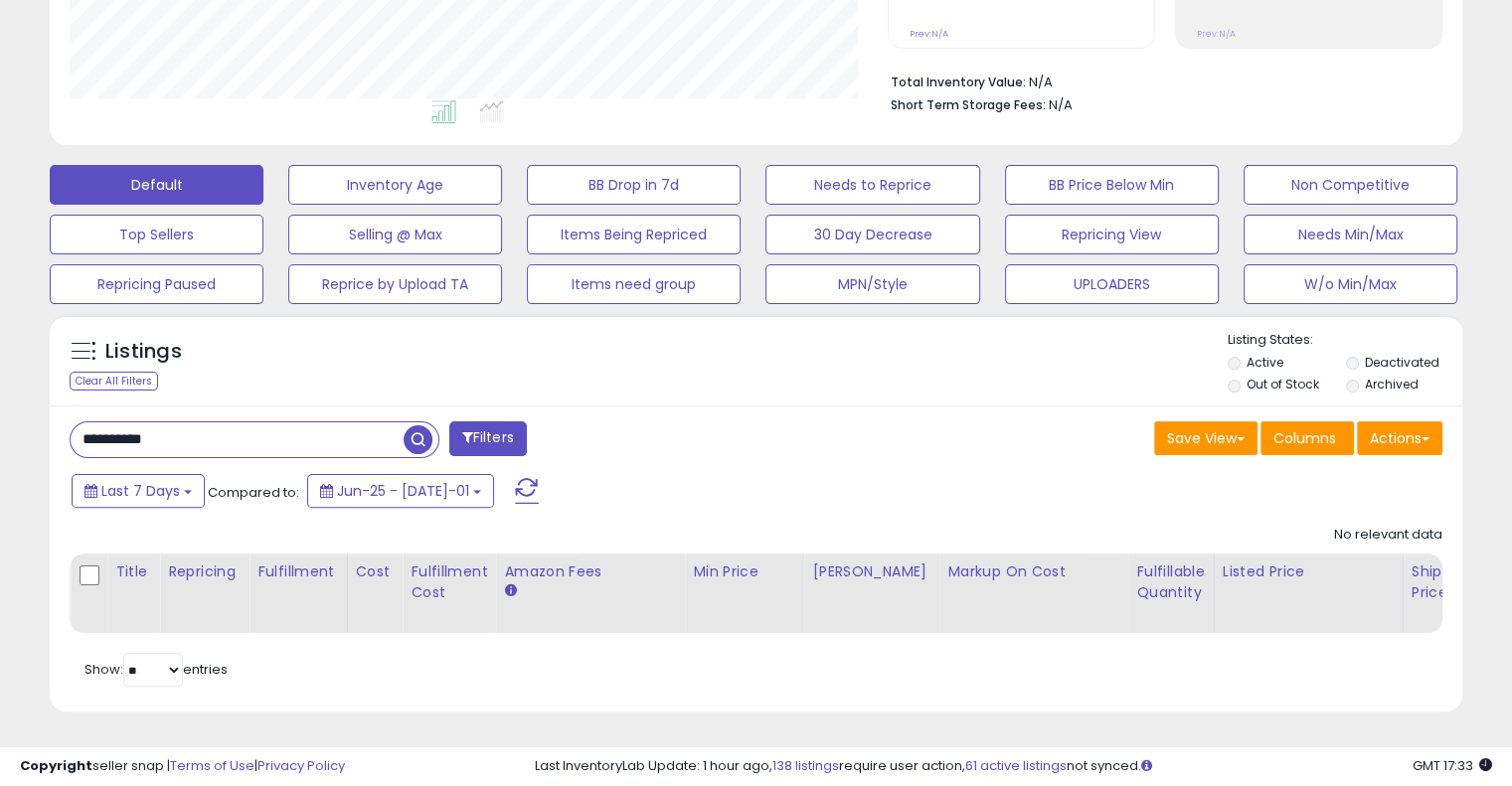 type on "**********" 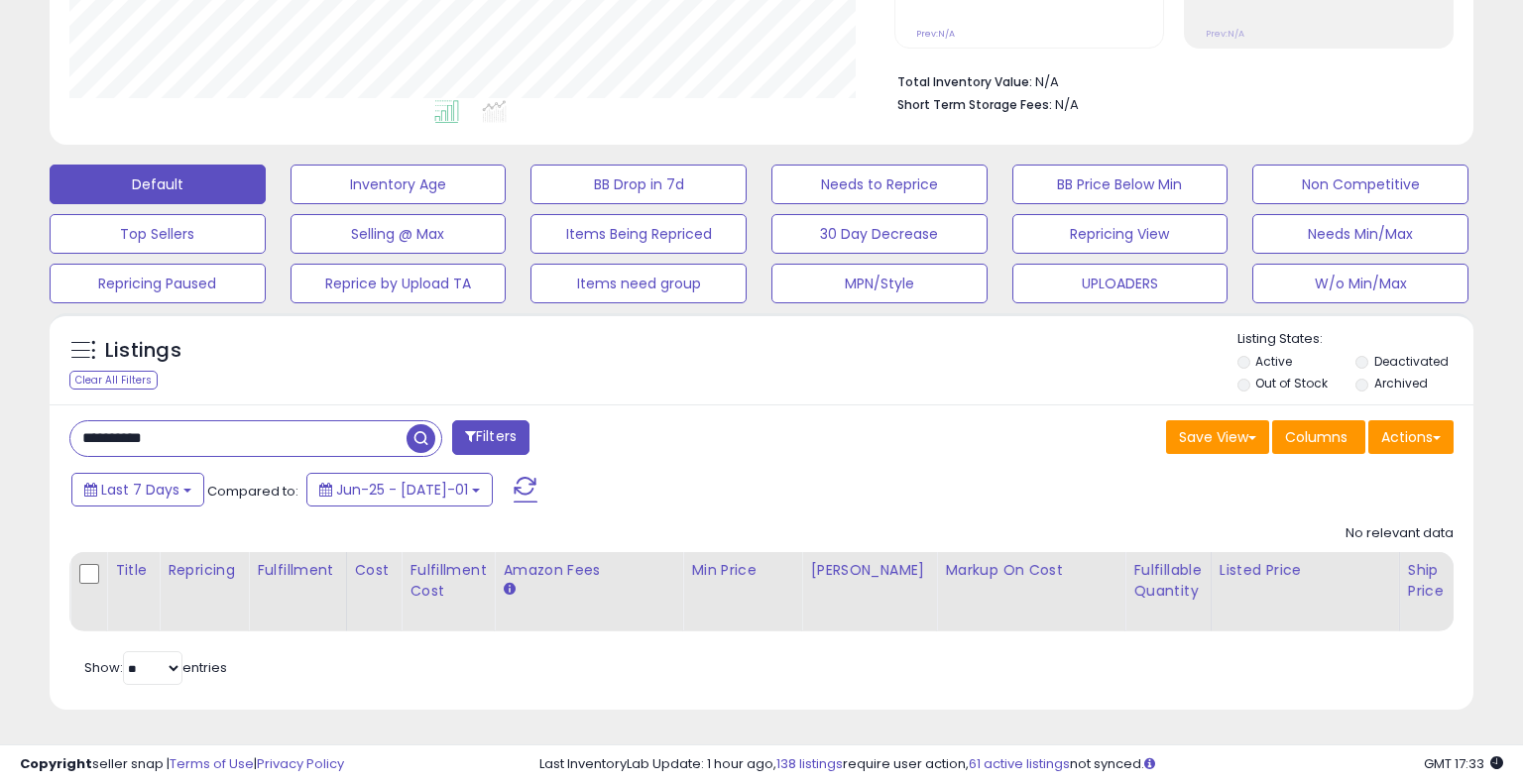 scroll, scrollTop: 990743, scrollLeft: 990712, axis: both 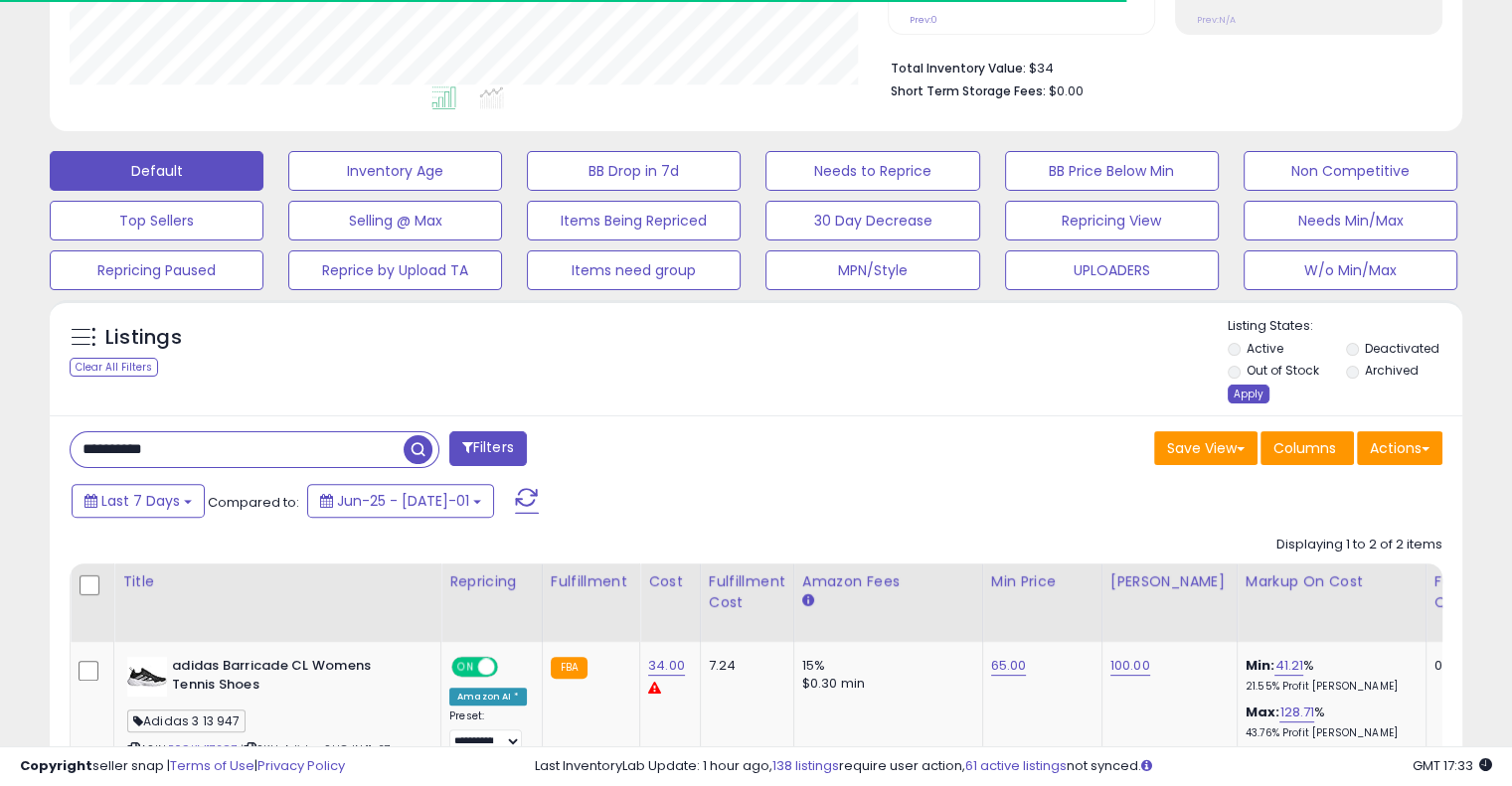 click on "Apply" at bounding box center (1249, 393) 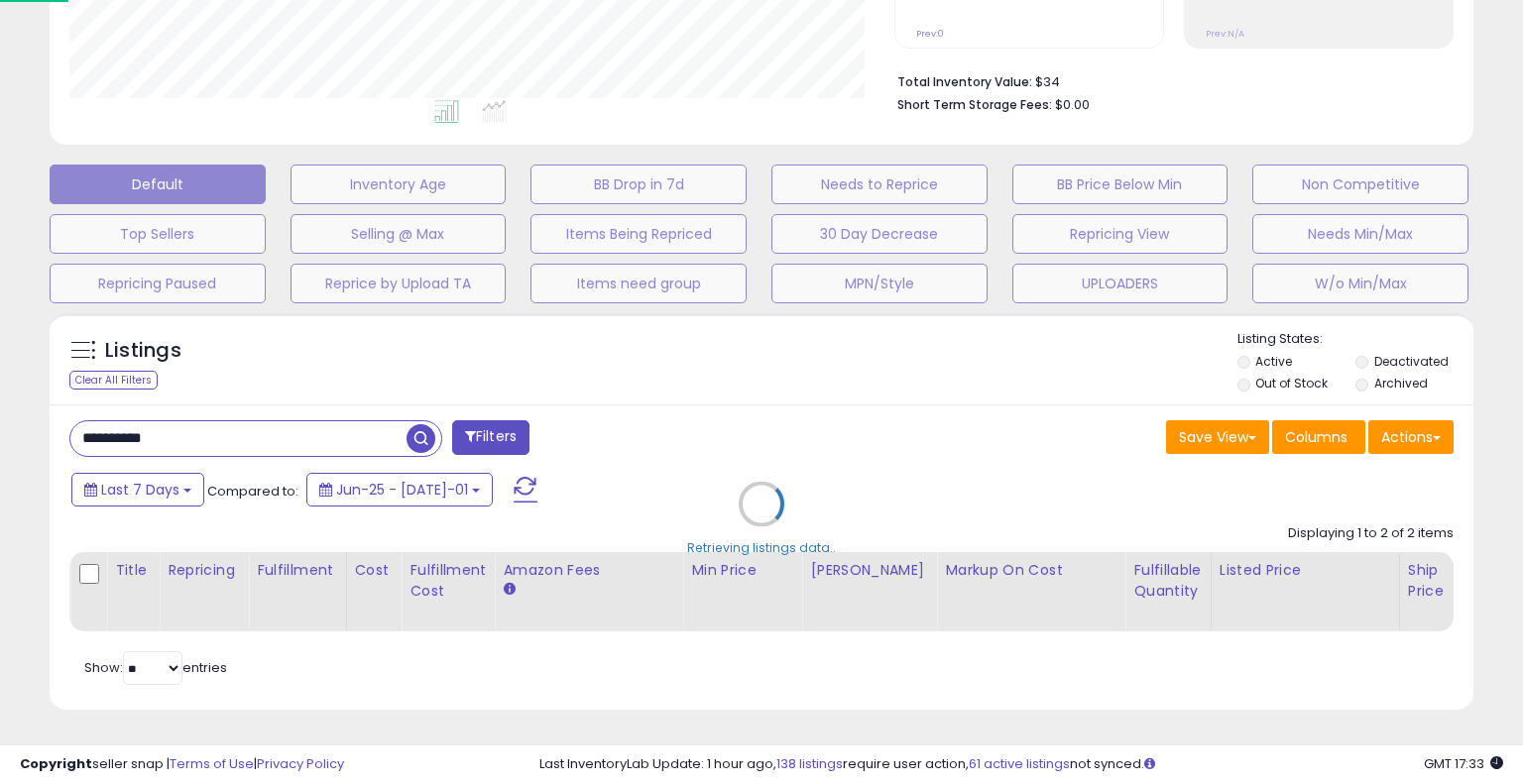 scroll, scrollTop: 990743, scrollLeft: 990712, axis: both 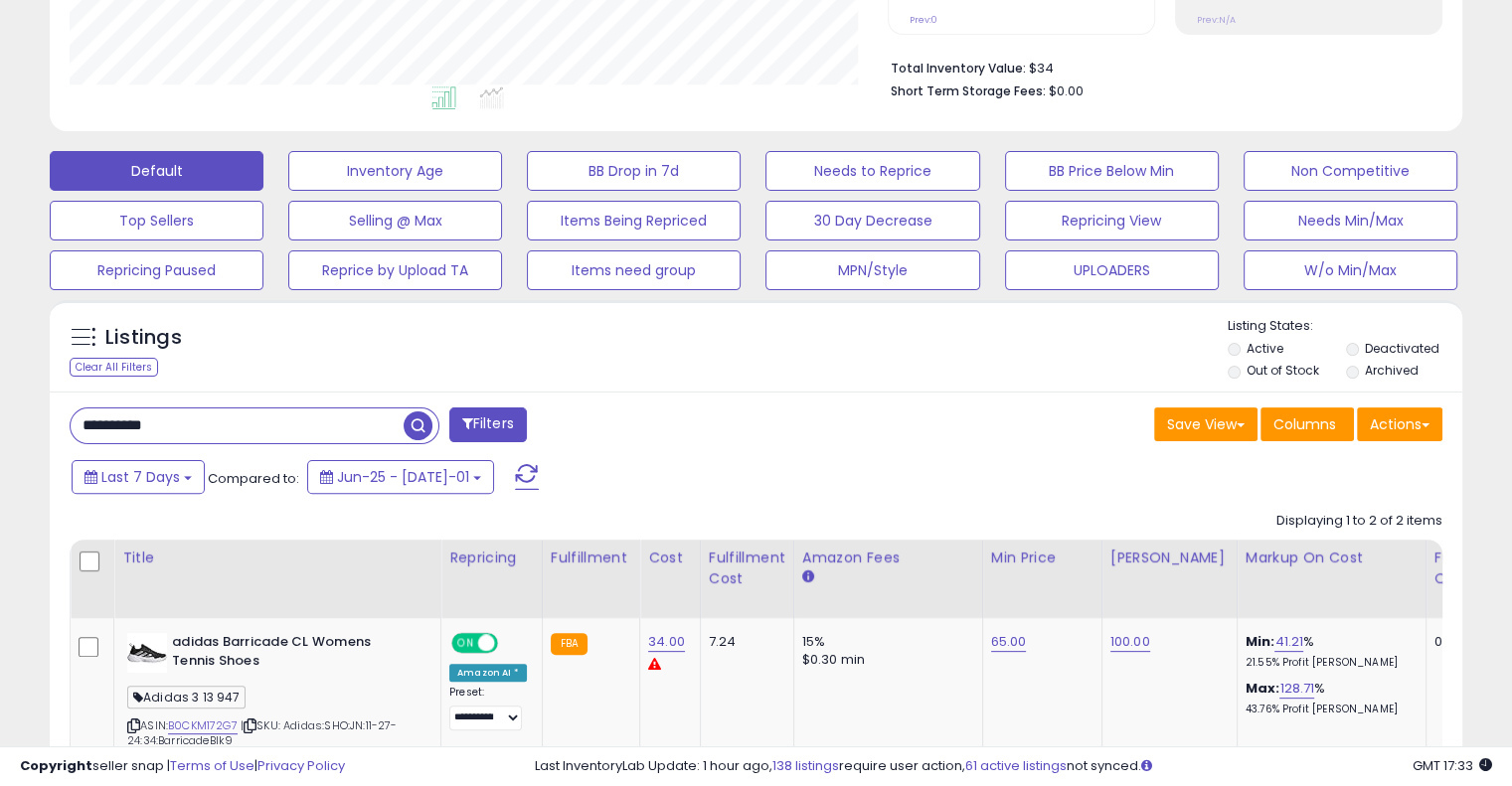 click on "Listings
Clear All Filters
Listing States:" at bounding box center (756, 351) 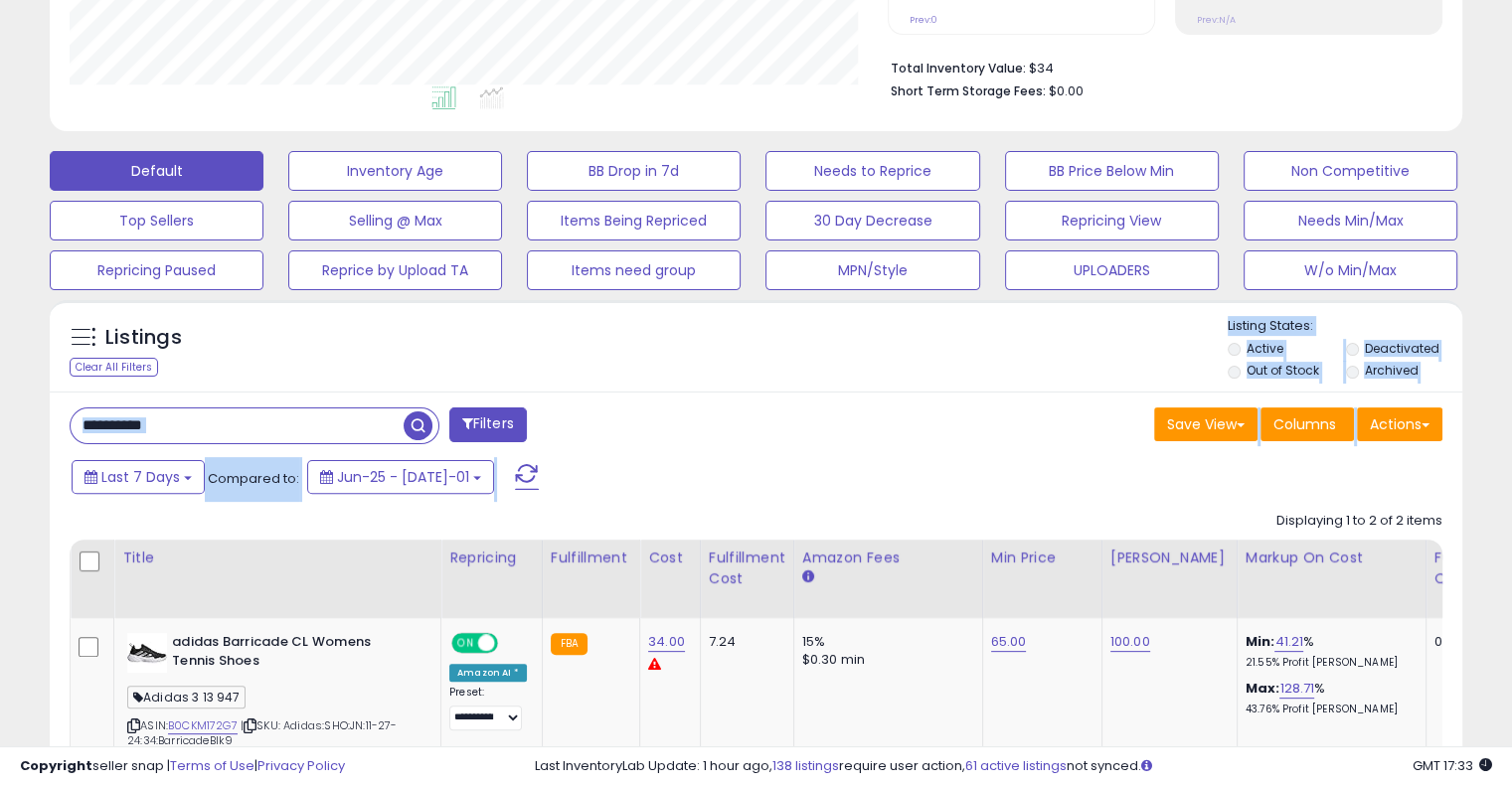 drag, startPoint x: 952, startPoint y: 366, endPoint x: 794, endPoint y: 476, distance: 192.52013 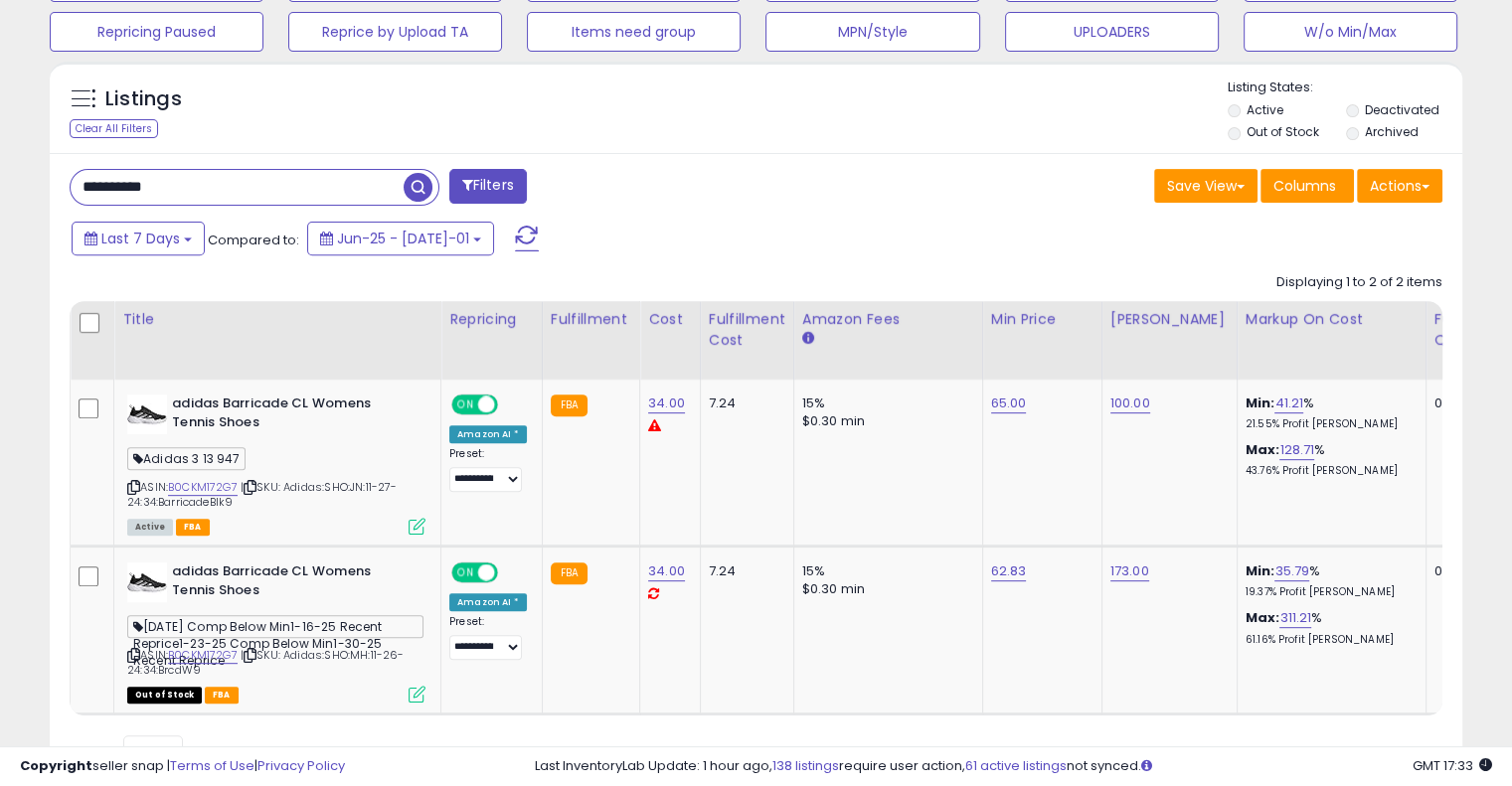 scroll, scrollTop: 714, scrollLeft: 0, axis: vertical 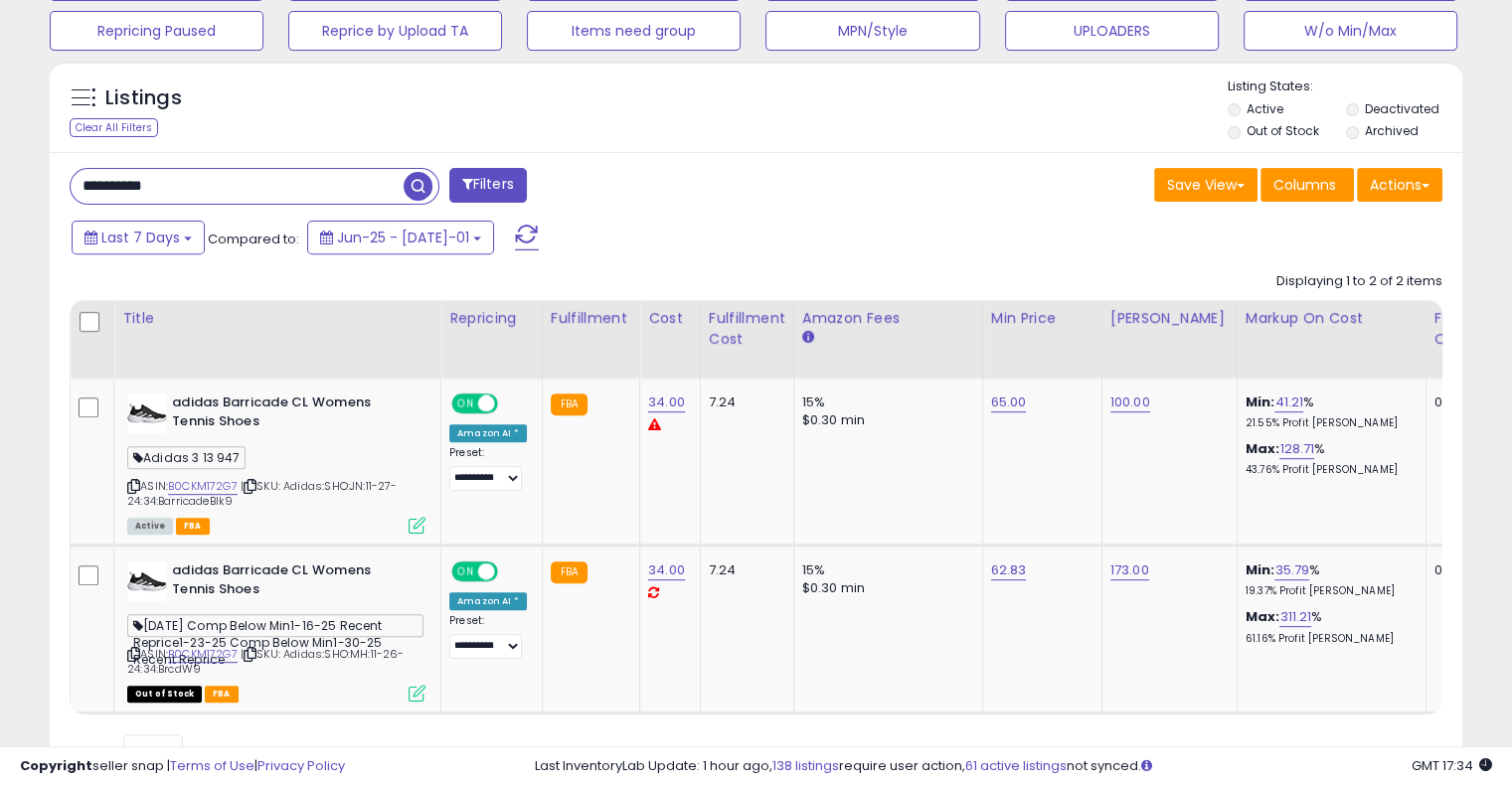 click on "**********" at bounding box center (237, 186) 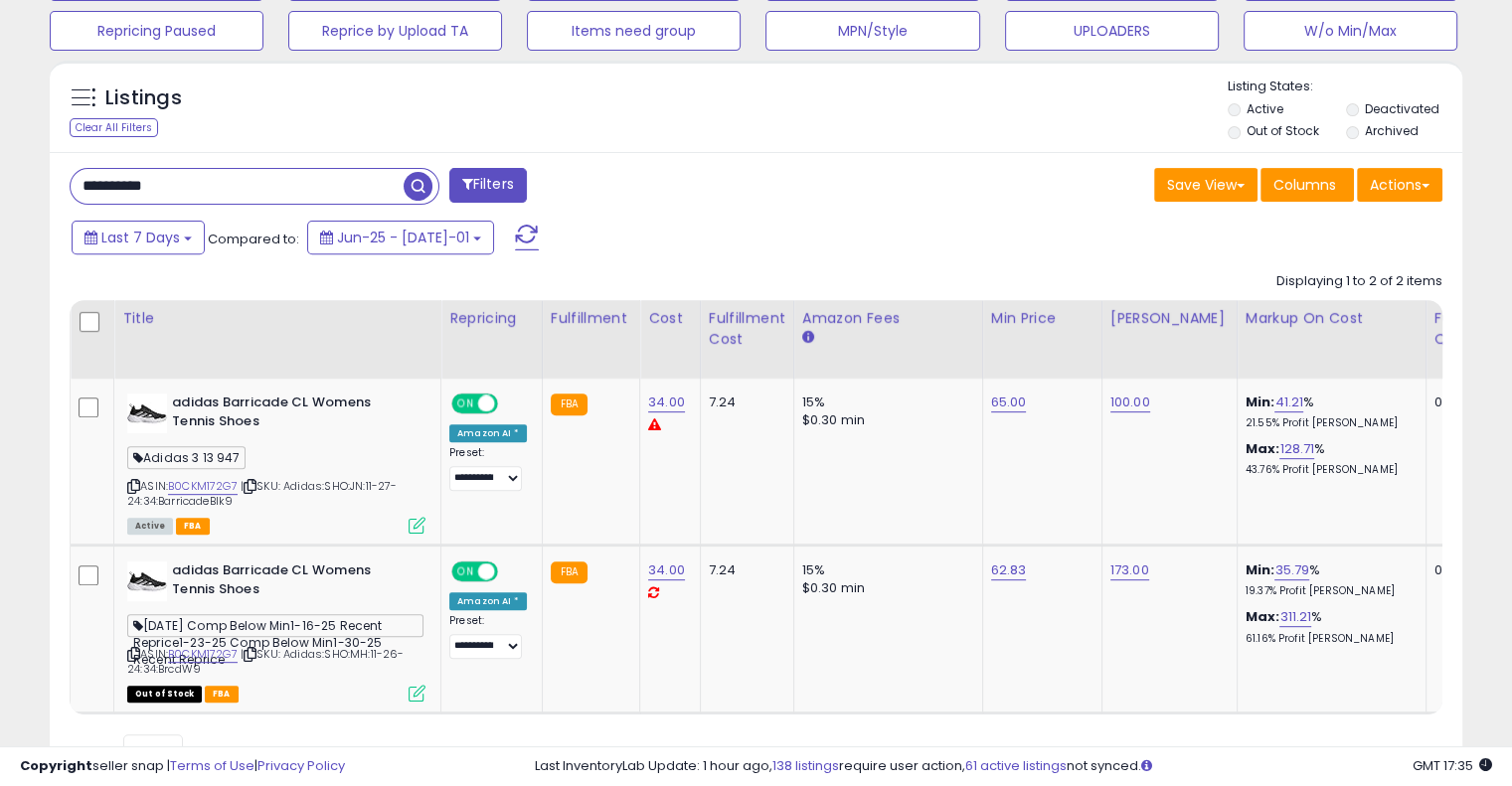 click on "**********" at bounding box center [237, 186] 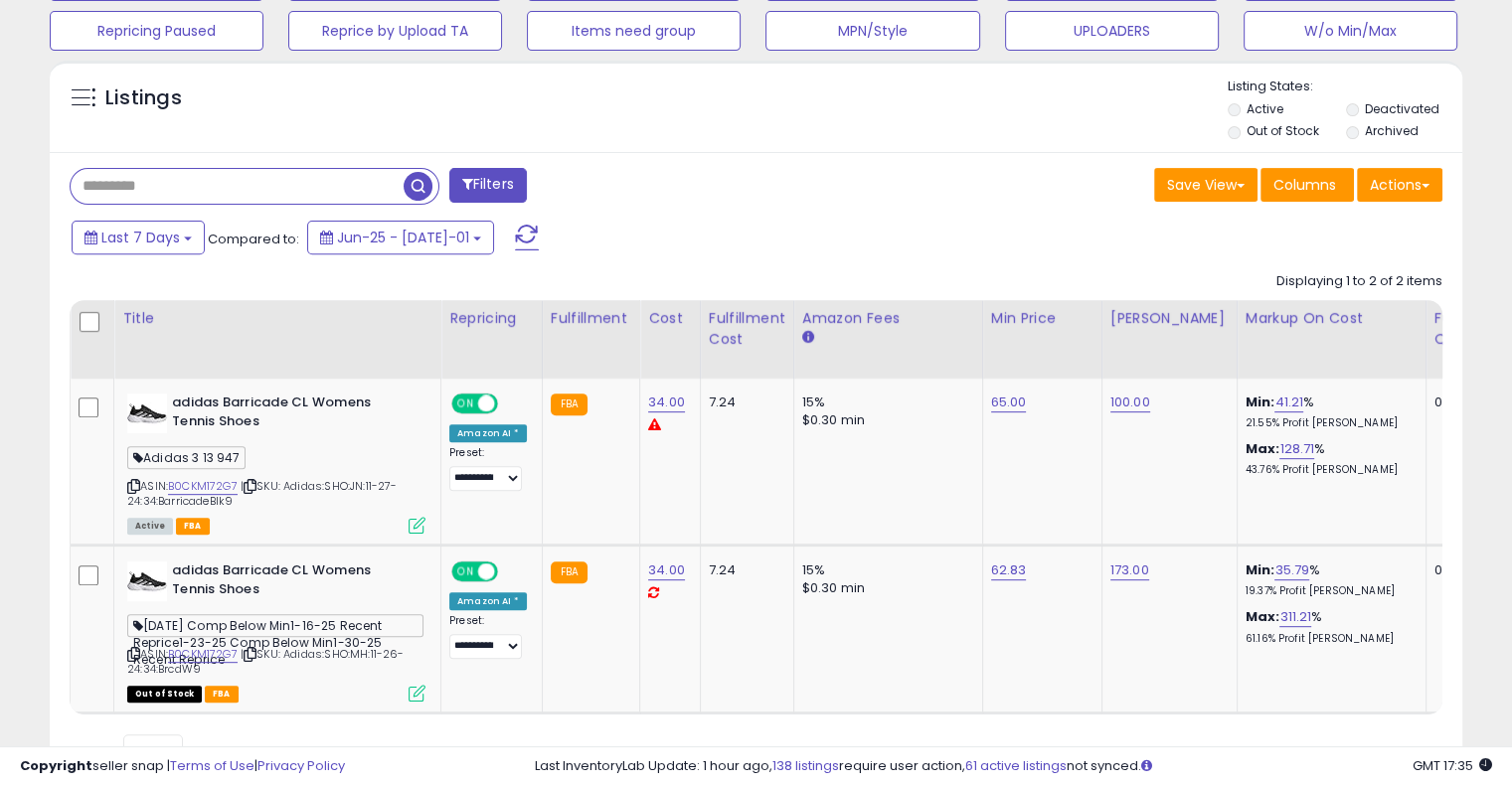 paste on "**********" 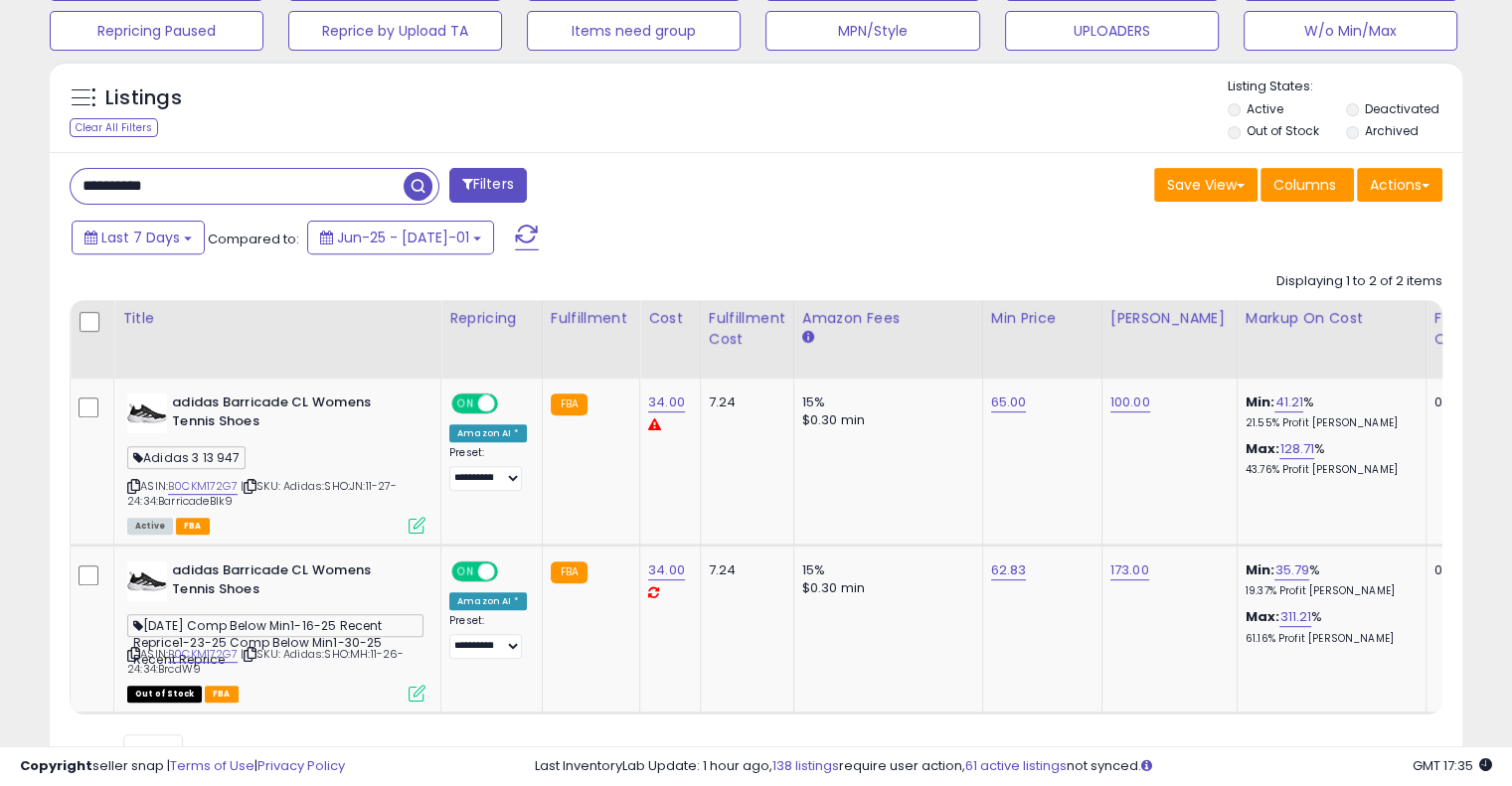 type on "**********" 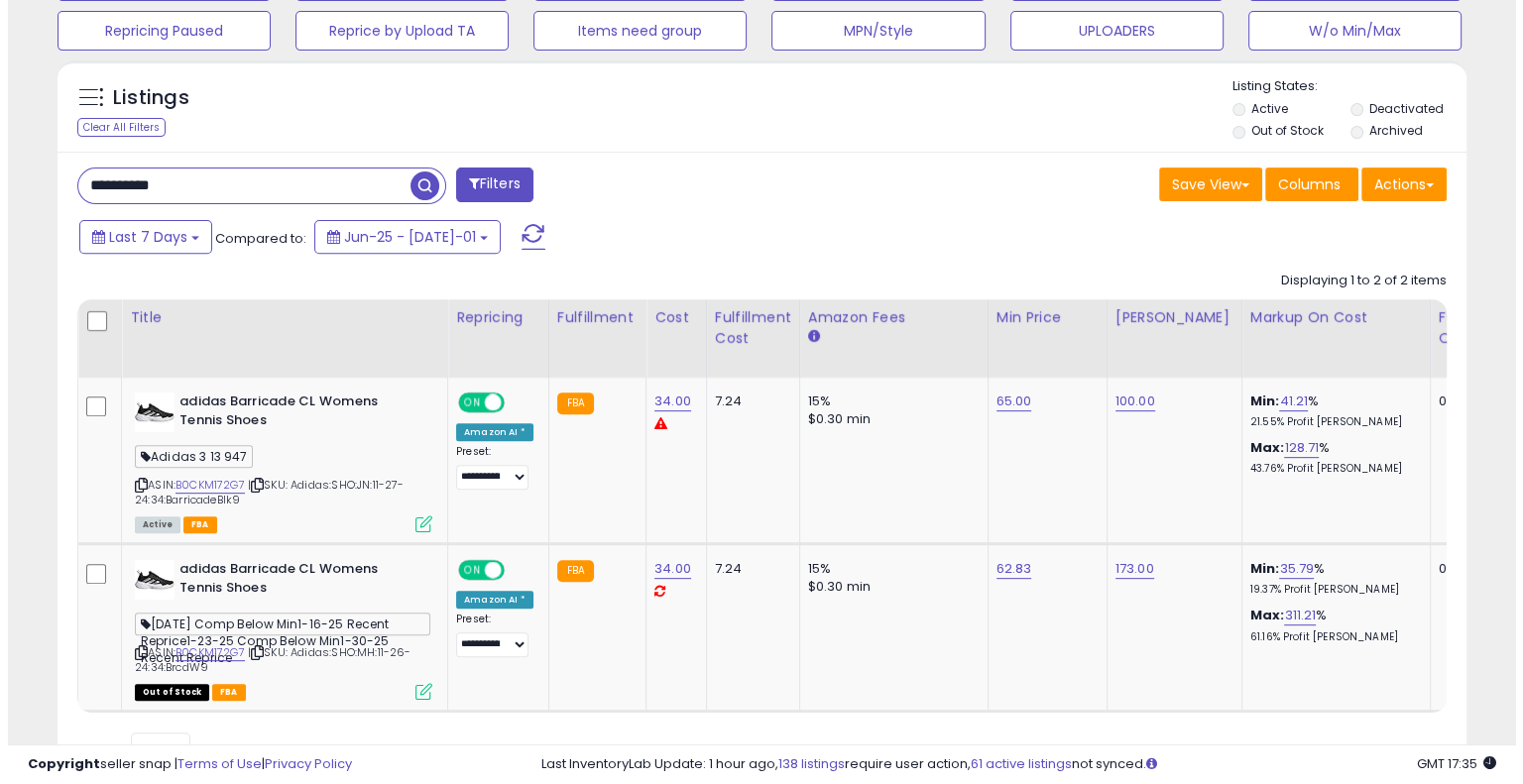 scroll, scrollTop: 474, scrollLeft: 0, axis: vertical 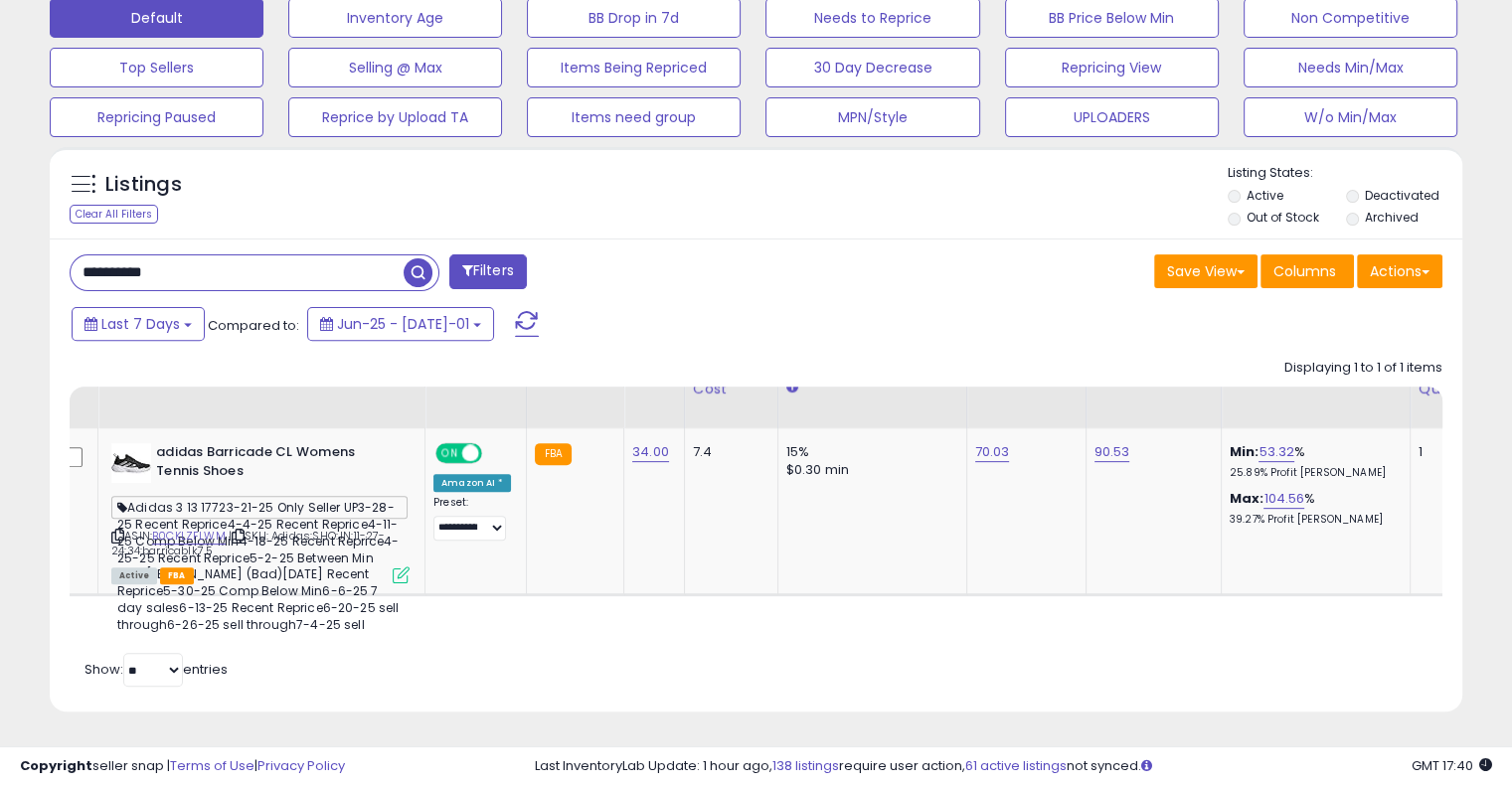 click on "**********" at bounding box center [237, 272] 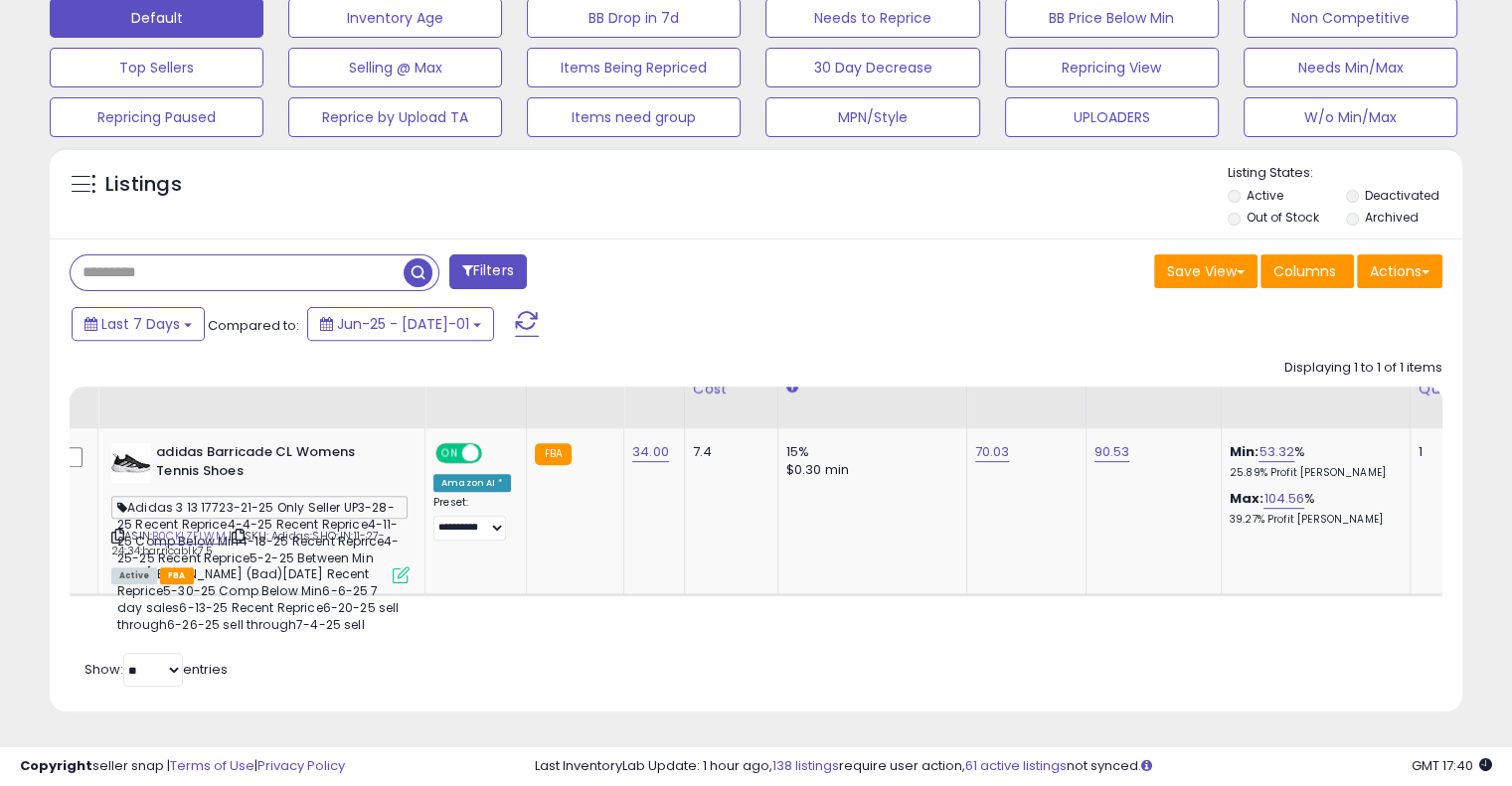 paste on "**********" 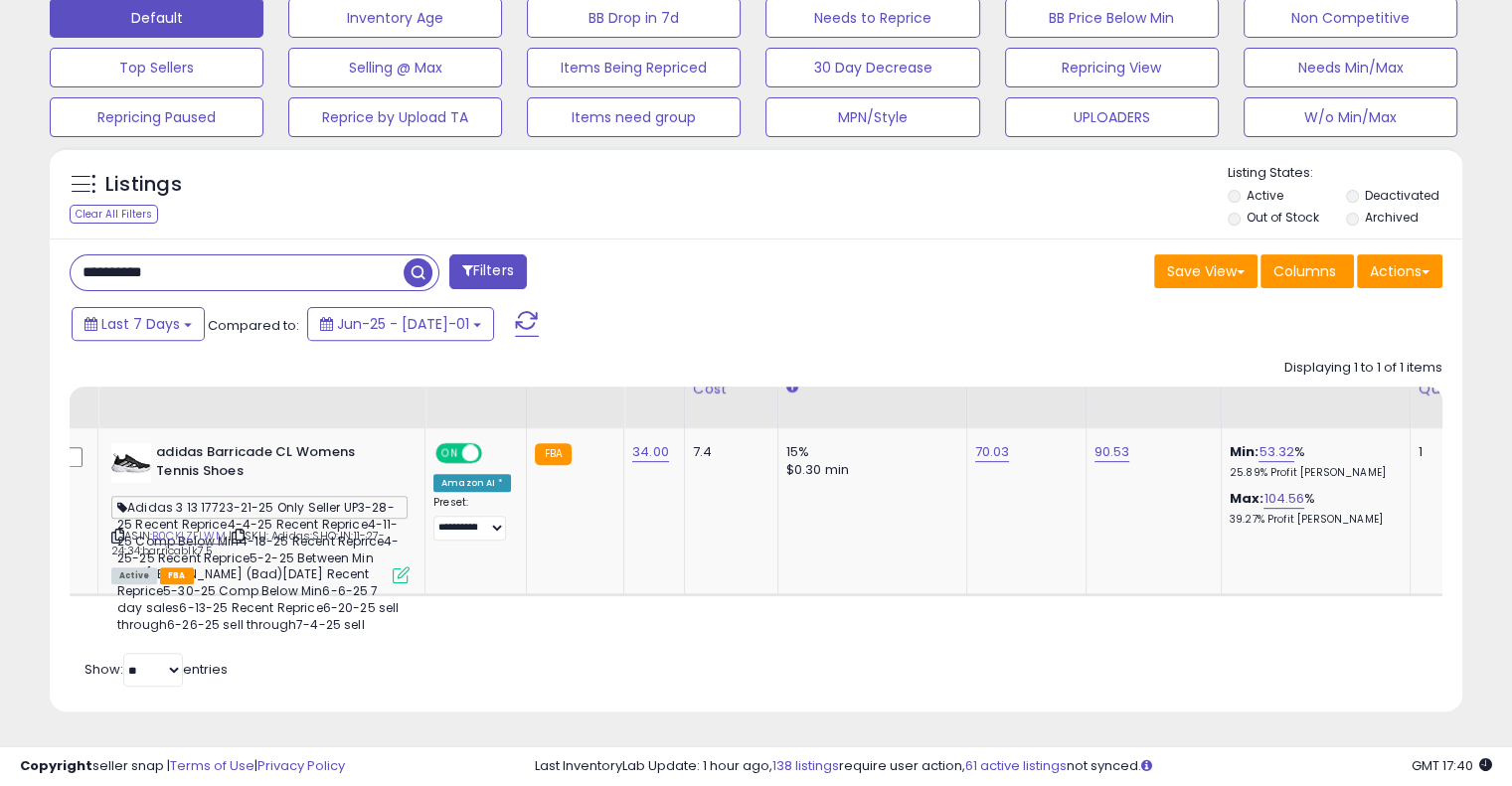 type on "**********" 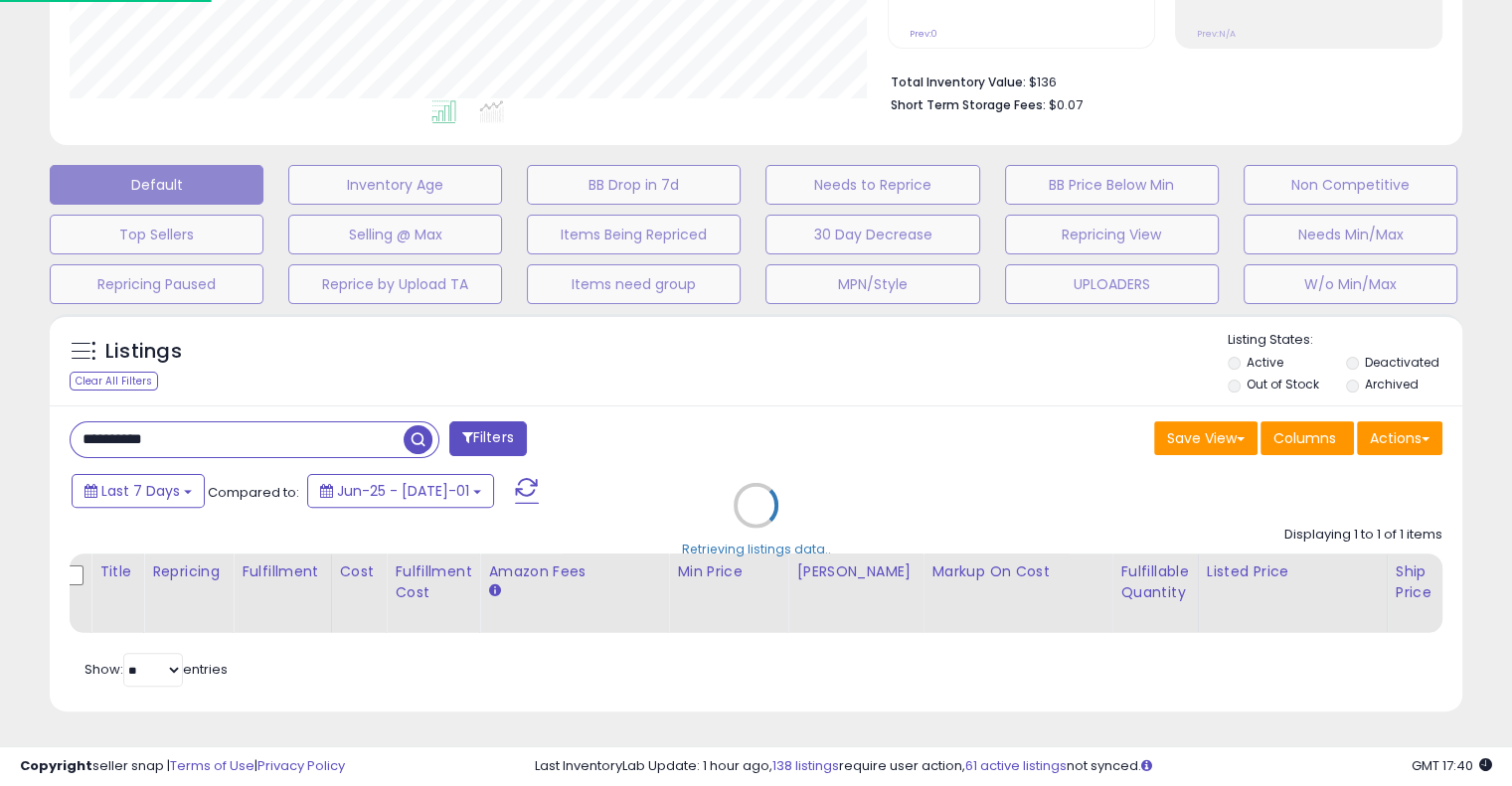 scroll, scrollTop: 993270, scrollLeft: 993256, axis: both 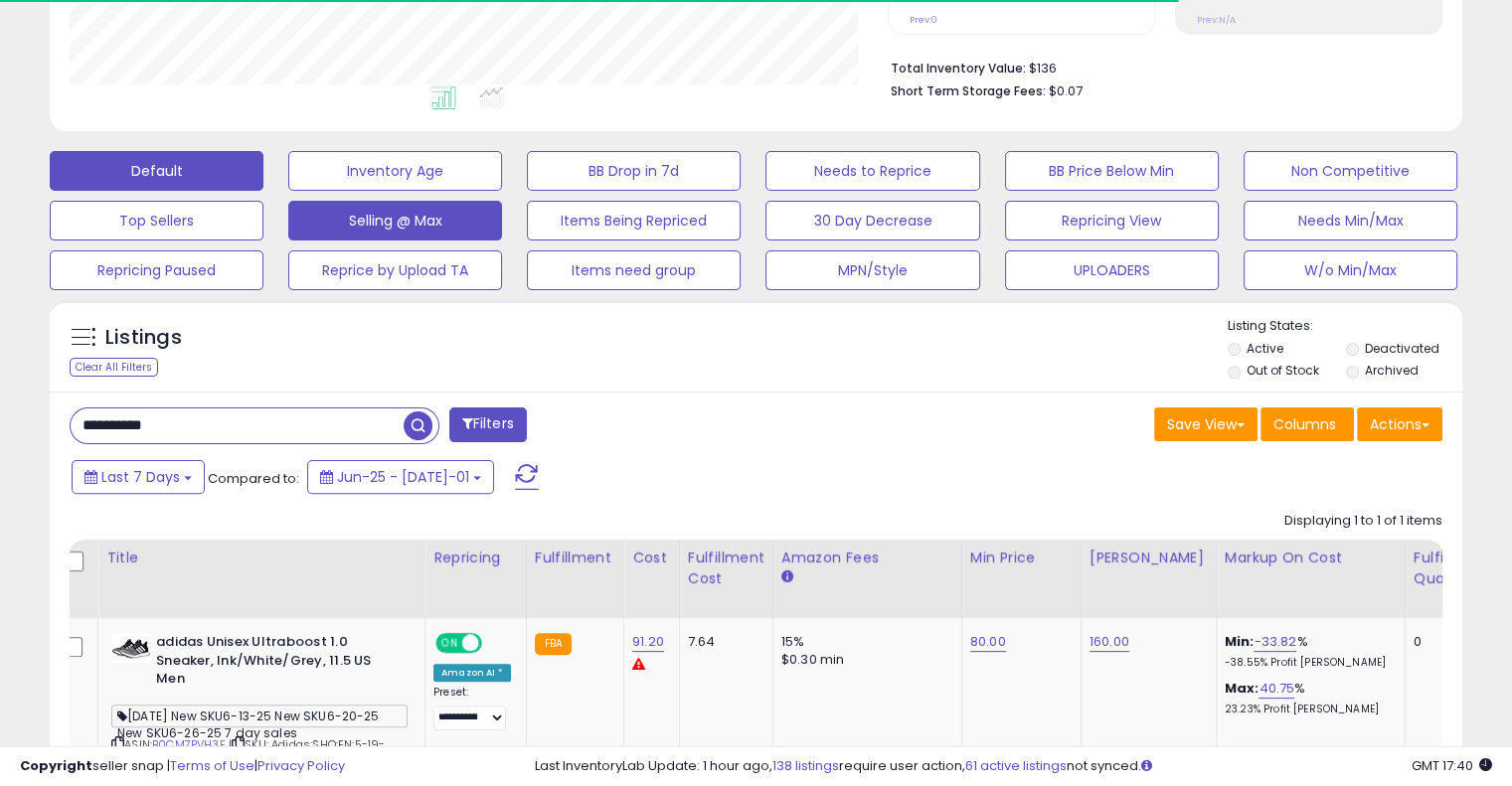 click on "Selling @ Max" at bounding box center [395, 171] 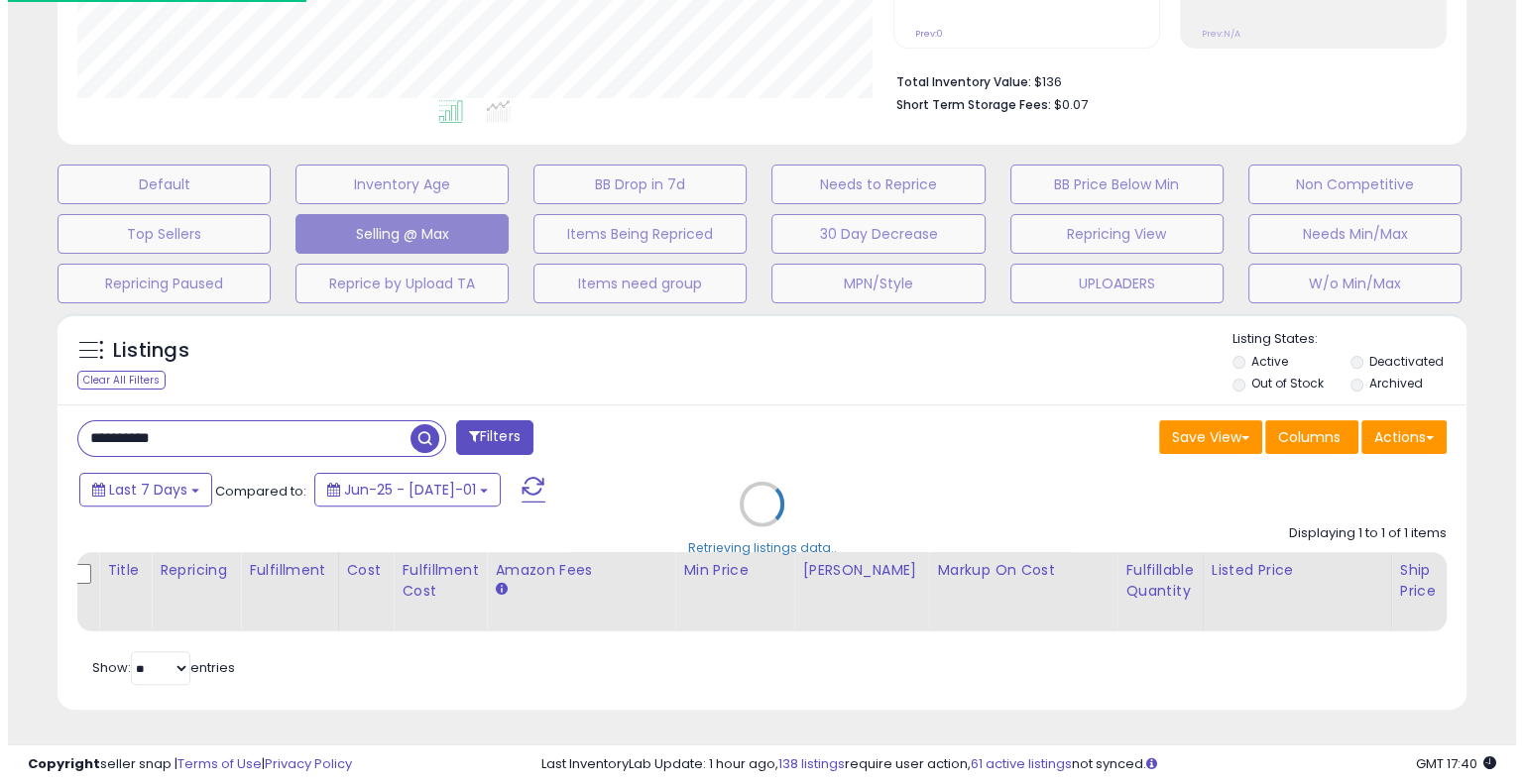 scroll, scrollTop: 990743, scrollLeft: 990712, axis: both 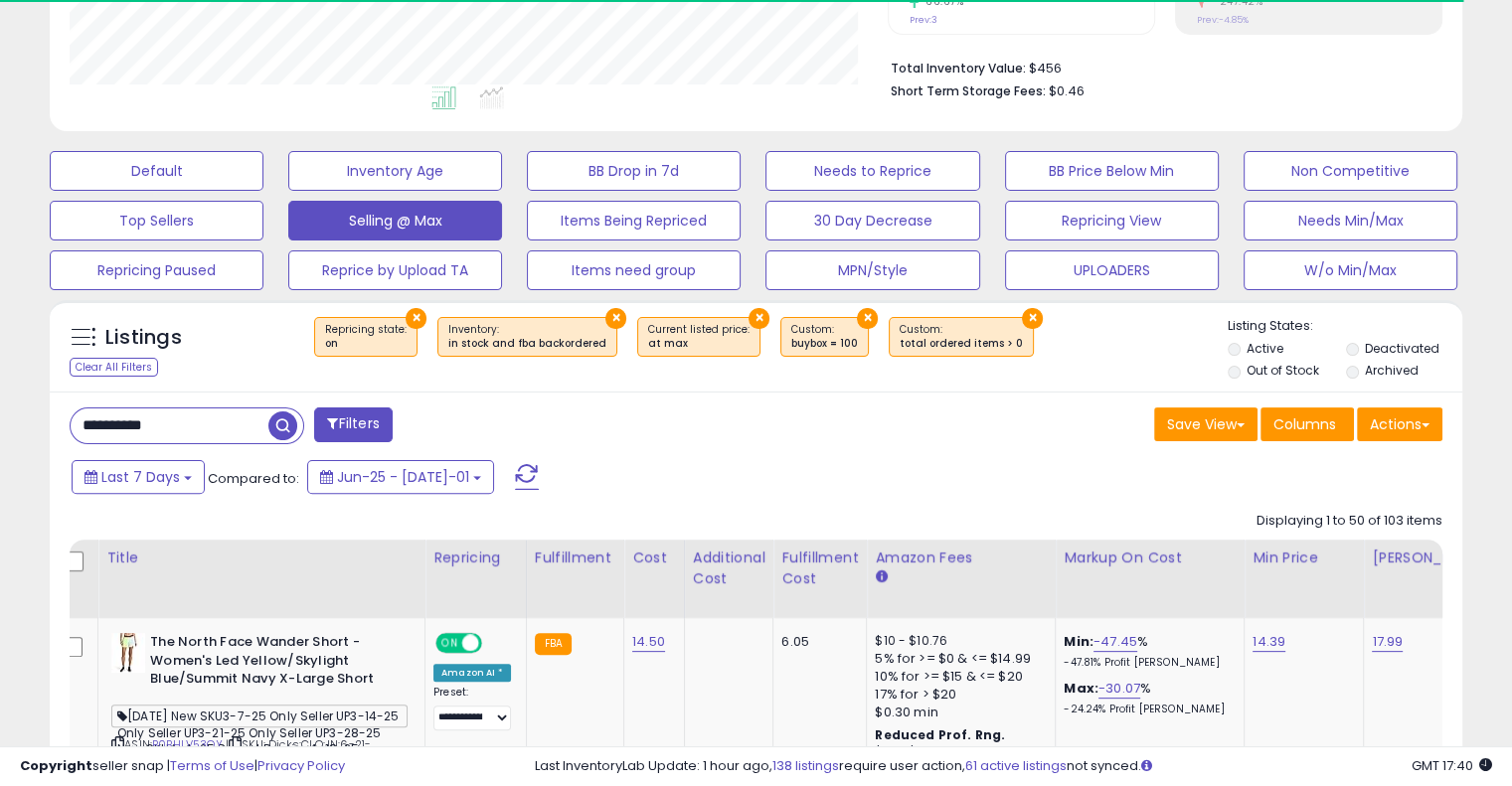 type 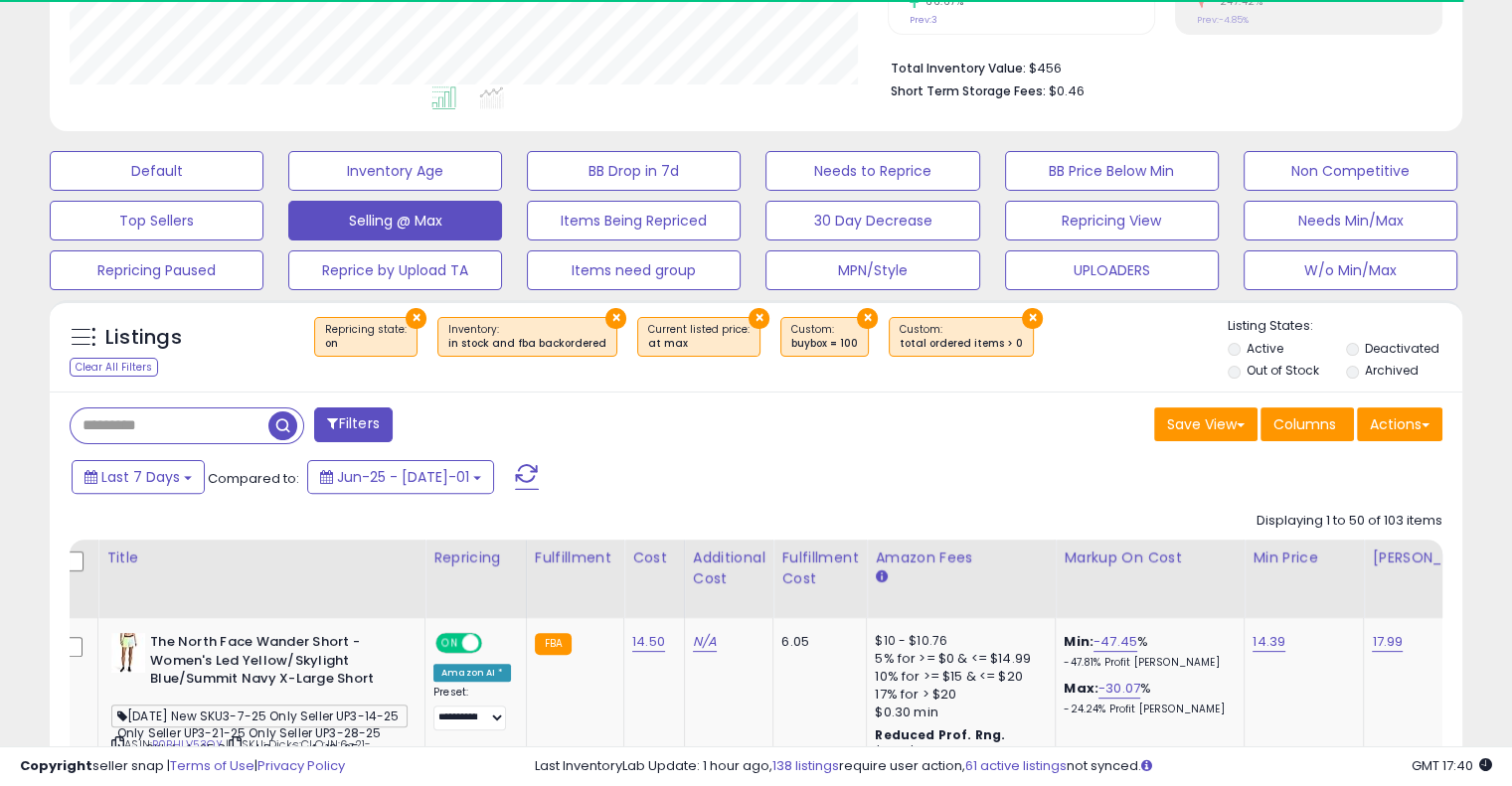 scroll, scrollTop: 993270, scrollLeft: 993264, axis: both 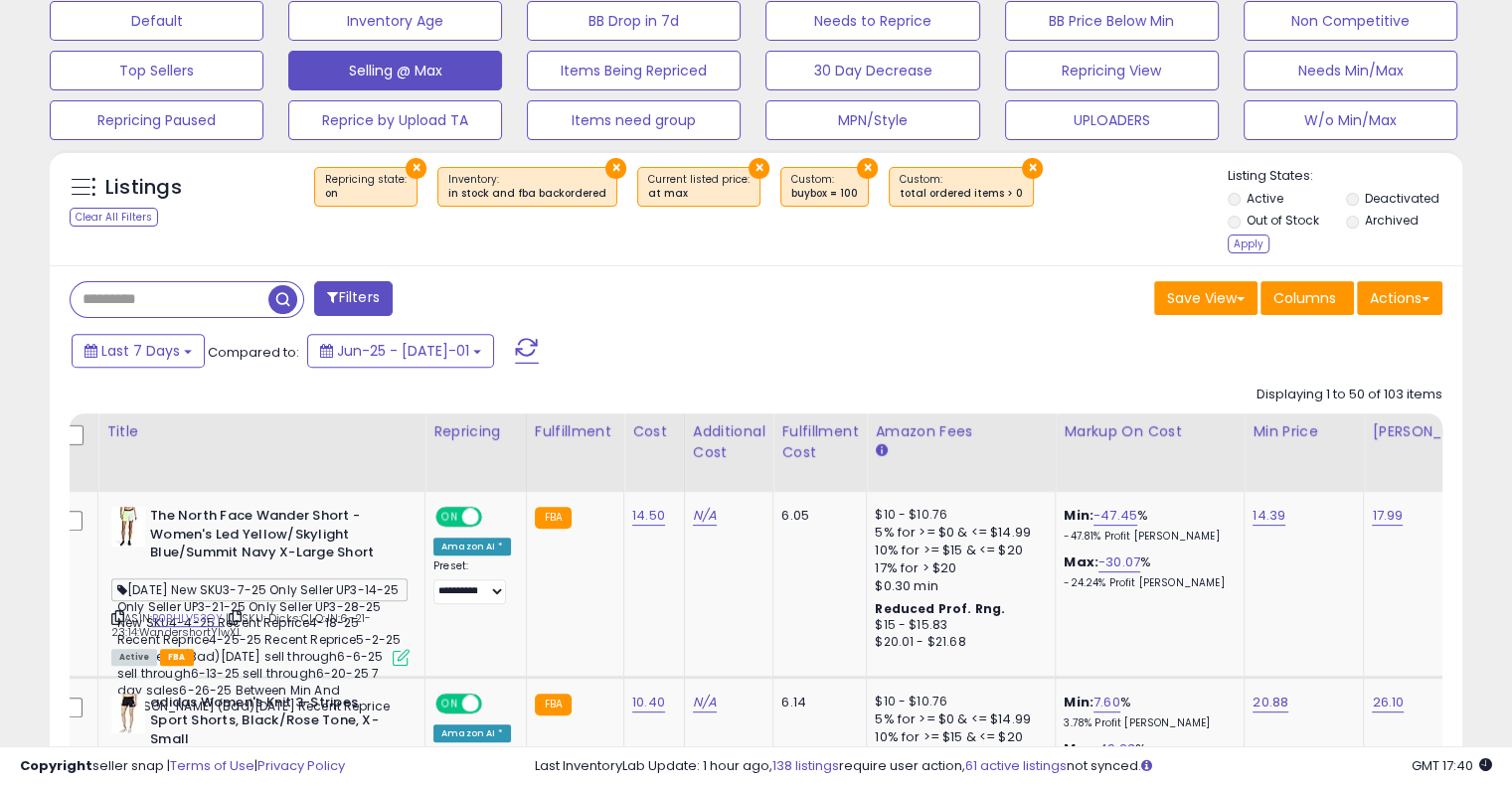 click on "Listing States:
Active
Deactivated
Out of Stock
Archived
Apply" at bounding box center (1345, 213) 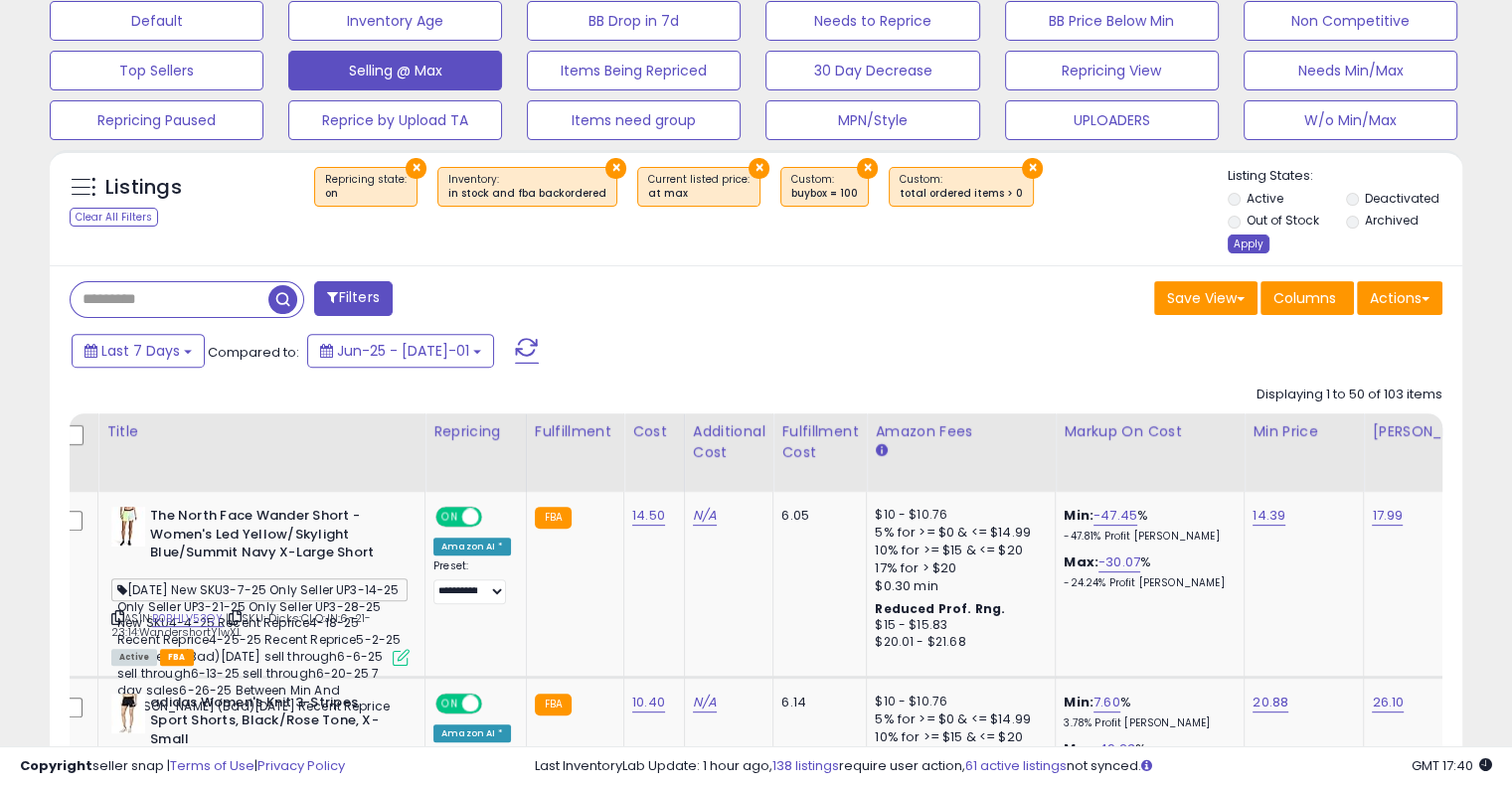 click on "Apply" at bounding box center (1249, 243) 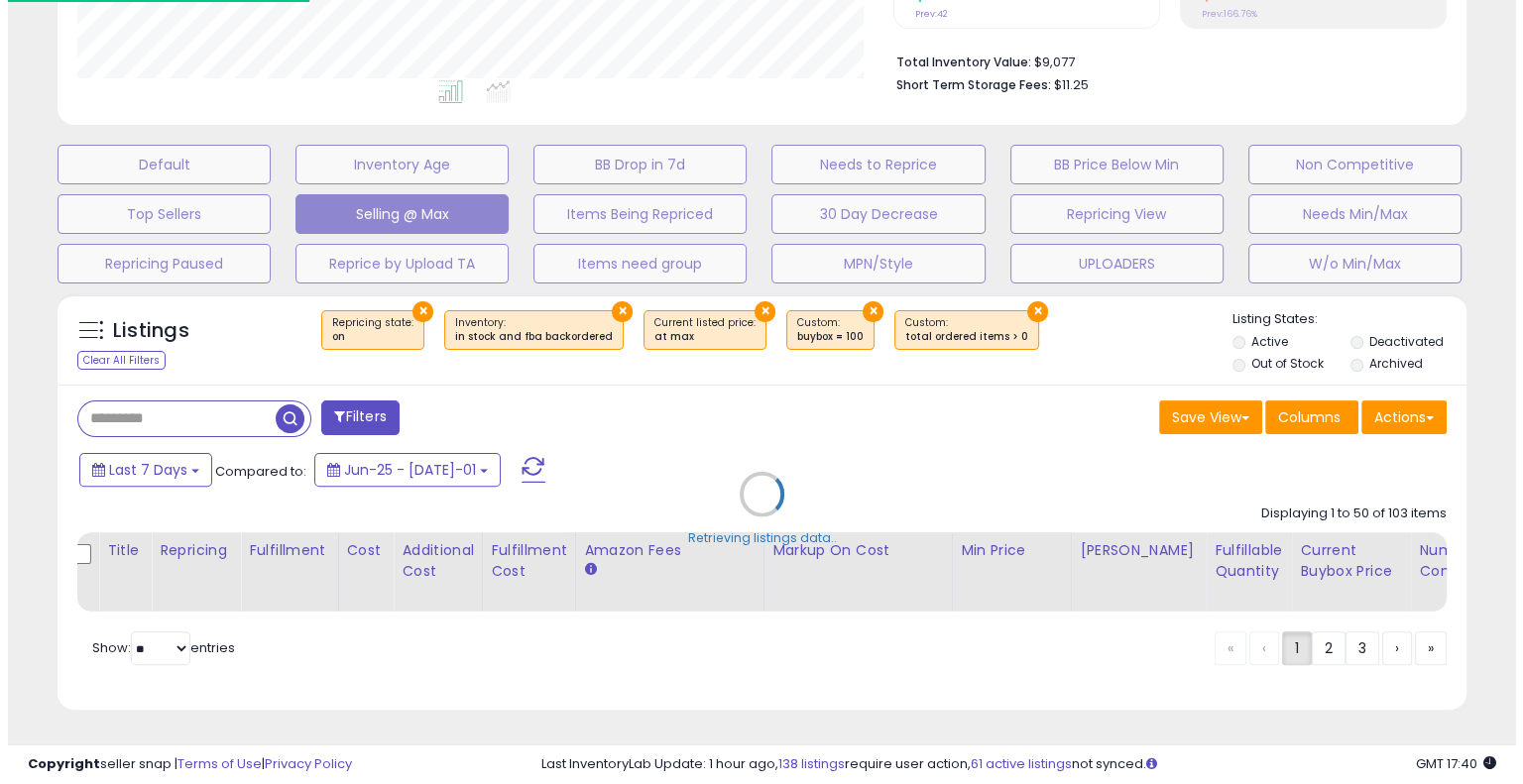scroll, scrollTop: 493, scrollLeft: 0, axis: vertical 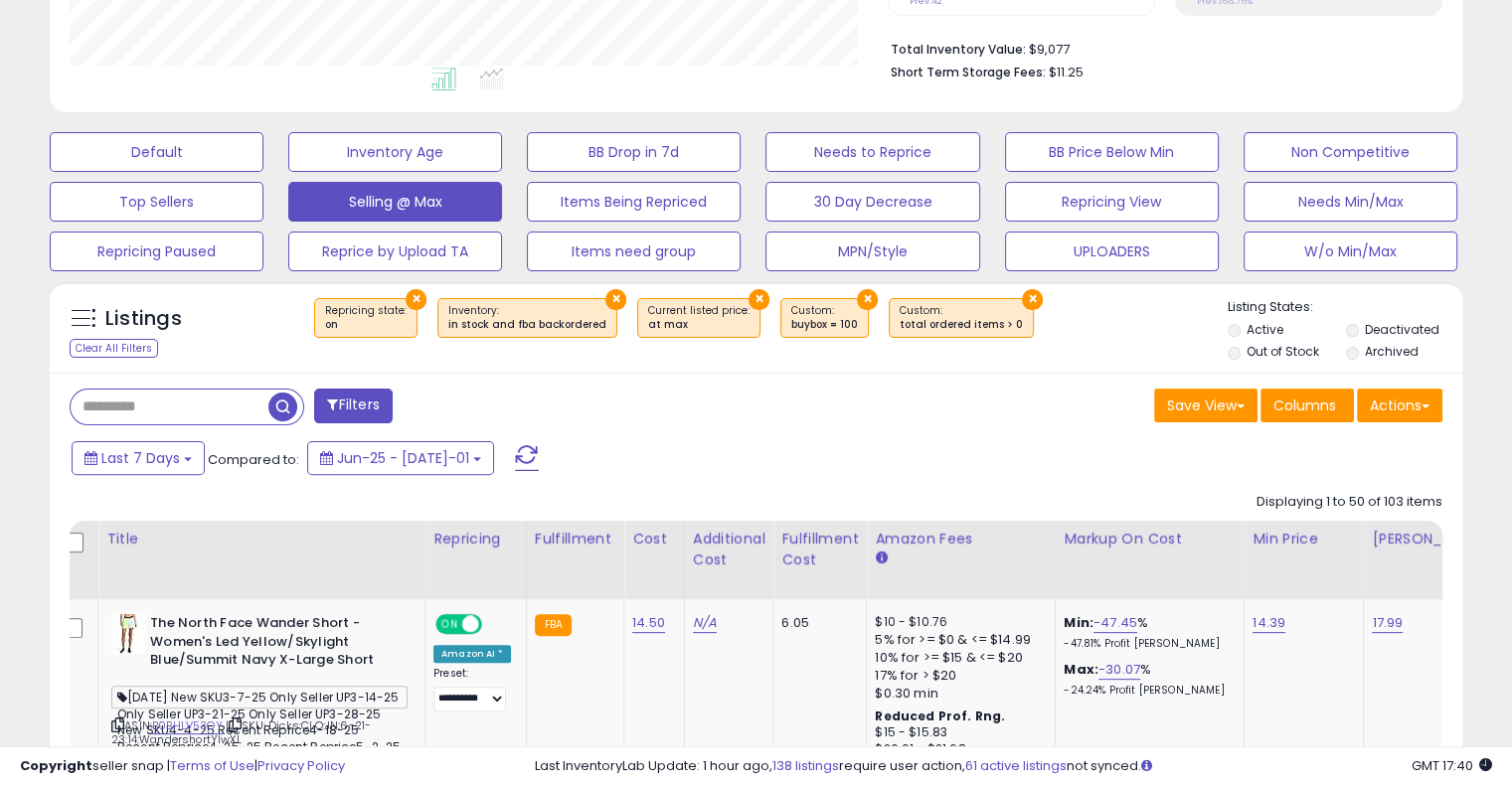 click on "×" at bounding box center (1032, 299) 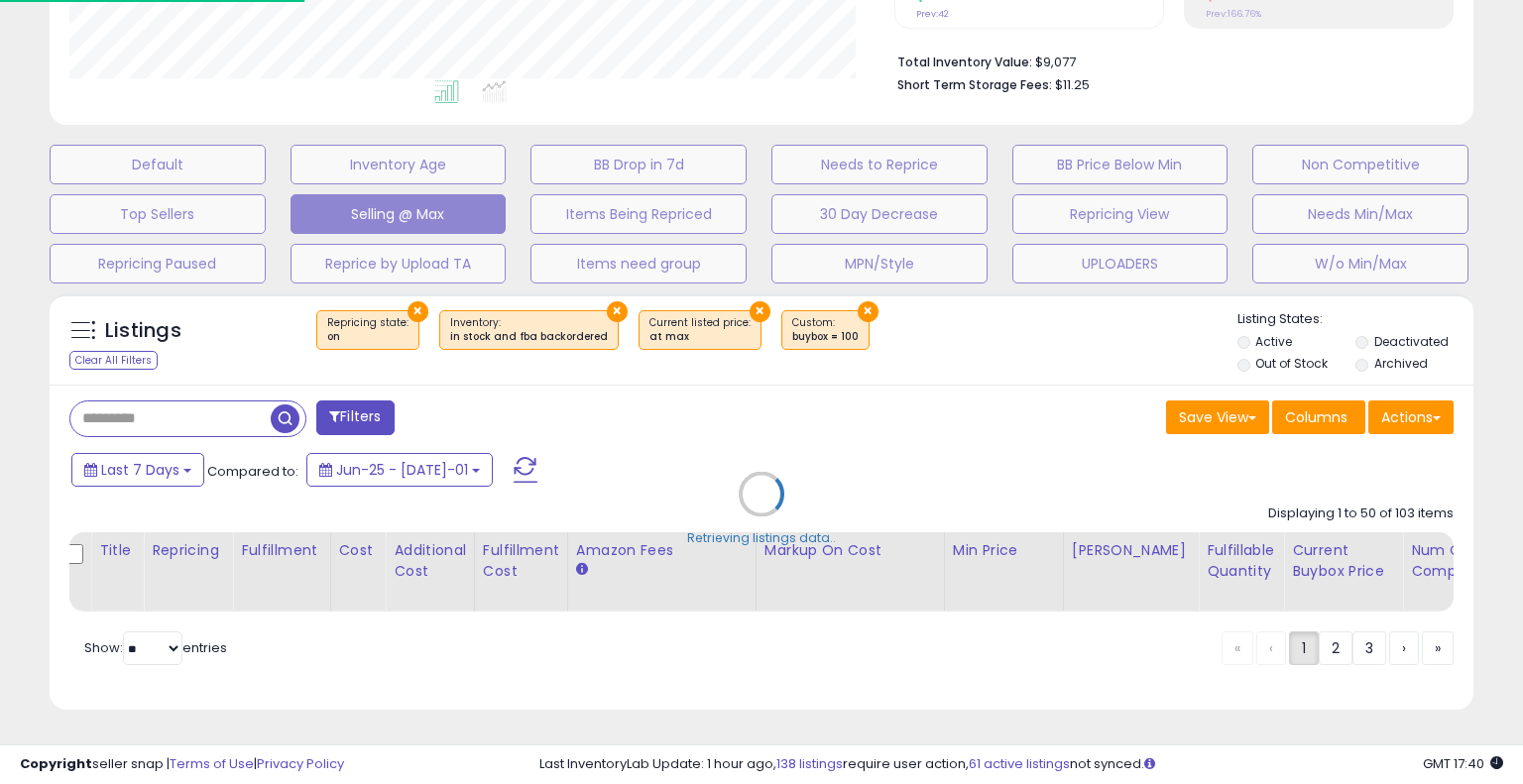 scroll, scrollTop: 990743, scrollLeft: 990712, axis: both 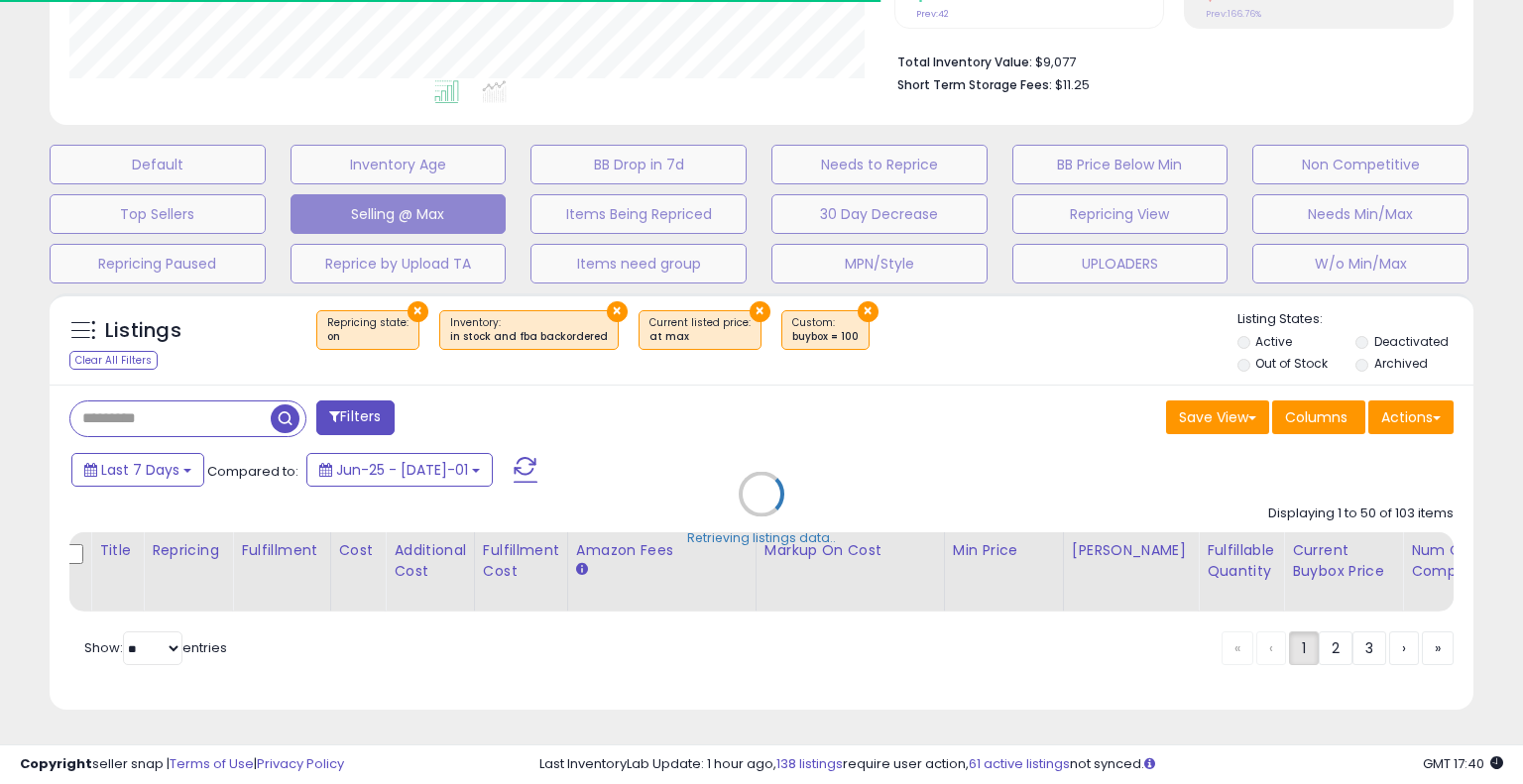 click on "Retrieving listings data.." at bounding box center (762, 508) 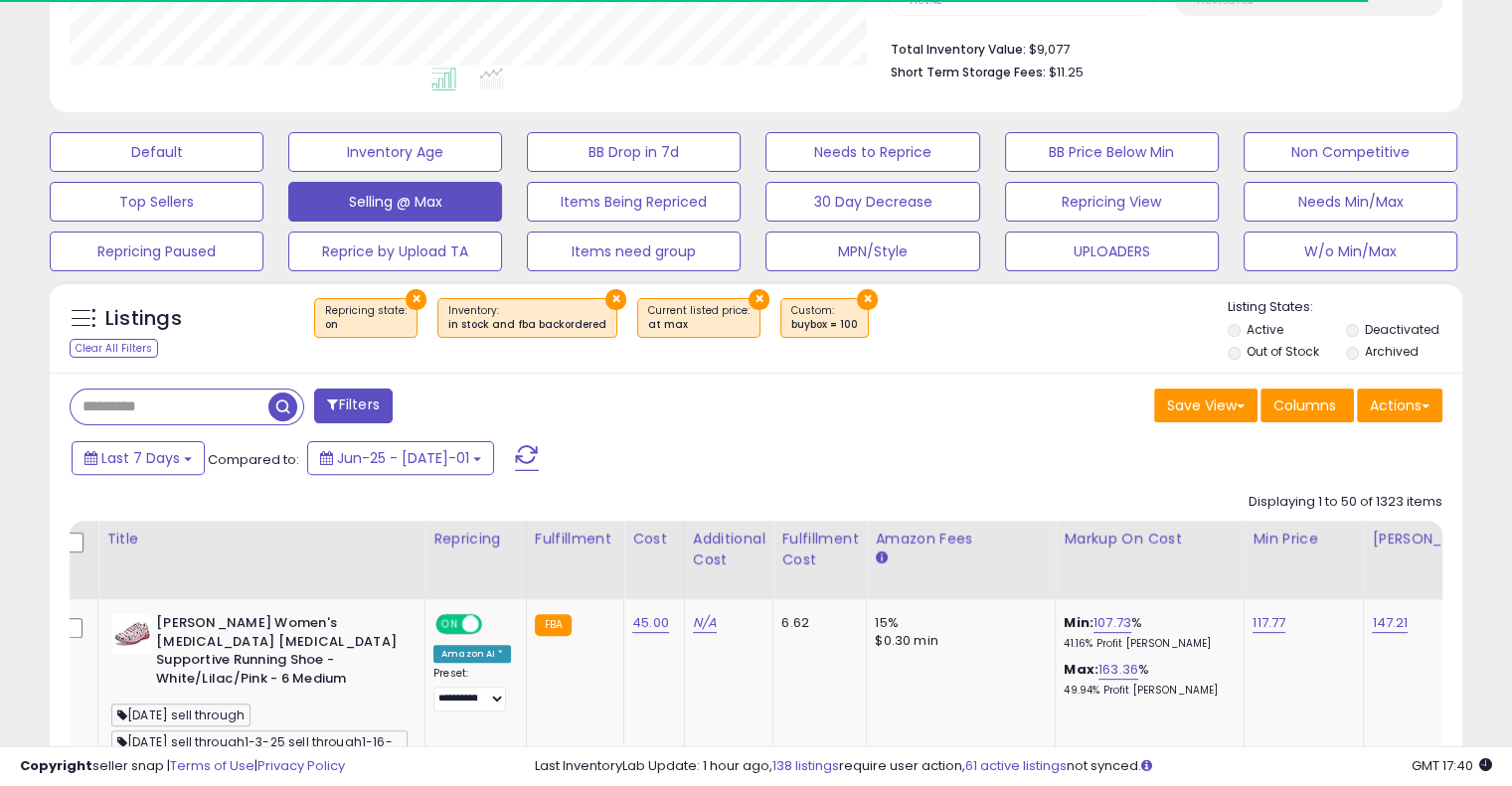 scroll, scrollTop: 406, scrollLeft: 817, axis: both 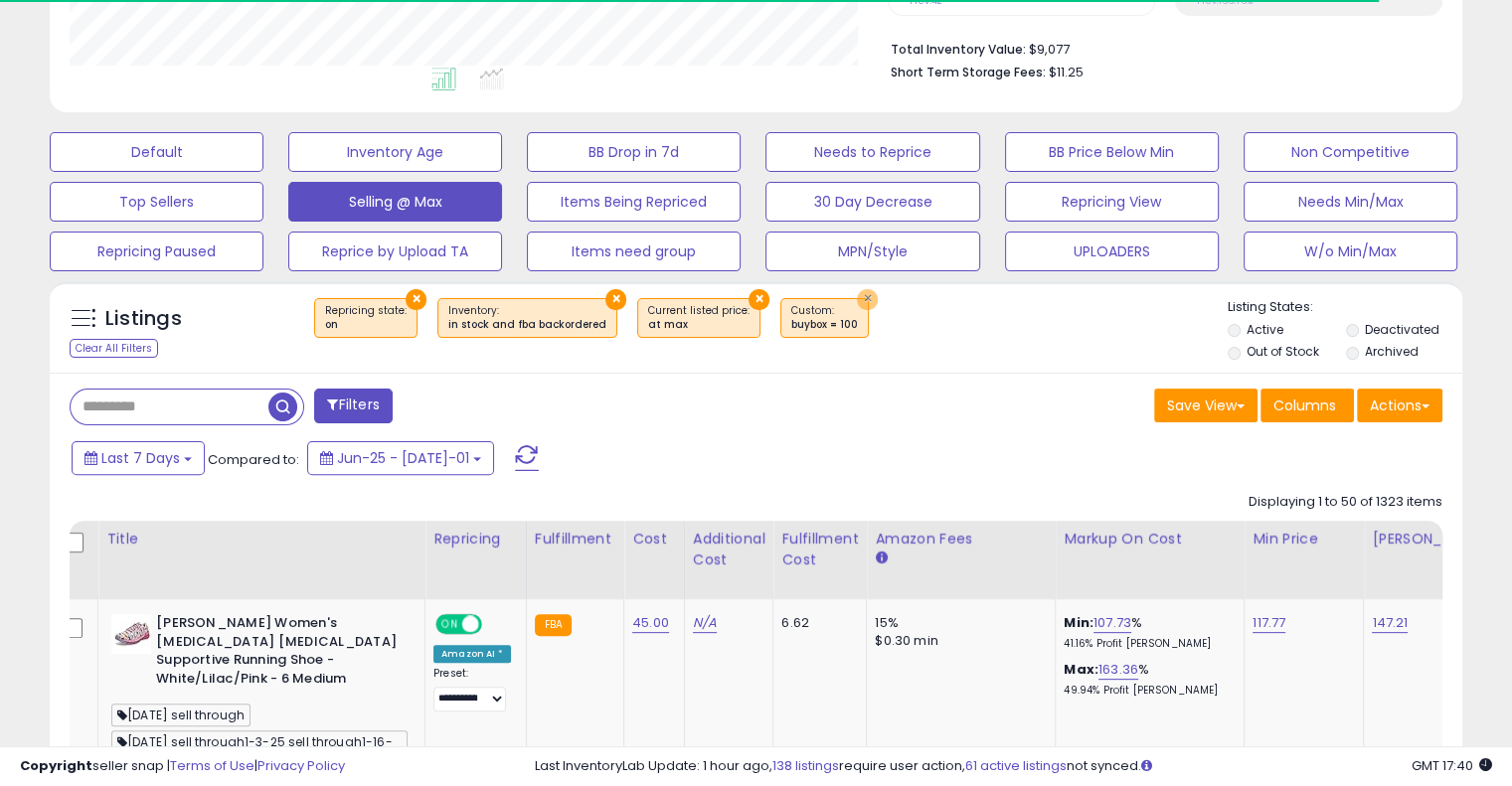 click on "Listings
Clear All Filters
×
Repricing state :
on
× × ×" at bounding box center (756, 327) 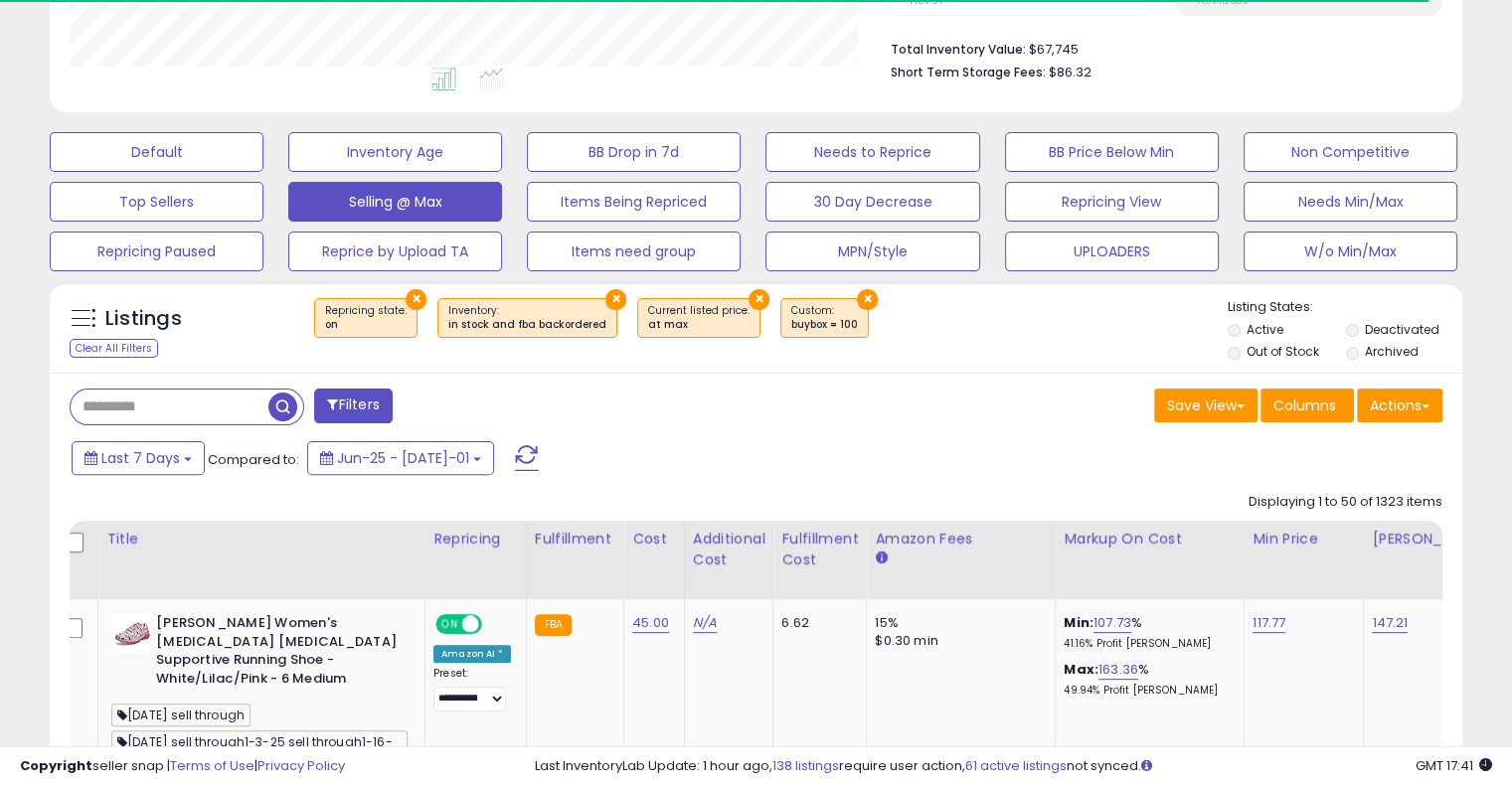 click on "×" at bounding box center [867, 299] 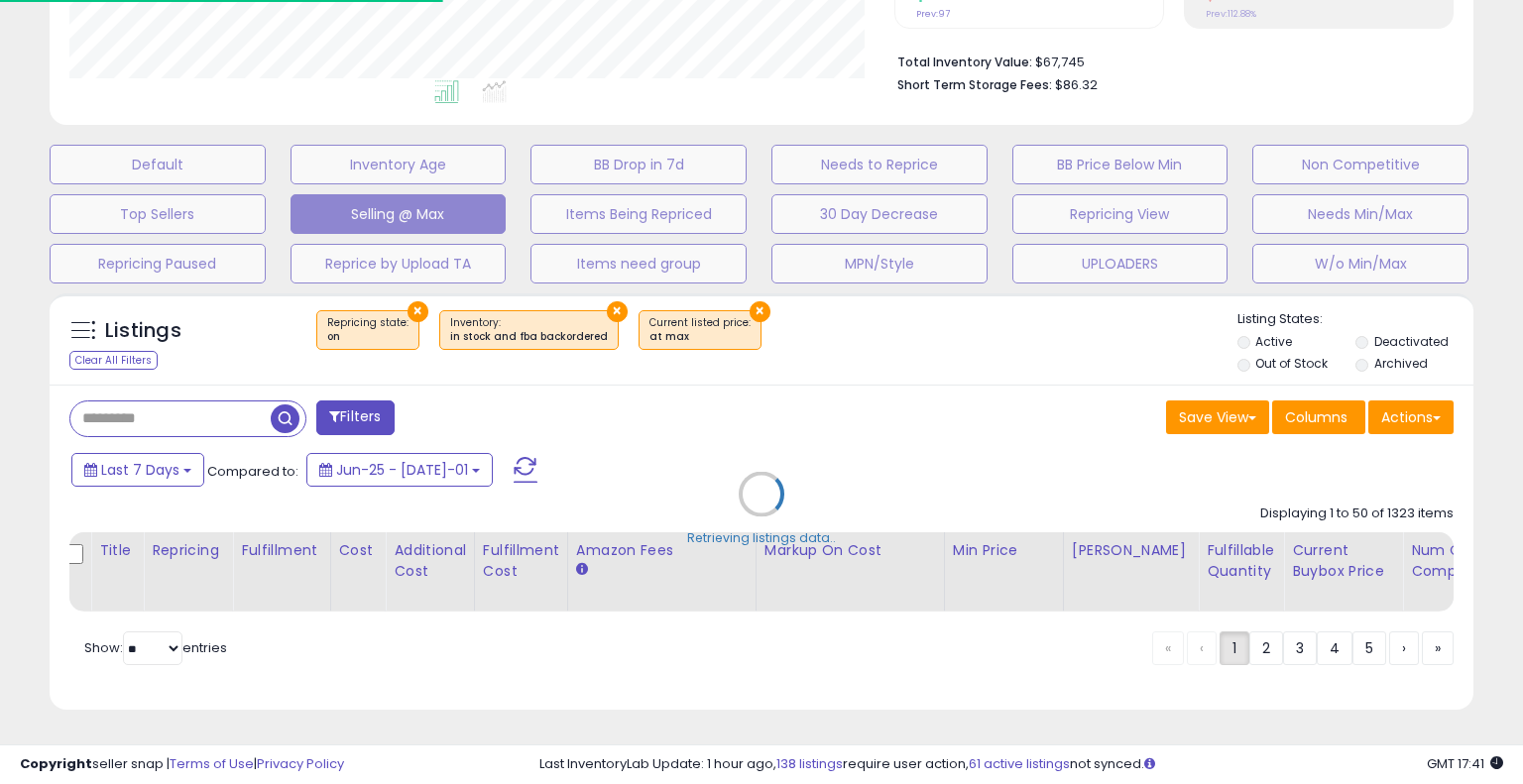 scroll, scrollTop: 990743, scrollLeft: 990712, axis: both 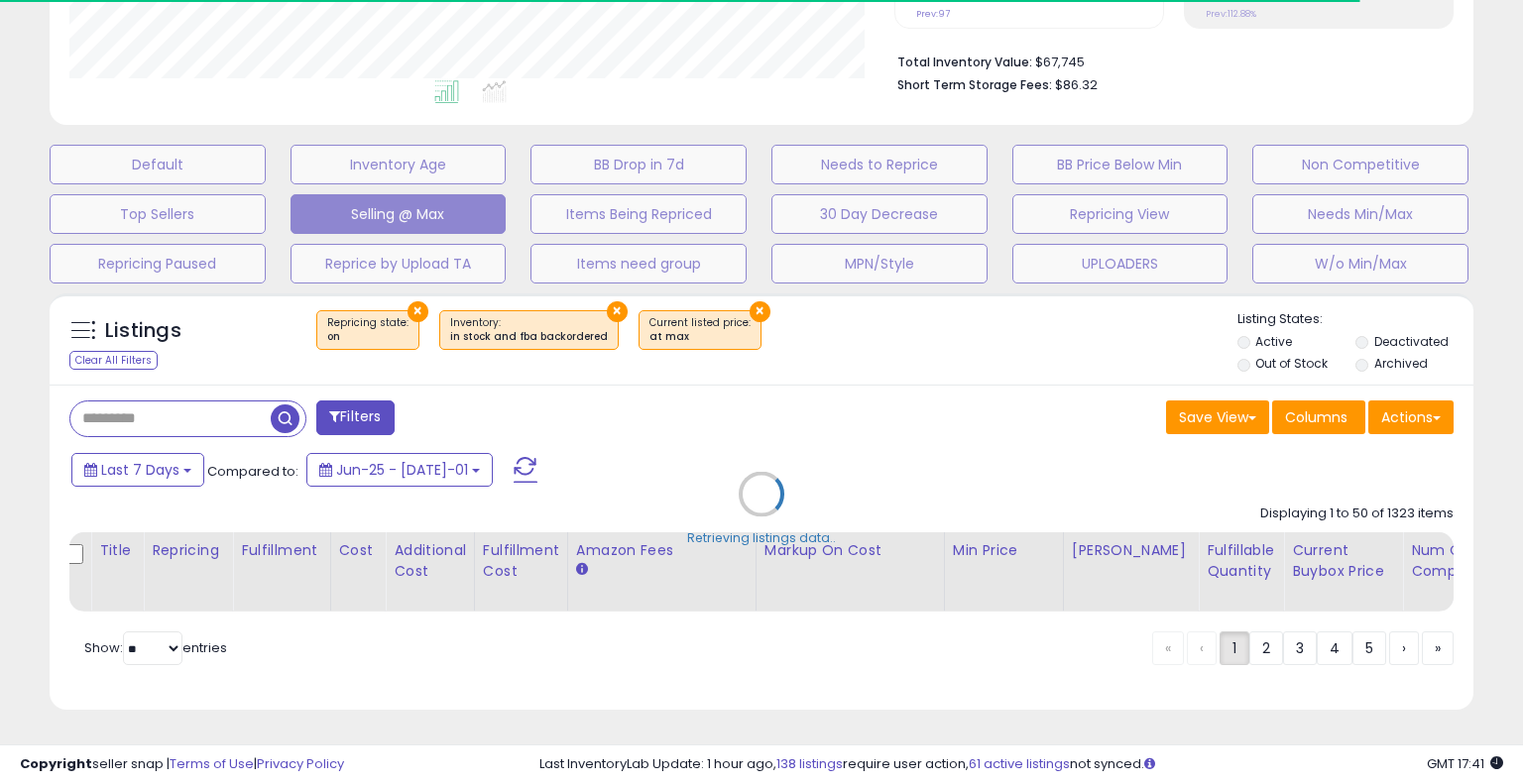 click on "Retrieving listings data.." at bounding box center (762, 508) 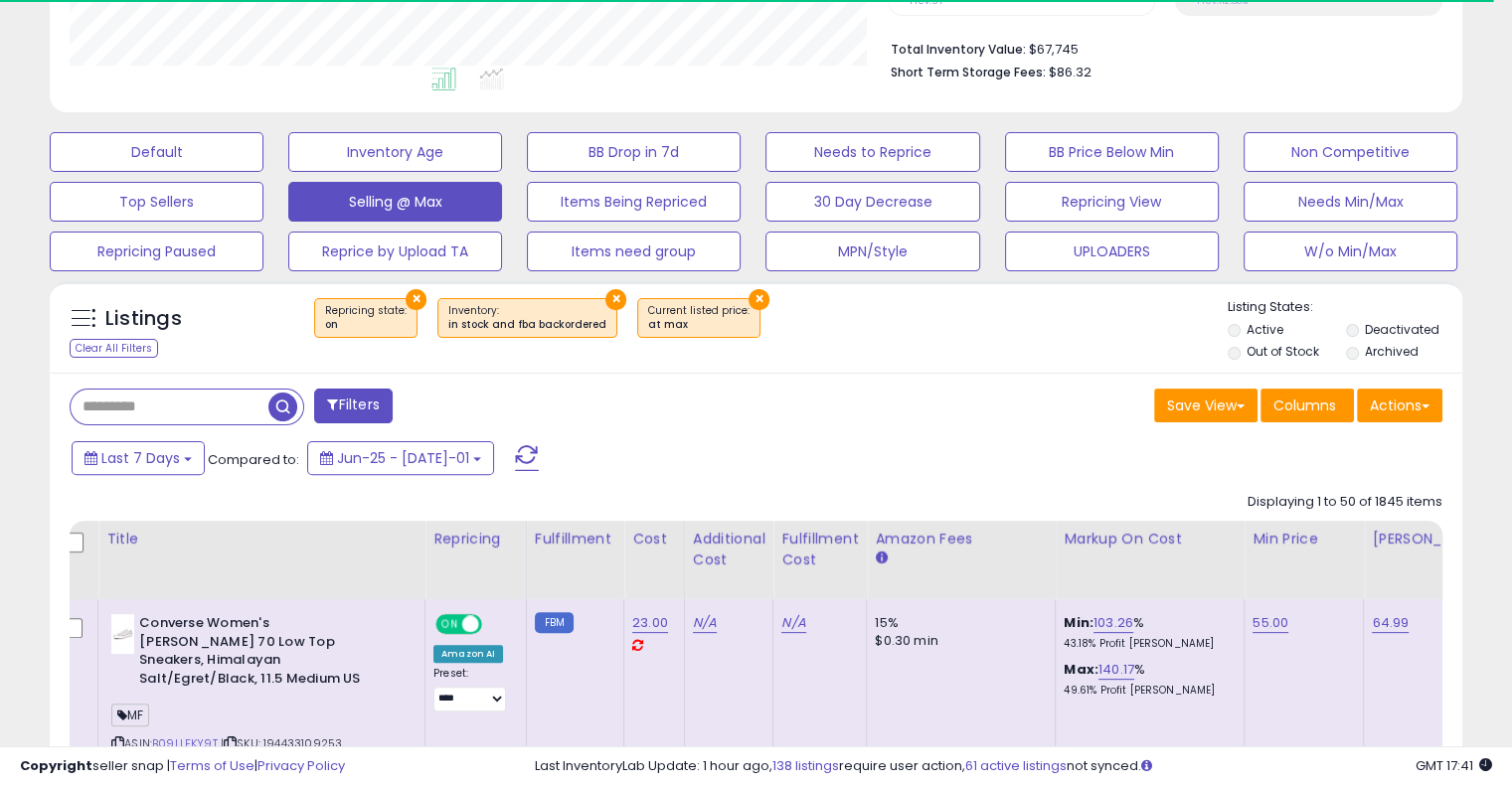 scroll, scrollTop: 406, scrollLeft: 817, axis: both 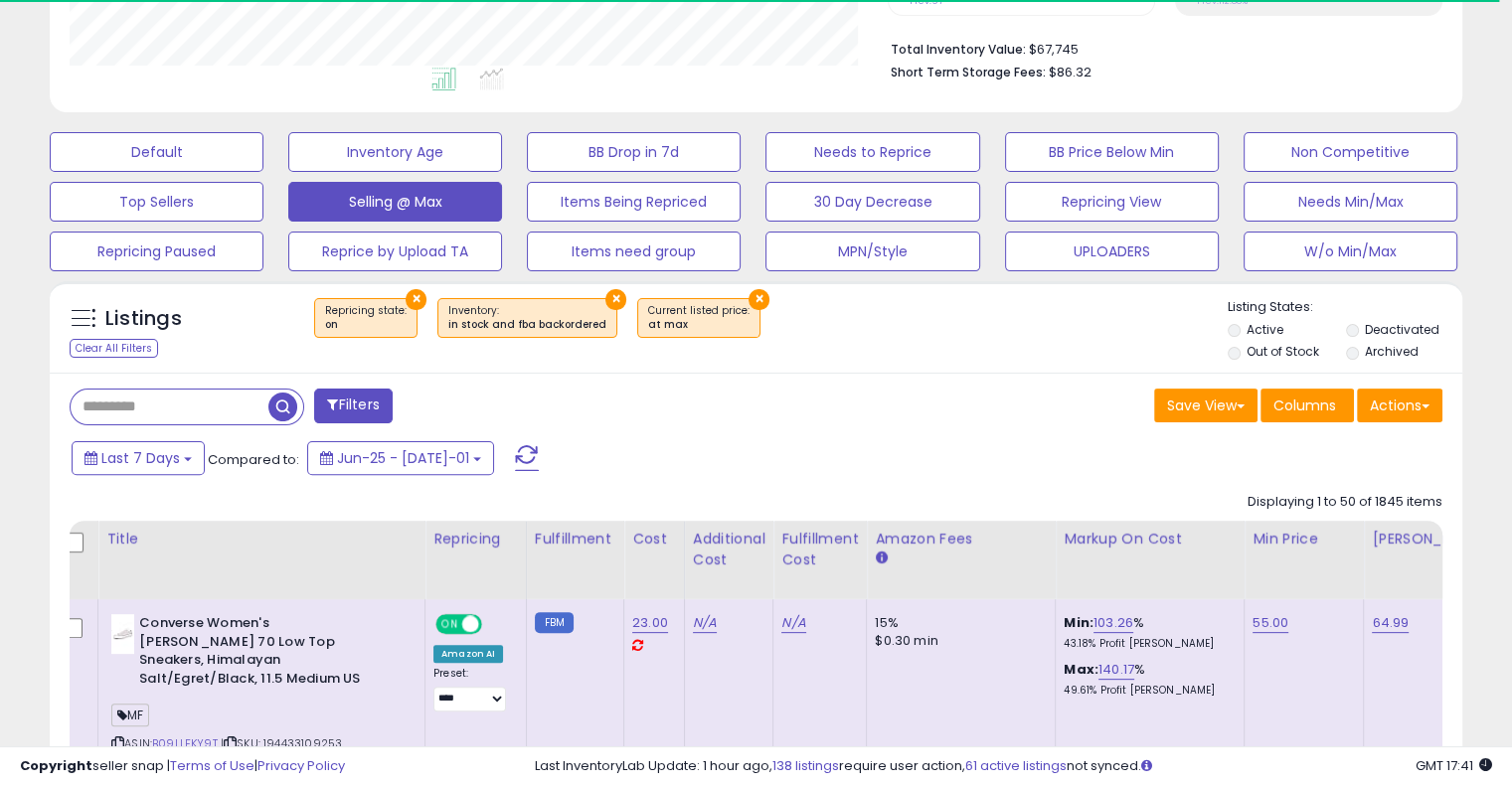 click on "×" at bounding box center [758, 299] 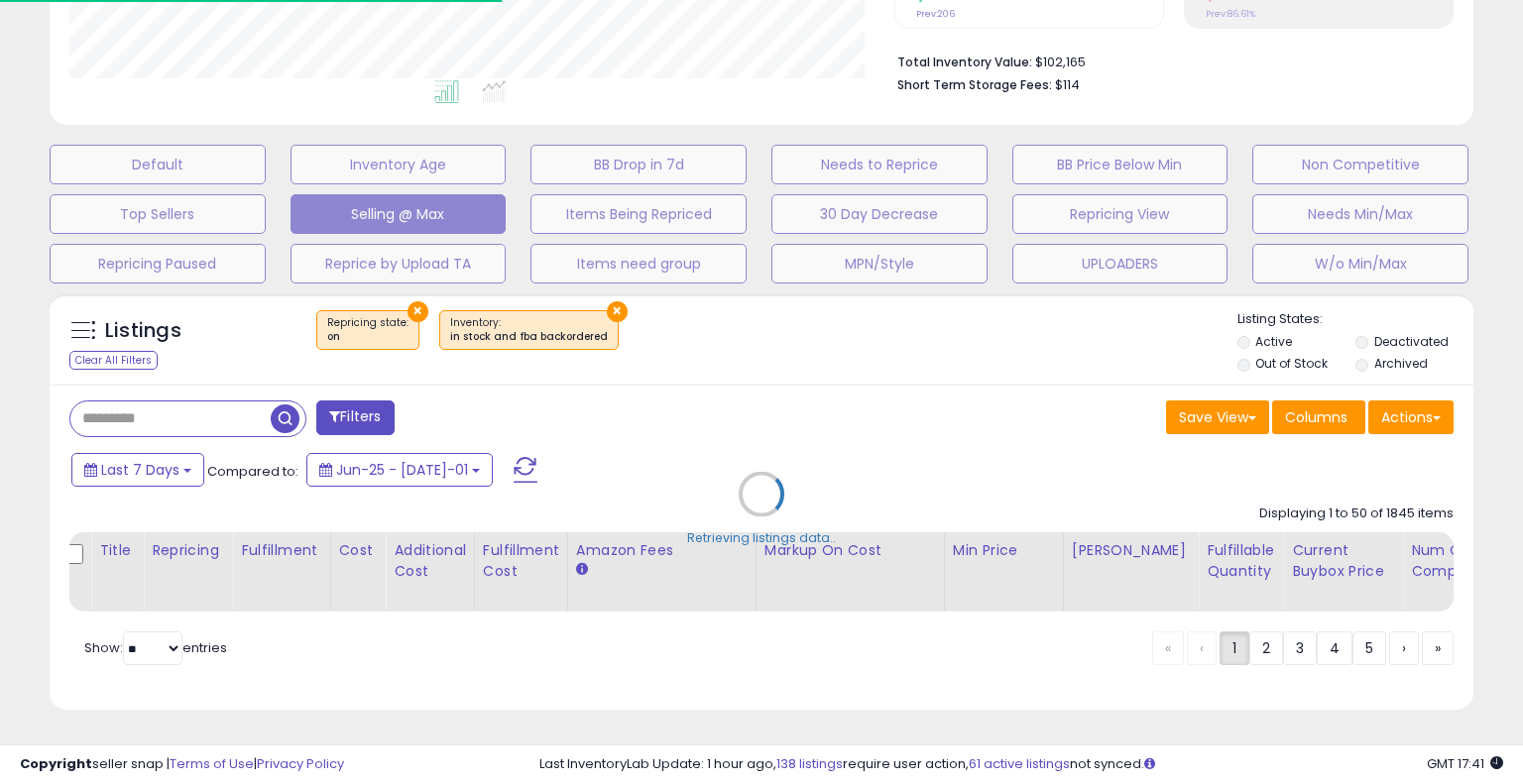 scroll, scrollTop: 990743, scrollLeft: 990712, axis: both 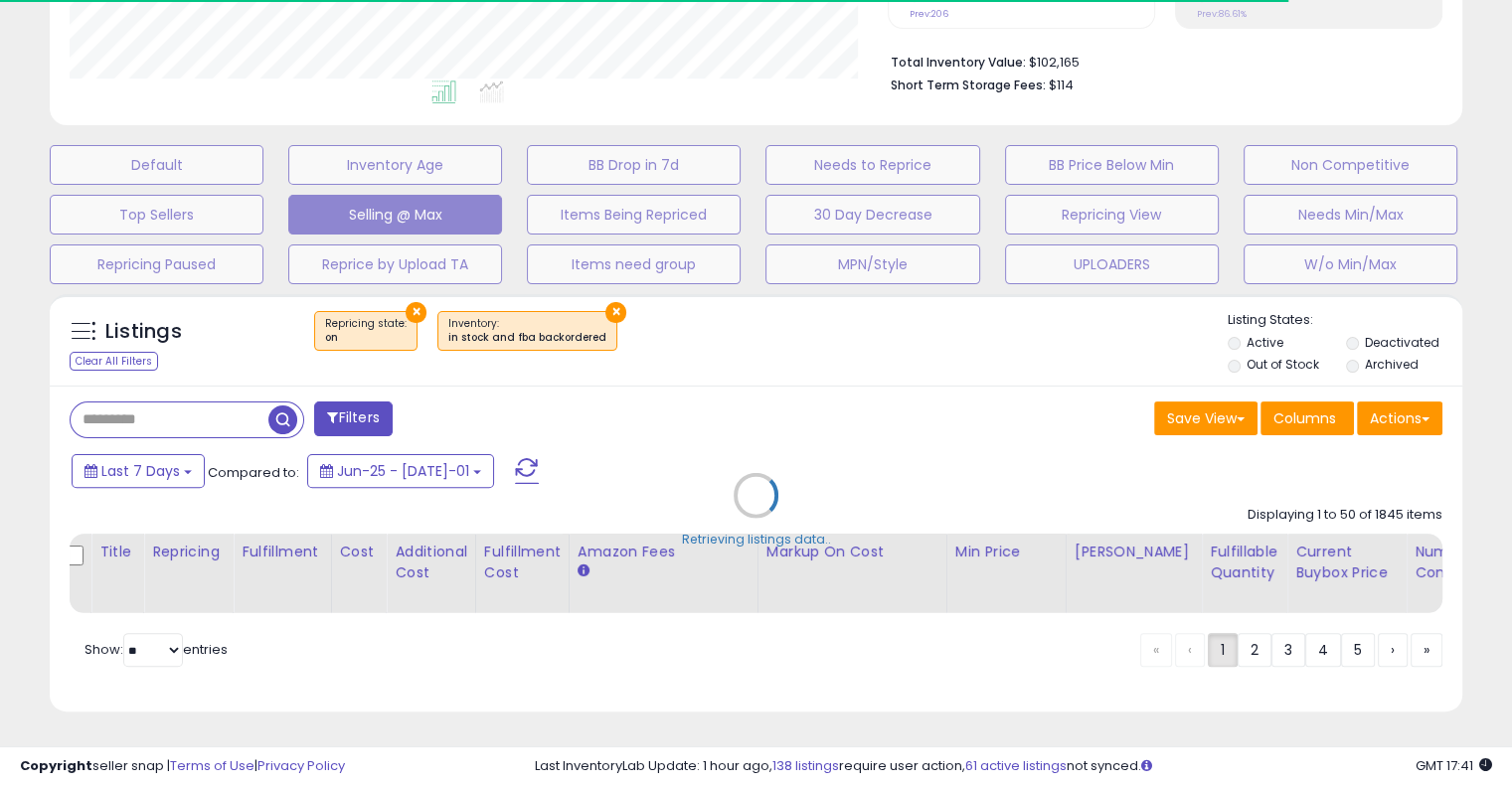 click on "Retrieving listings data.." at bounding box center (756, 510) 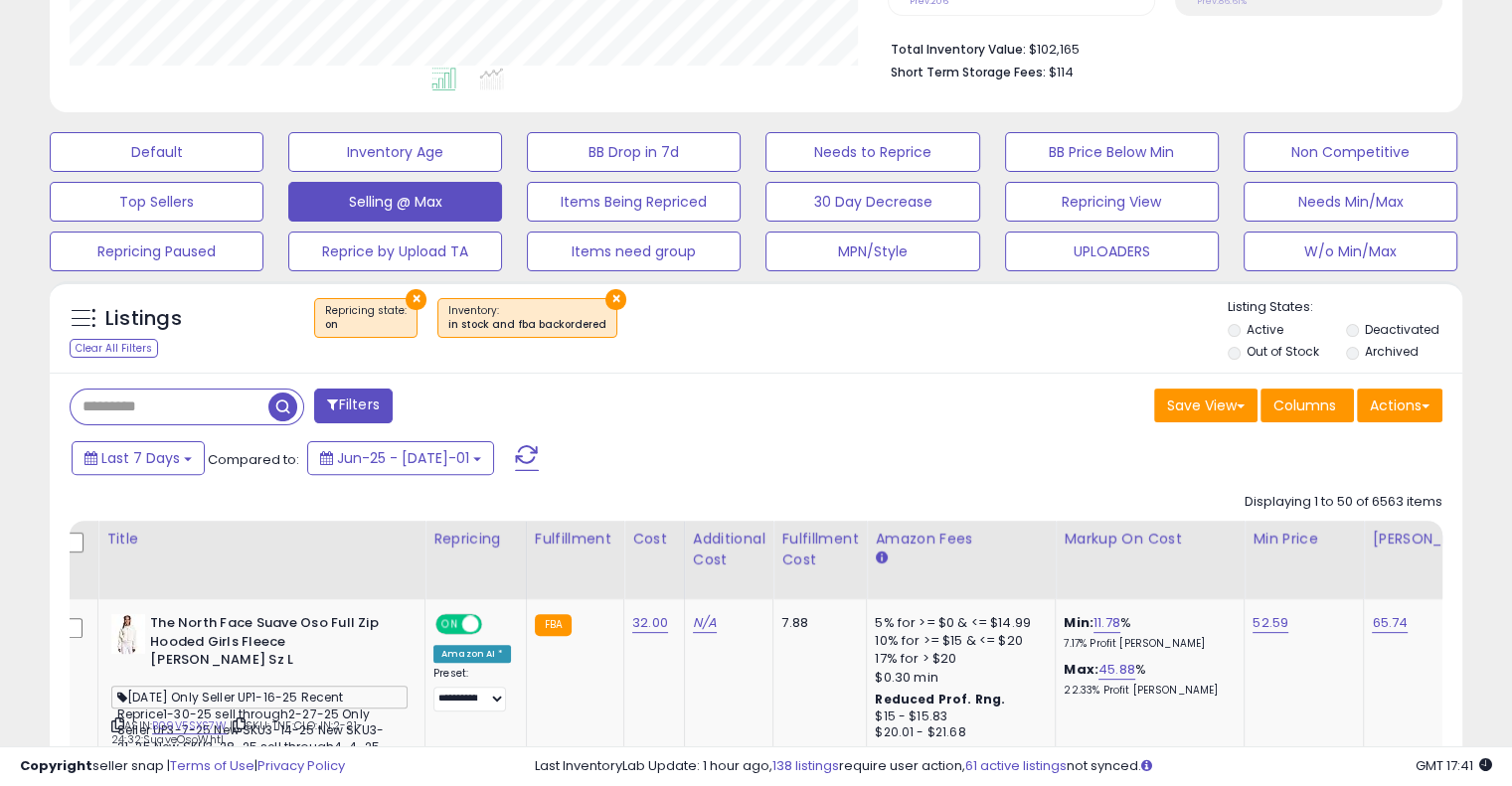 click on "×" at bounding box center [615, 299] 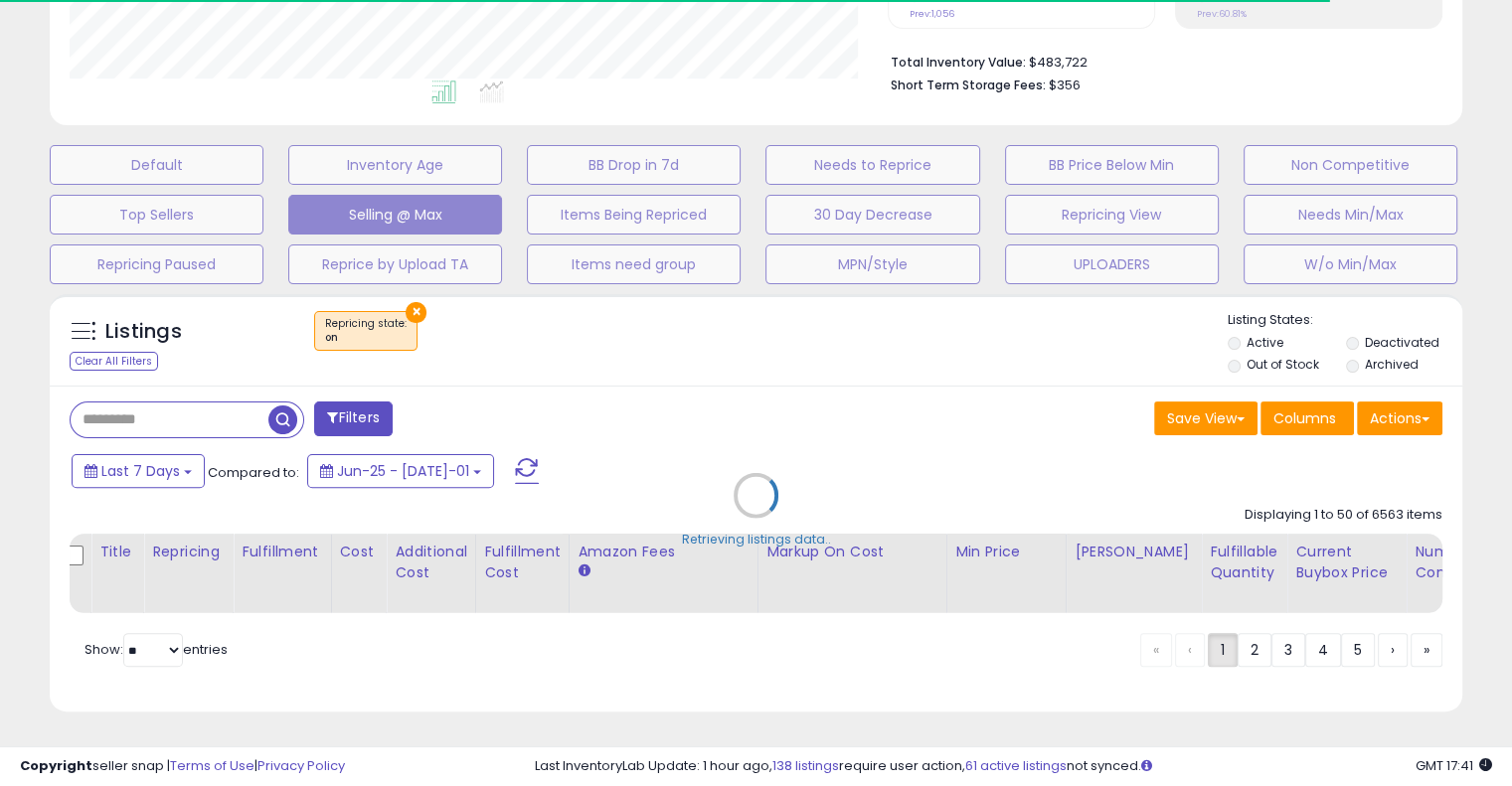 click on "Retrieving listings data.." at bounding box center (756, 510) 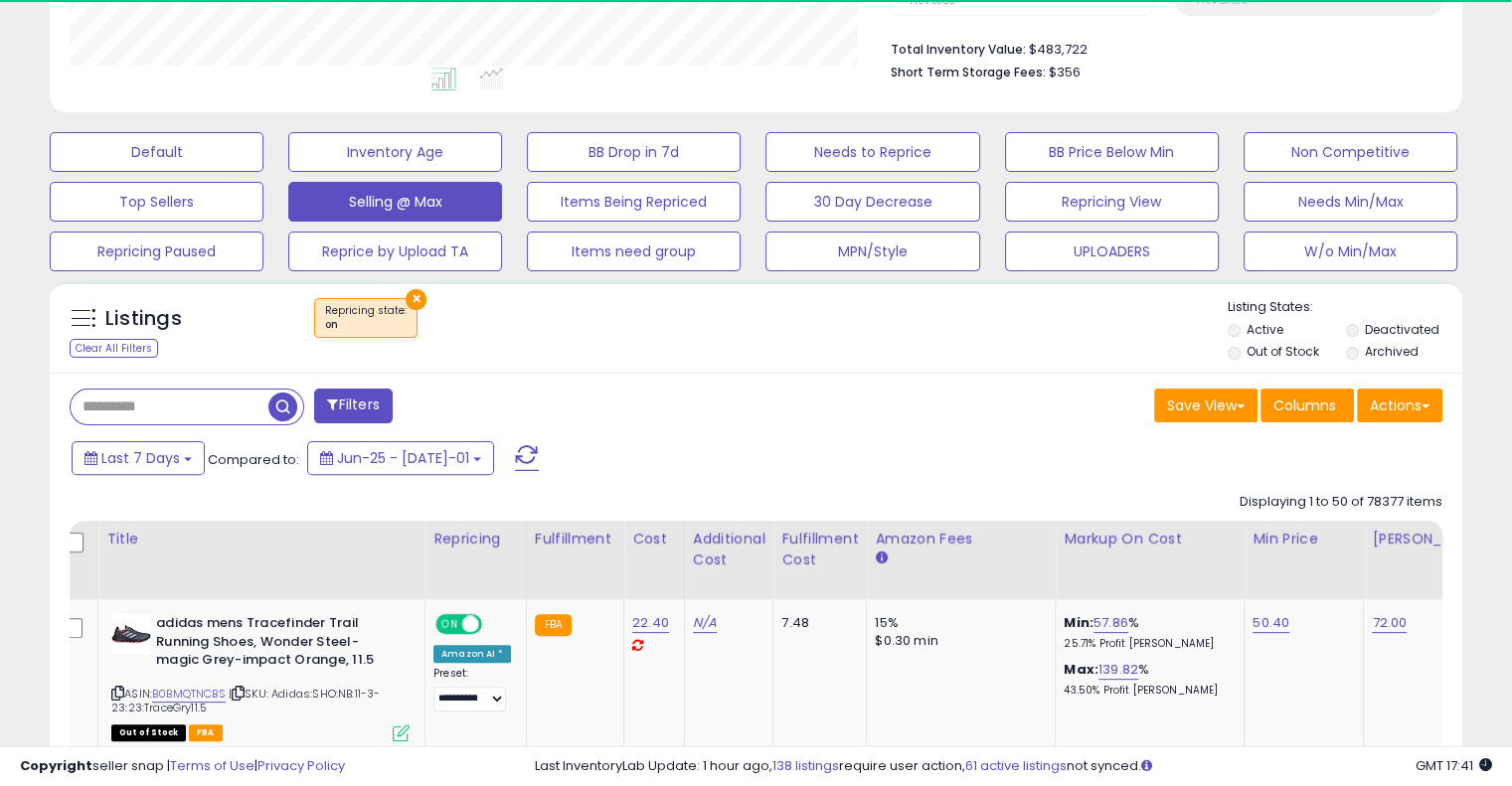 click on "×" at bounding box center [416, 299] 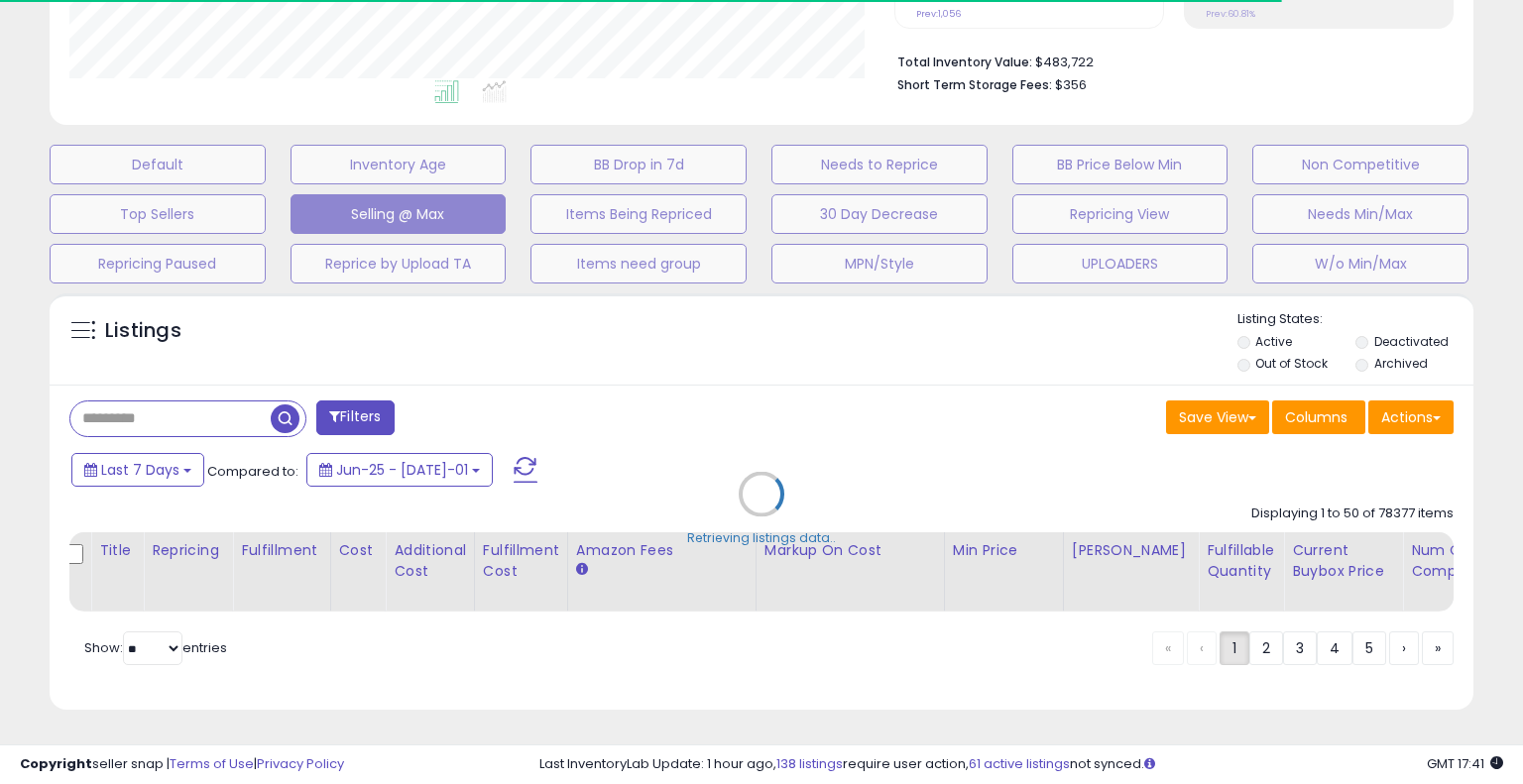 click on "Retrieving listings data.." at bounding box center (762, 508) 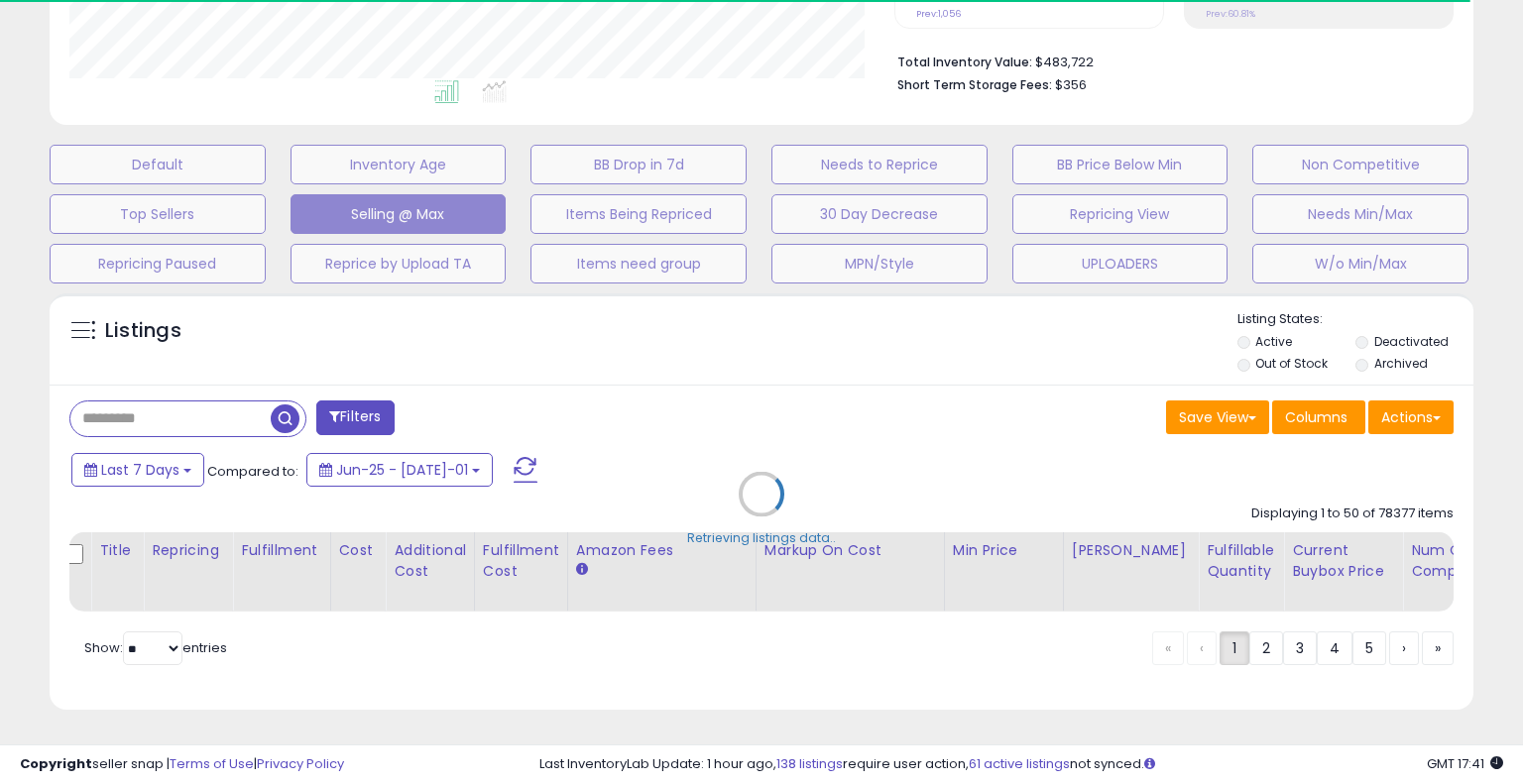 click on "Retrieving listings data.." at bounding box center (762, 508) 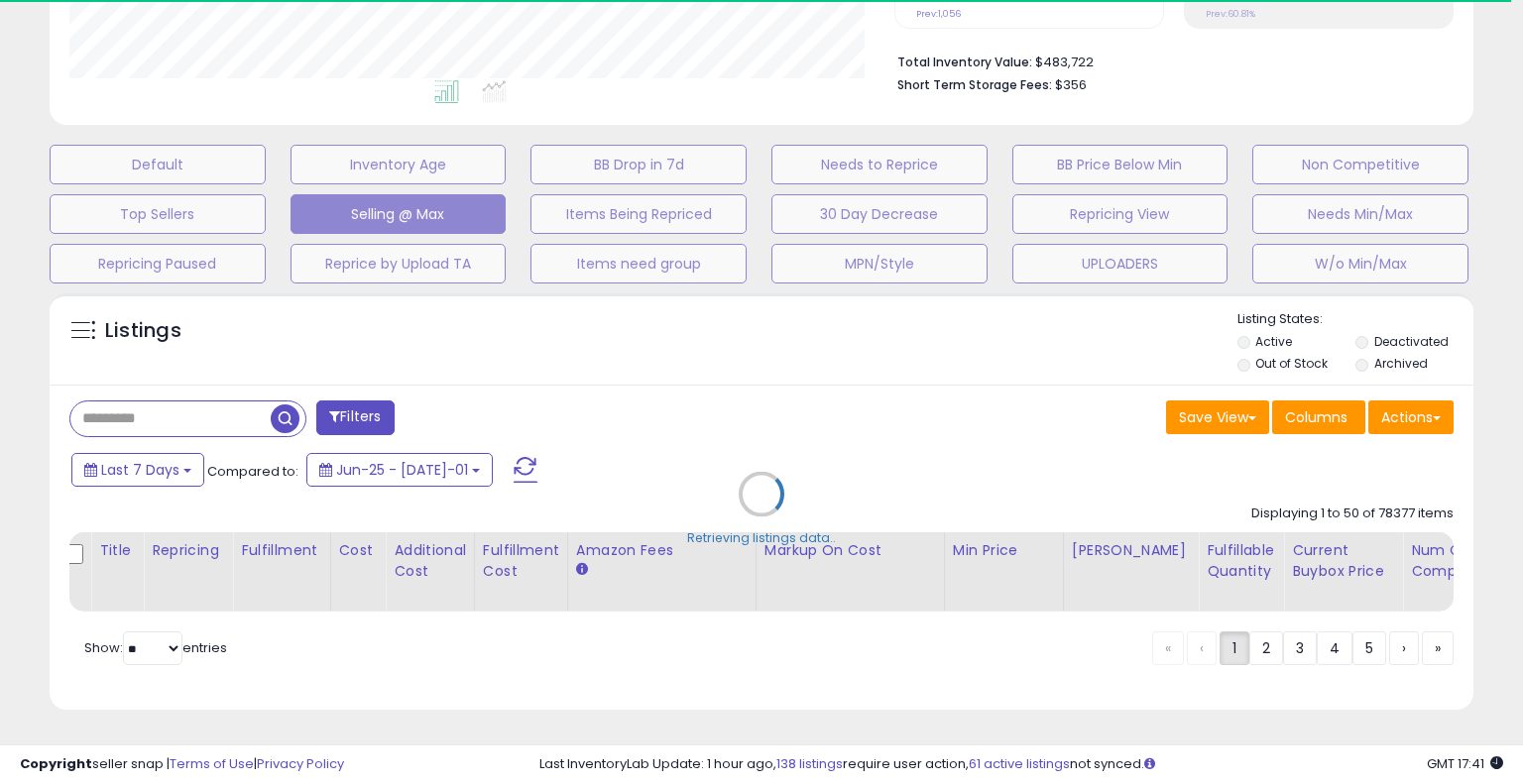 click on "Retrieving listings data.." at bounding box center [762, 508] 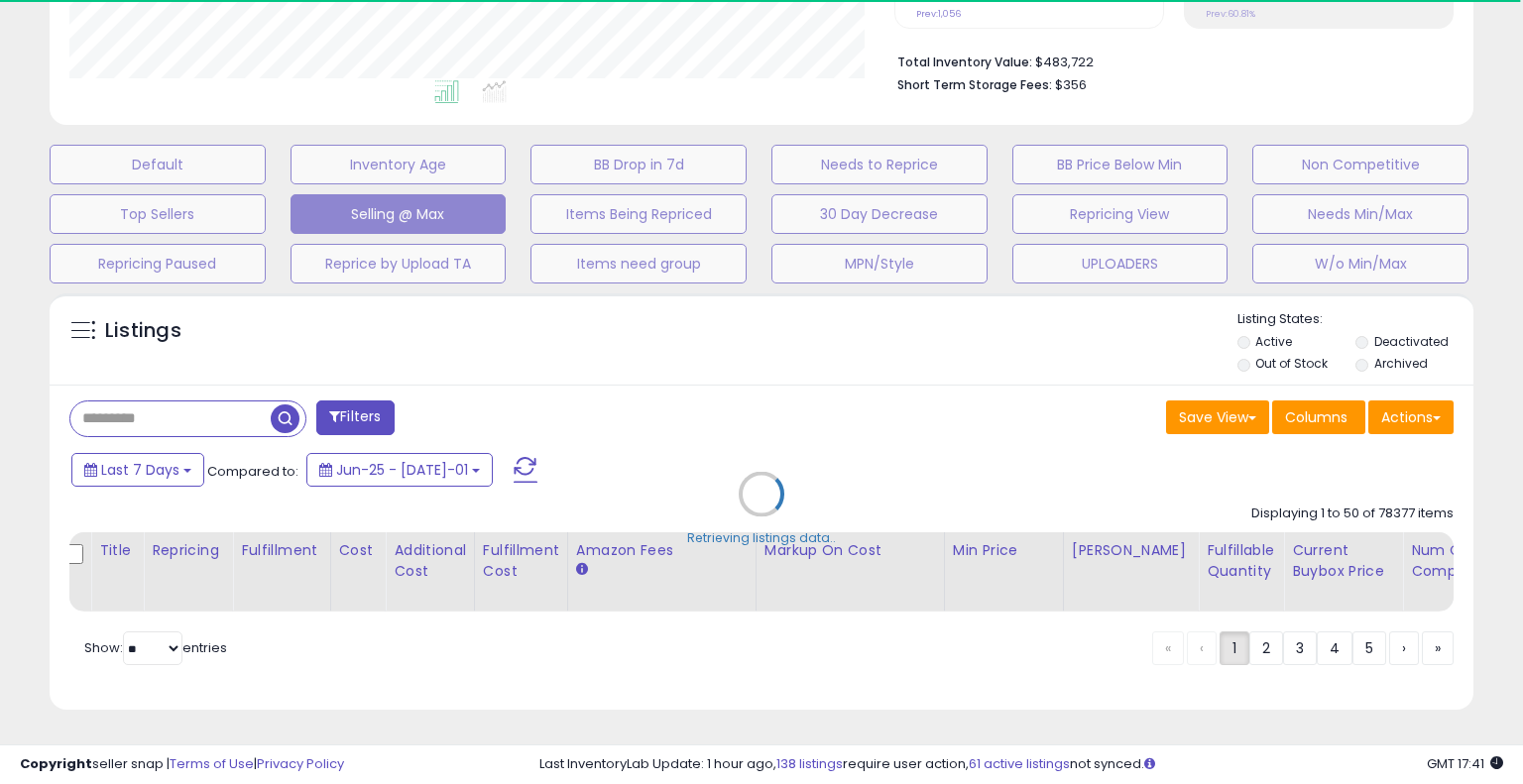 click on "Retrieving listings data.." at bounding box center [762, 508] 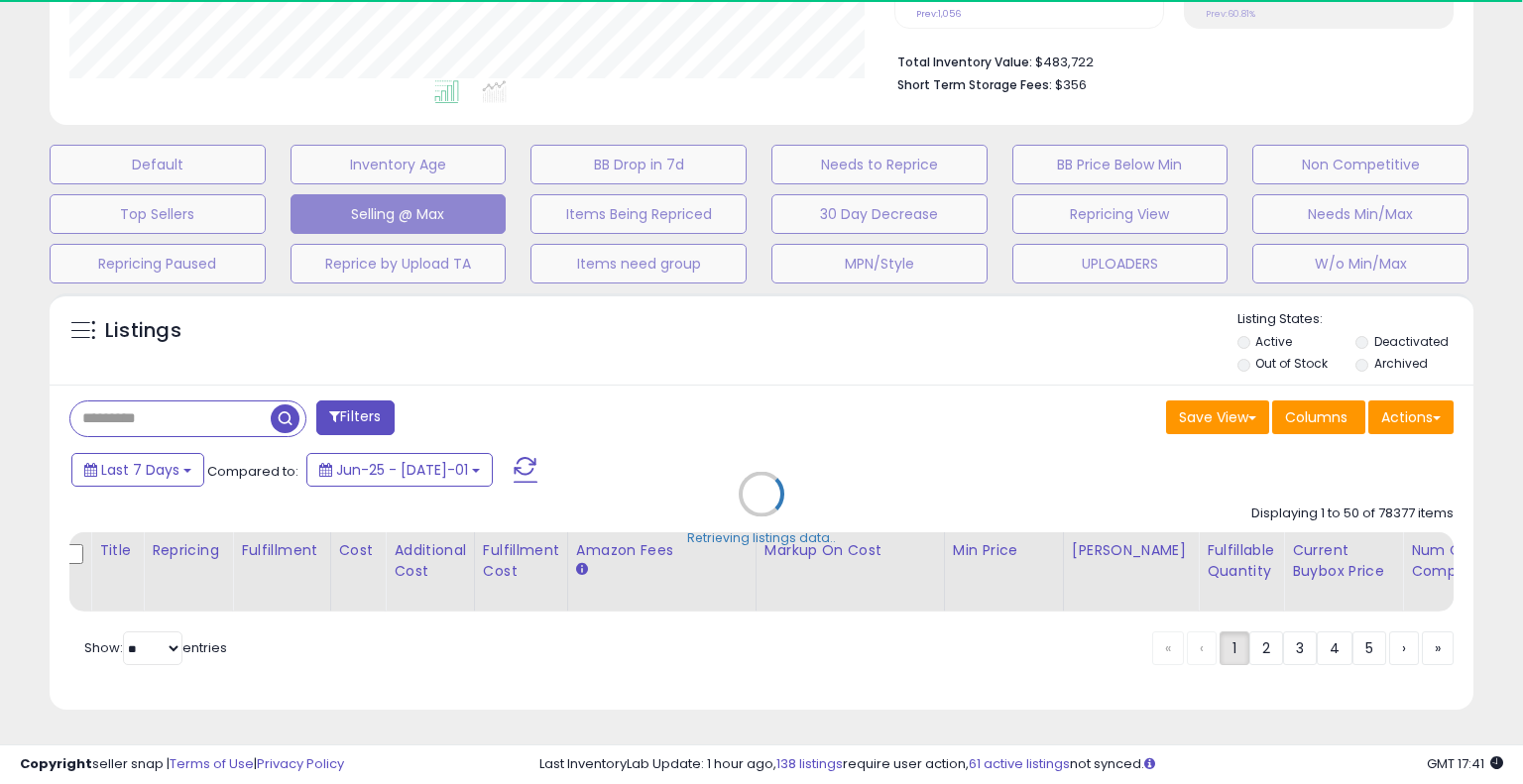 click on "Retrieving listings data.." at bounding box center [762, 508] 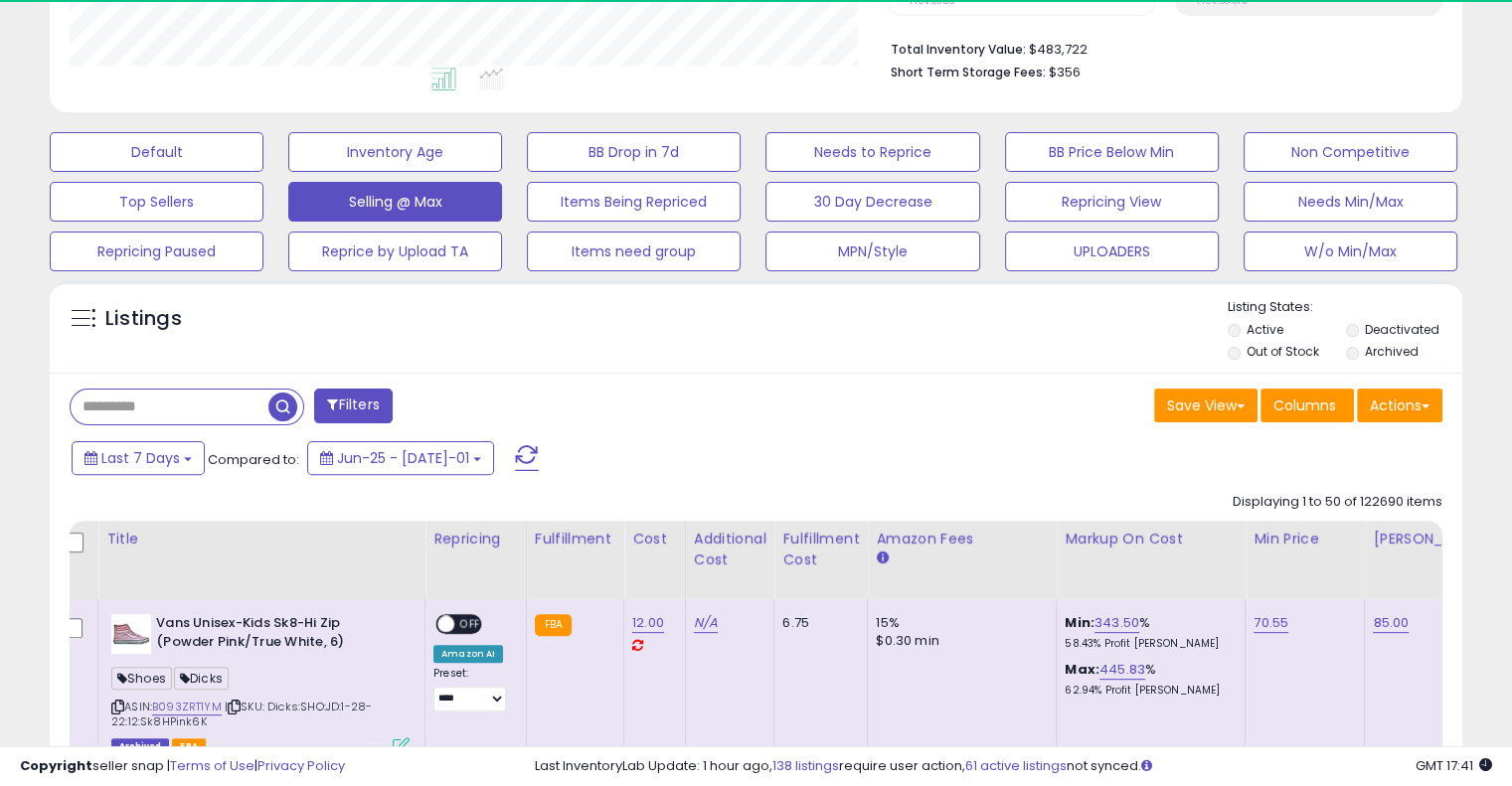 click at bounding box center [169, 406] 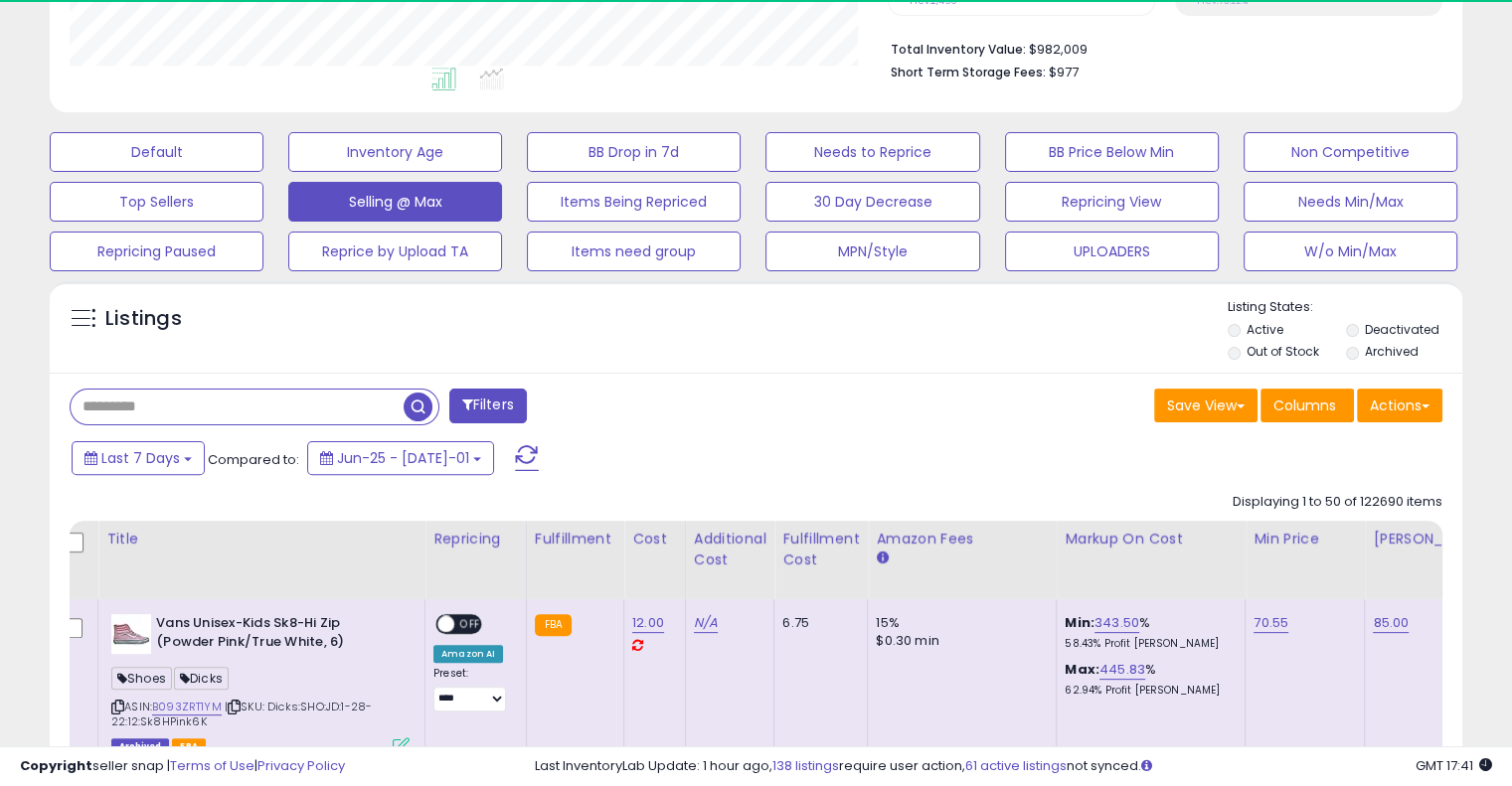 paste on "**********" 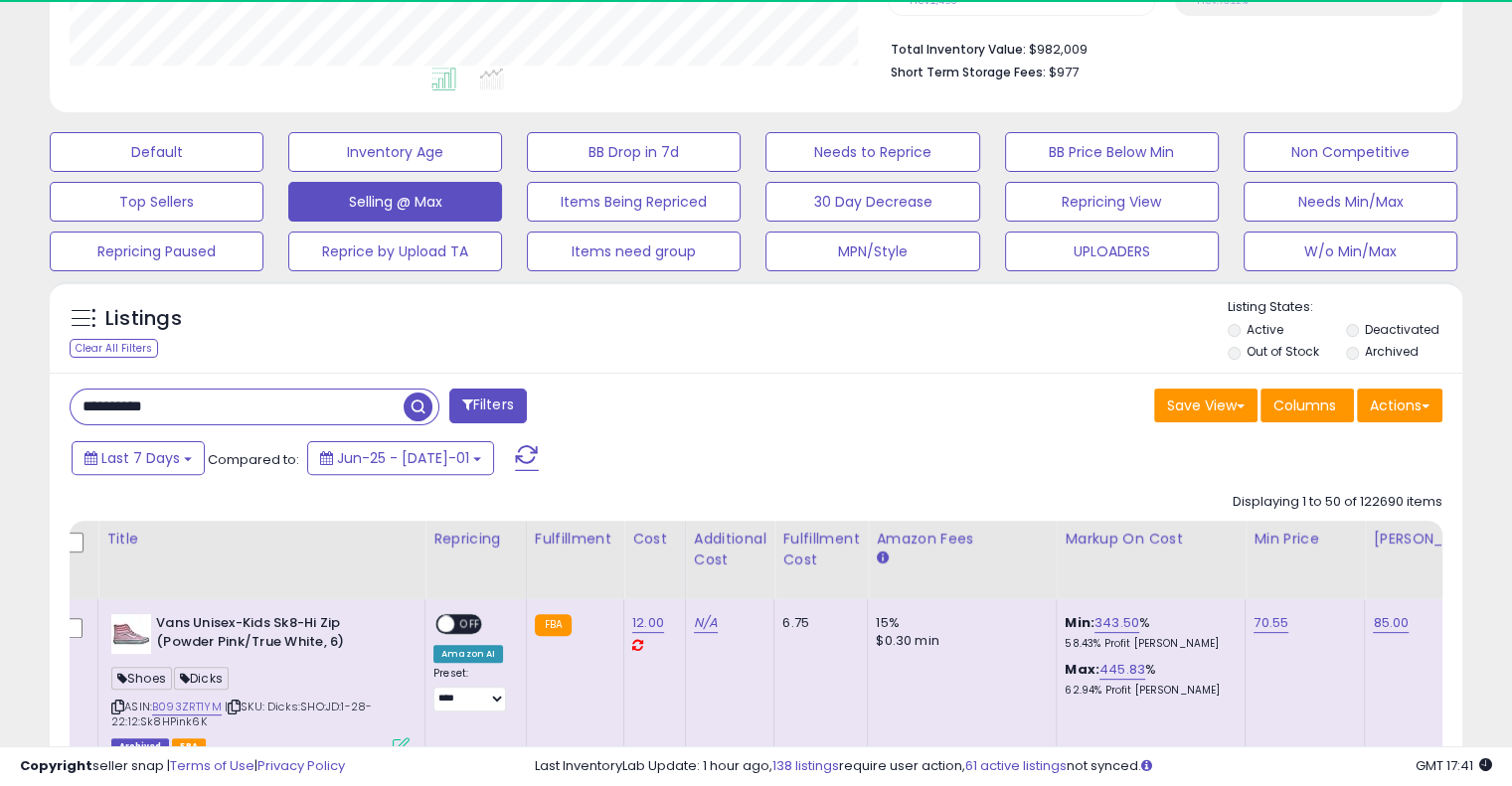 type on "**********" 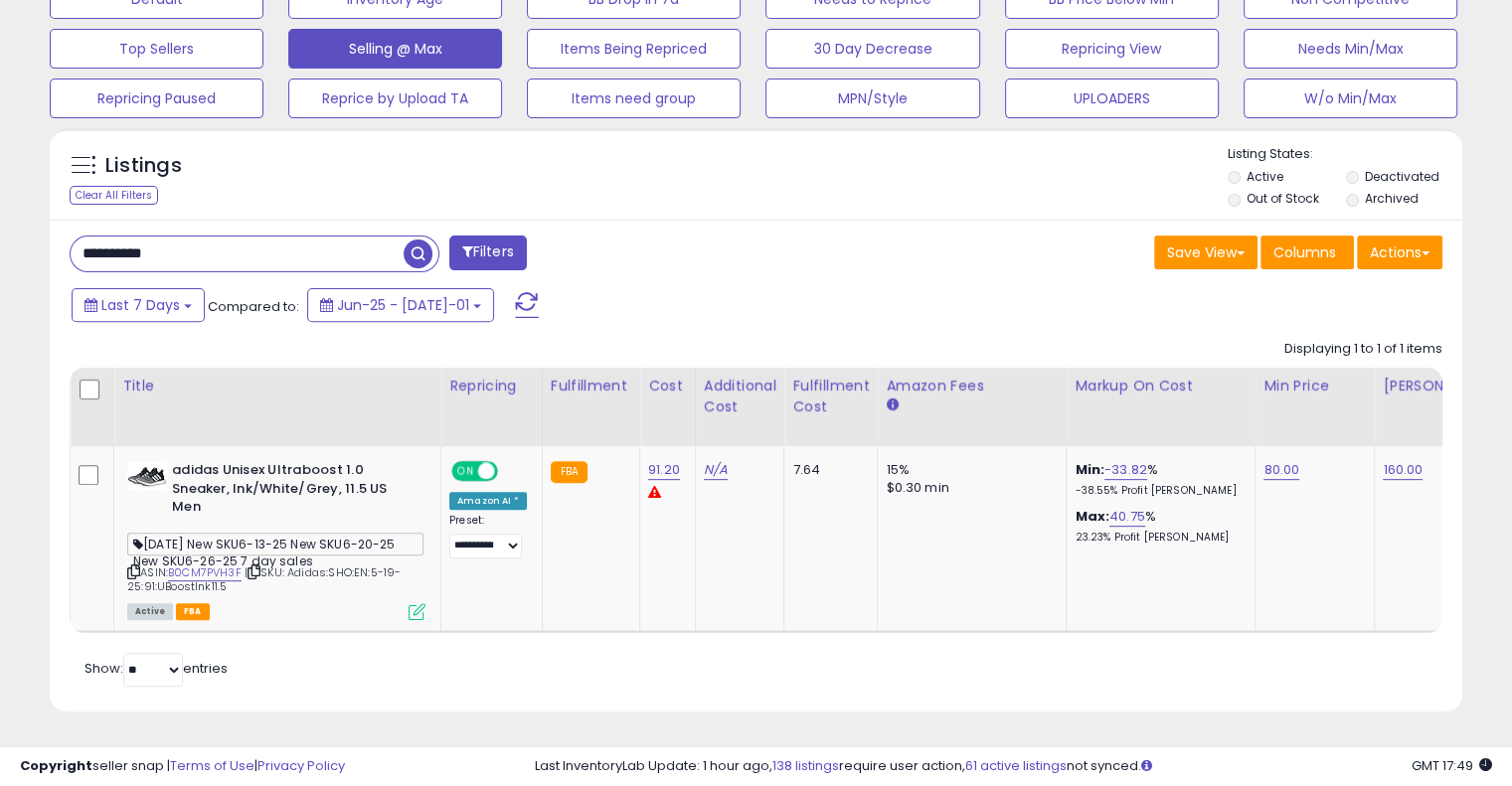 click on "**********" at bounding box center (237, 253) 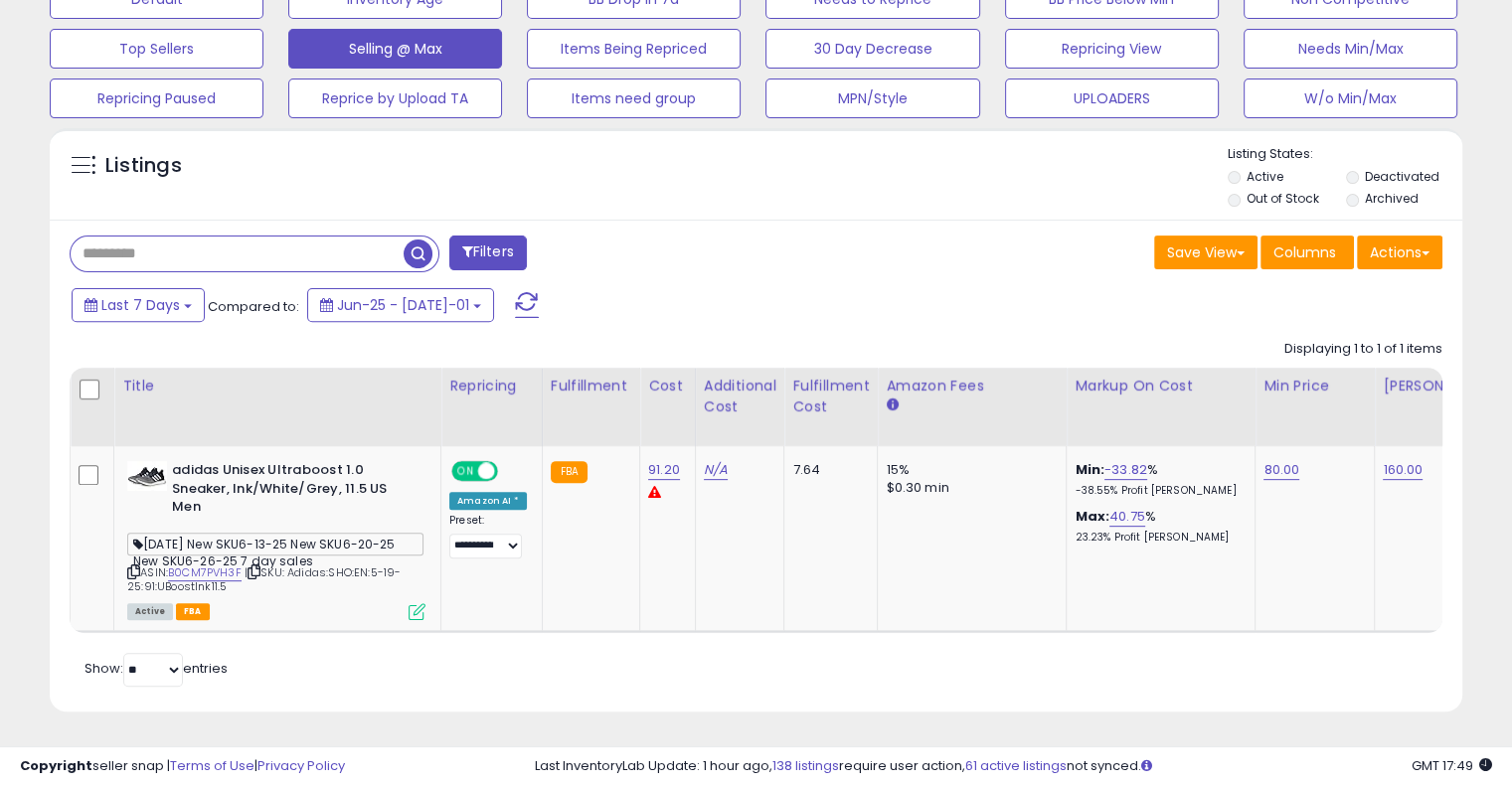 paste on "**********" 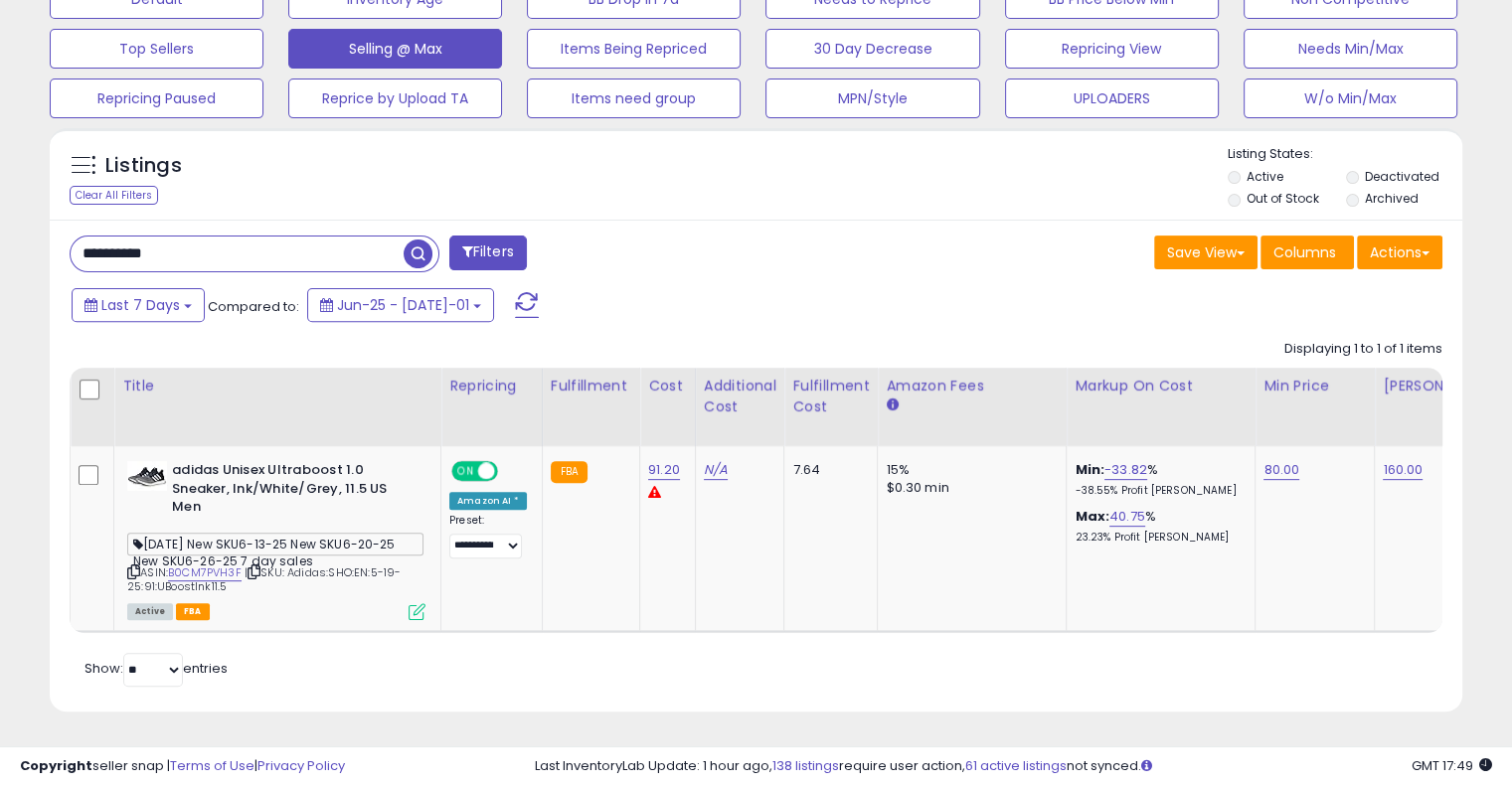 type on "**********" 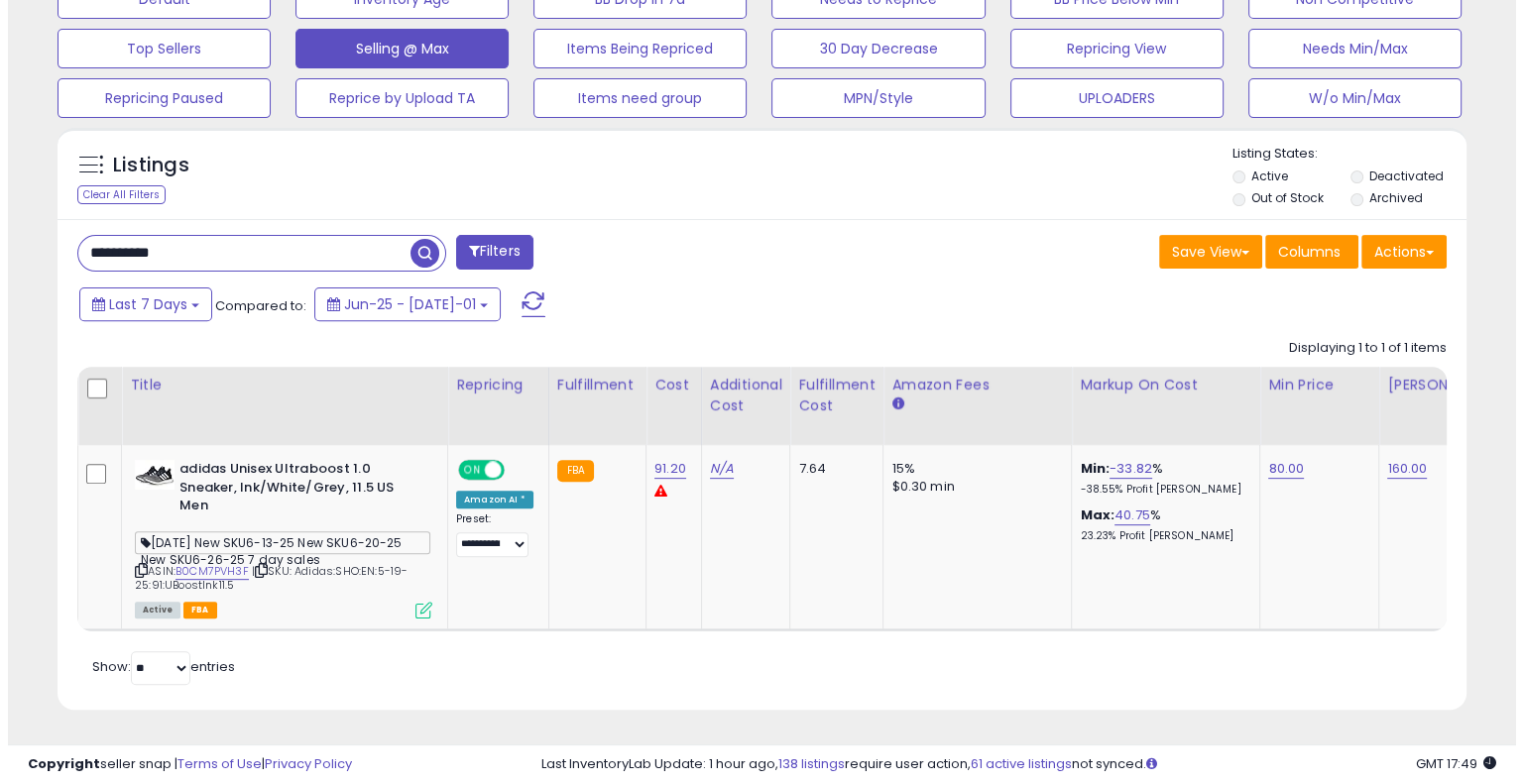 scroll, scrollTop: 474, scrollLeft: 0, axis: vertical 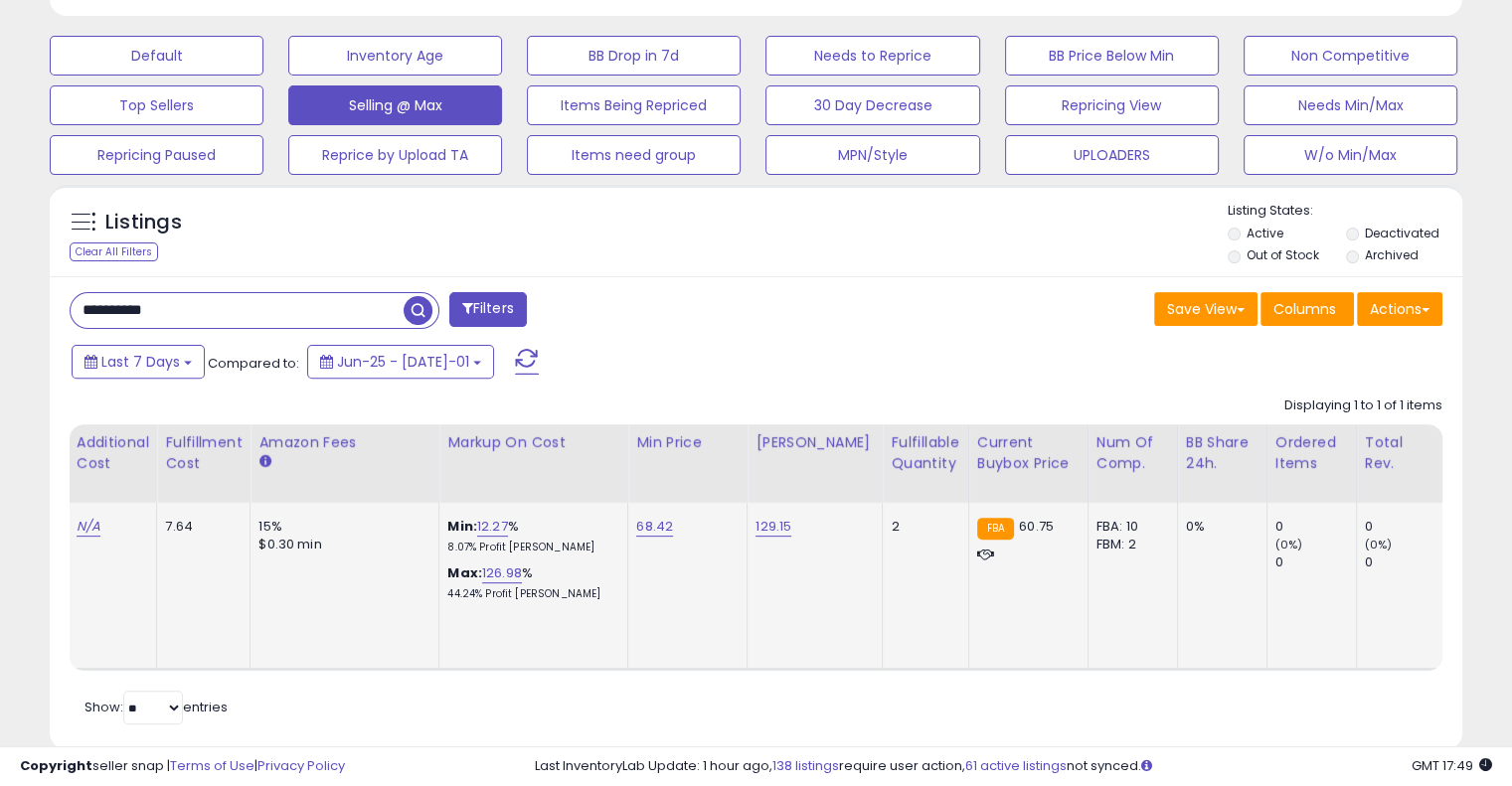 click on "129.15" 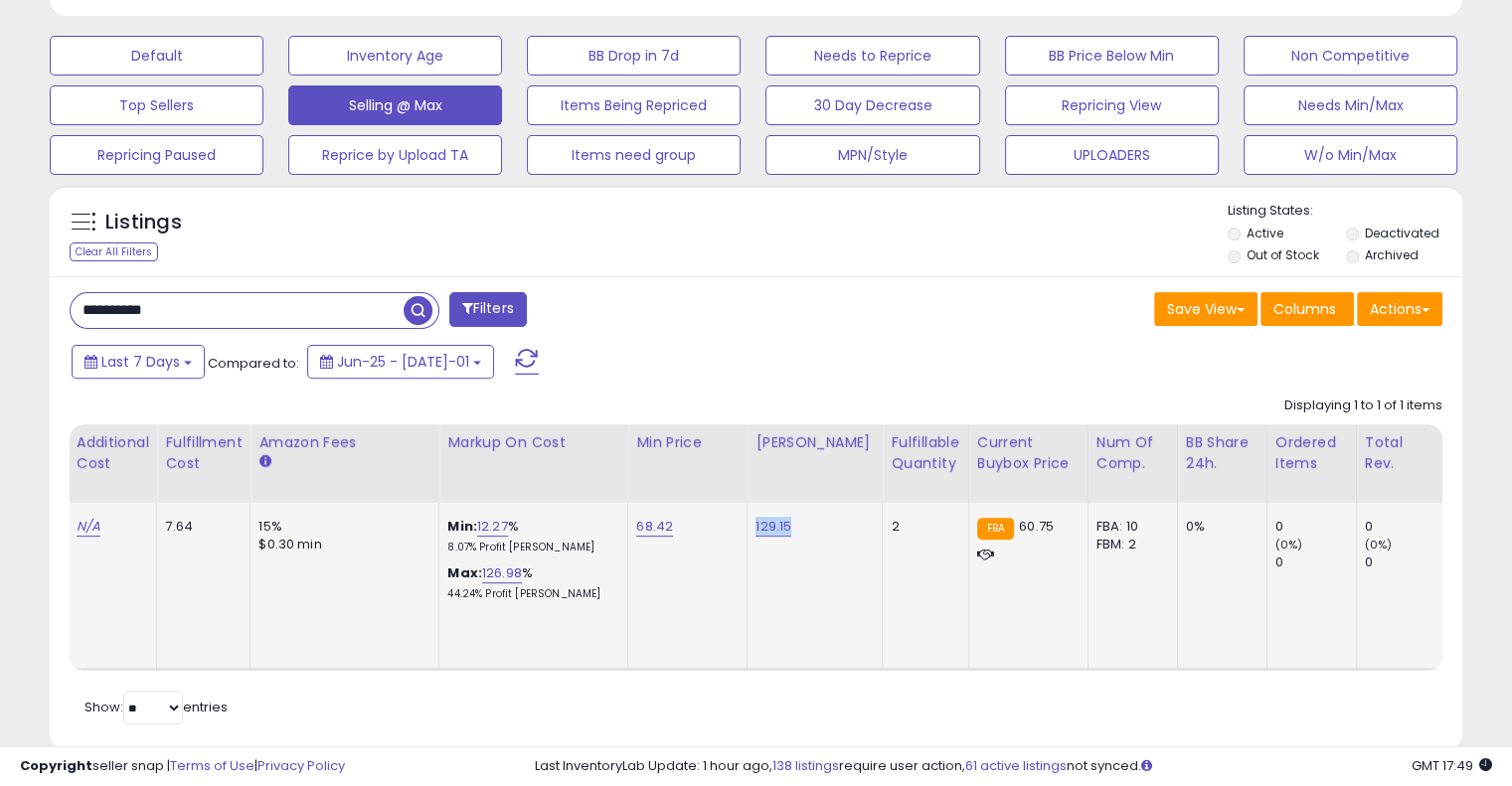 drag, startPoint x: 775, startPoint y: 512, endPoint x: 759, endPoint y: 524, distance: 20 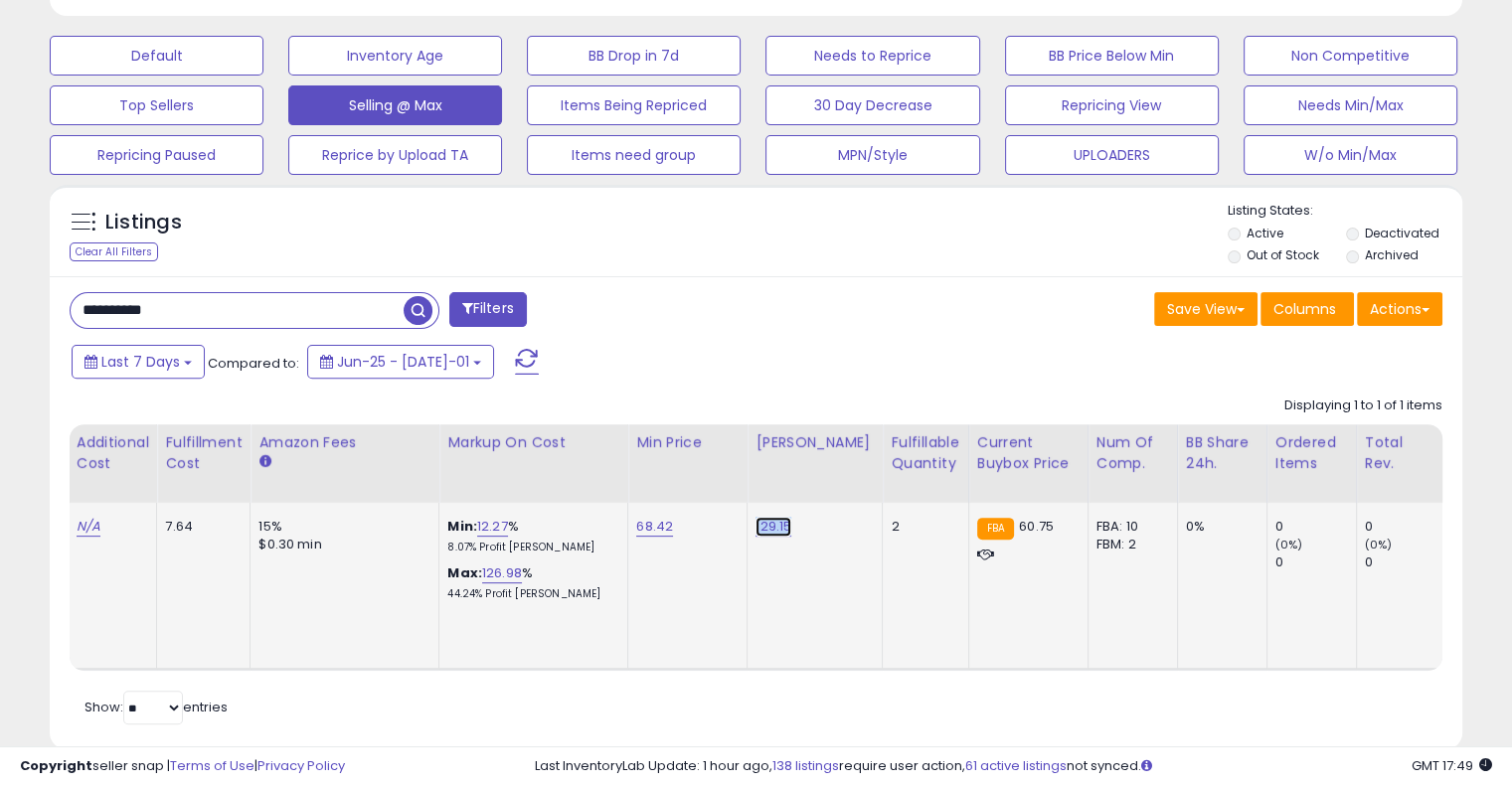 click on "129.15" at bounding box center [773, 527] 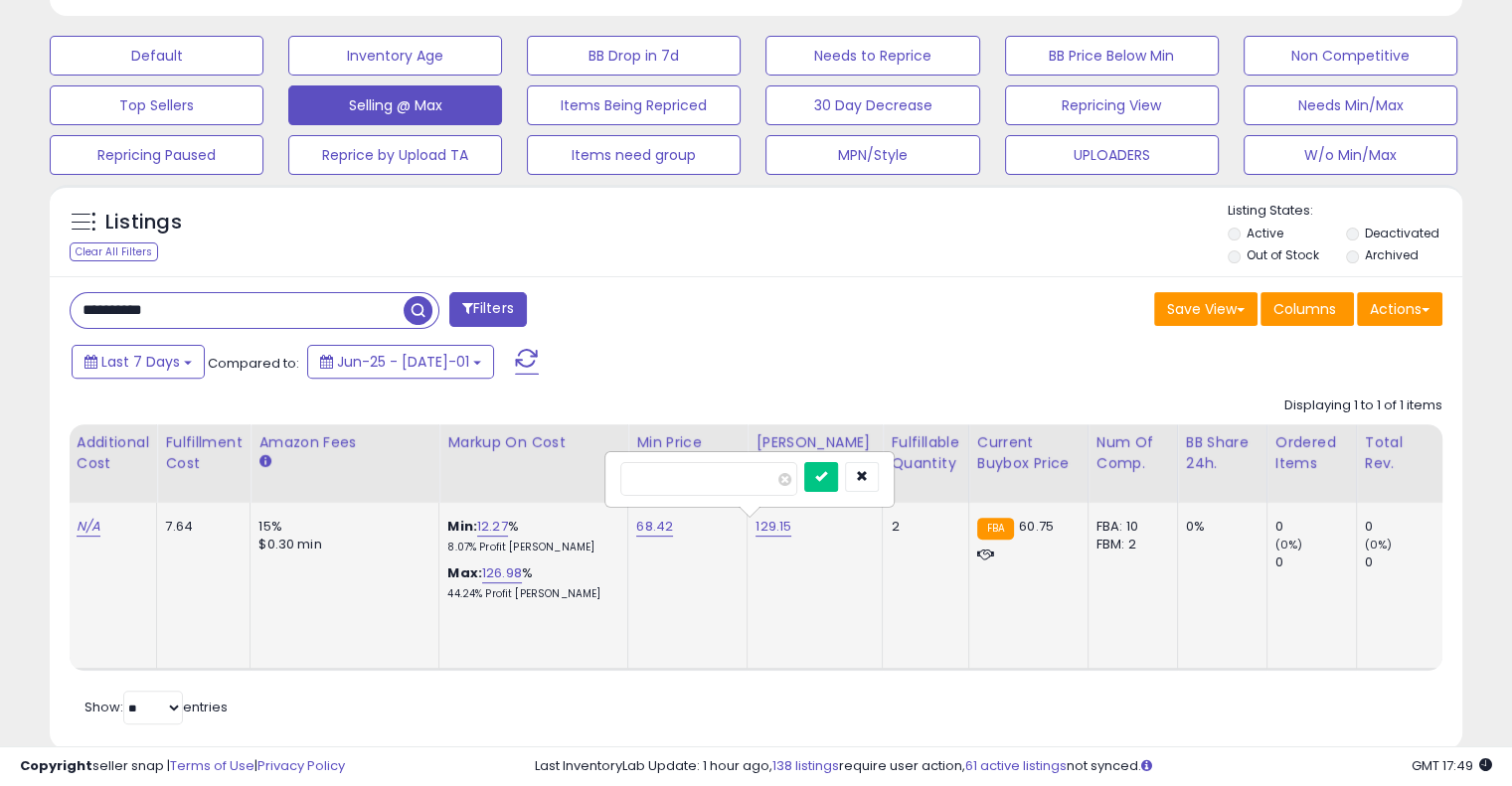 type on "*" 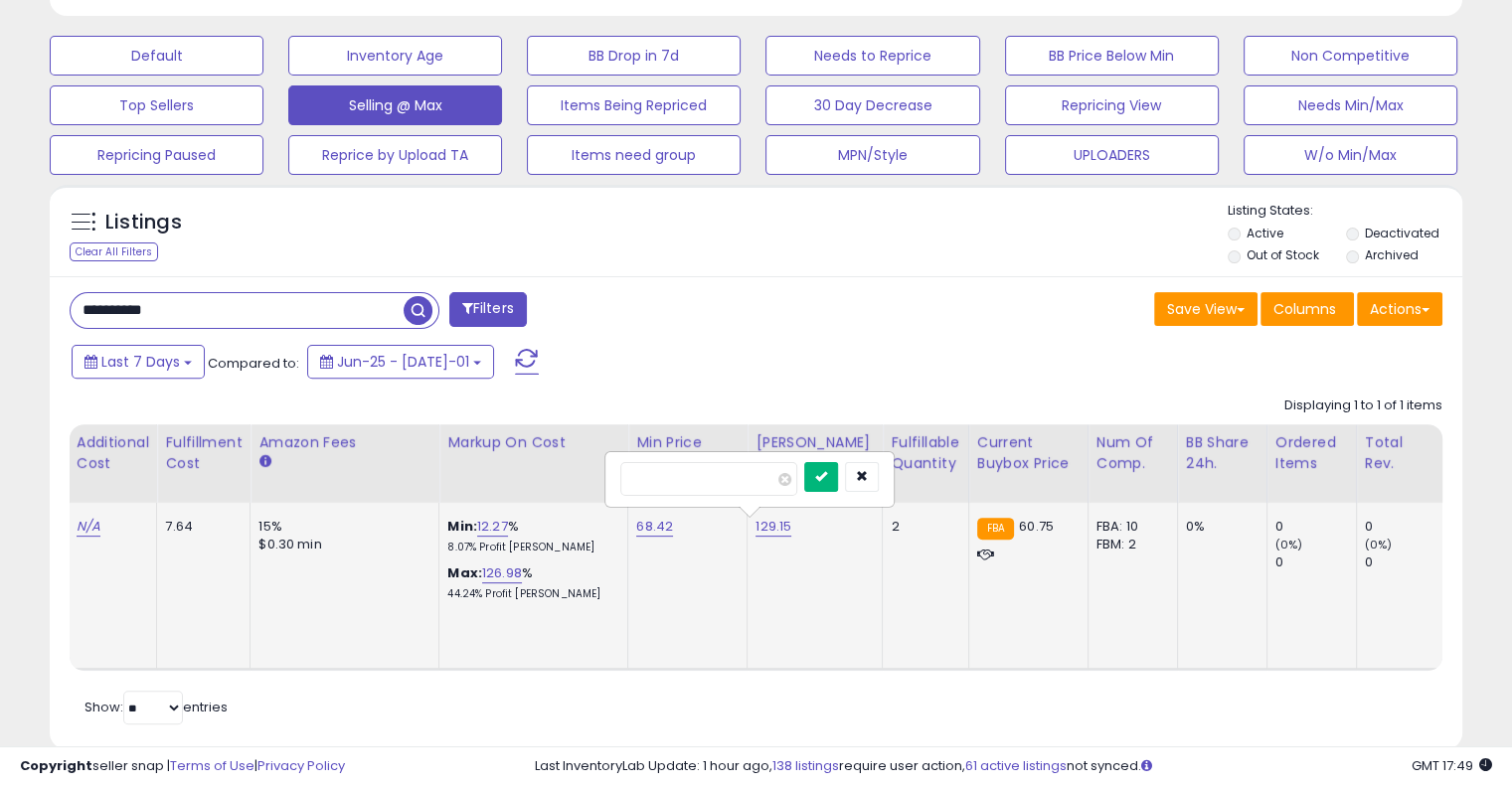 type on "**" 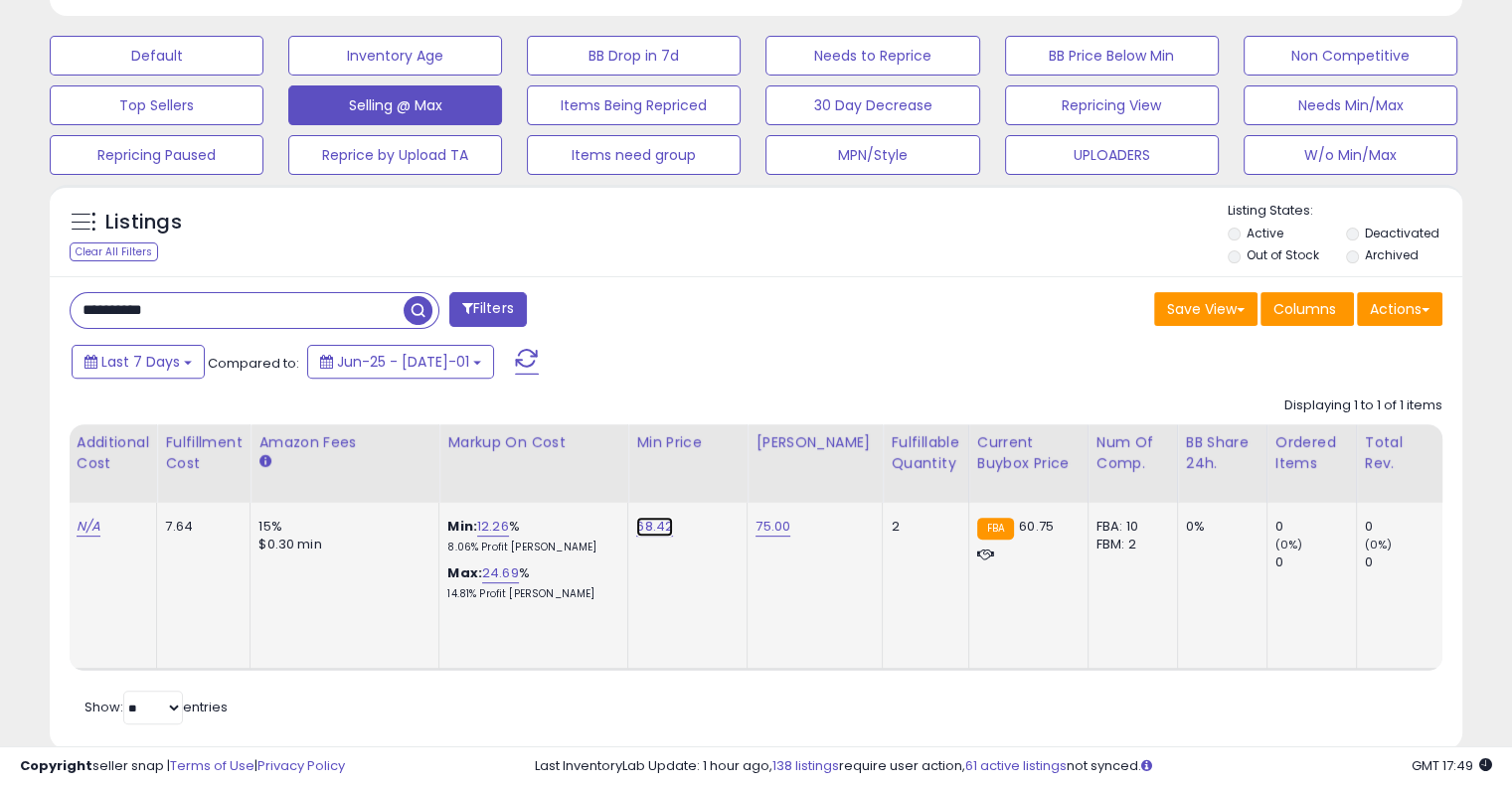 click on "68.42" at bounding box center (654, 527) 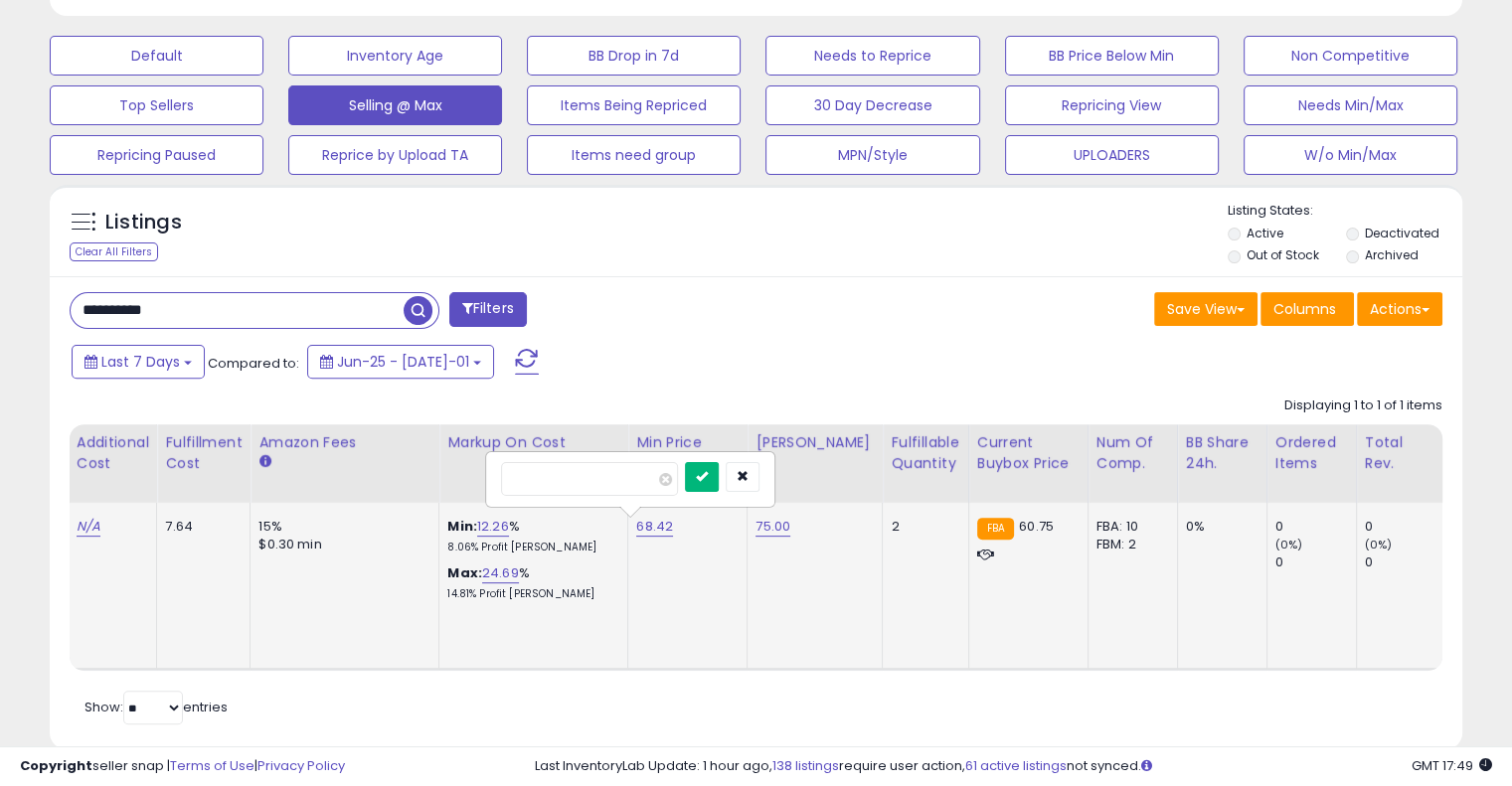 type on "**" 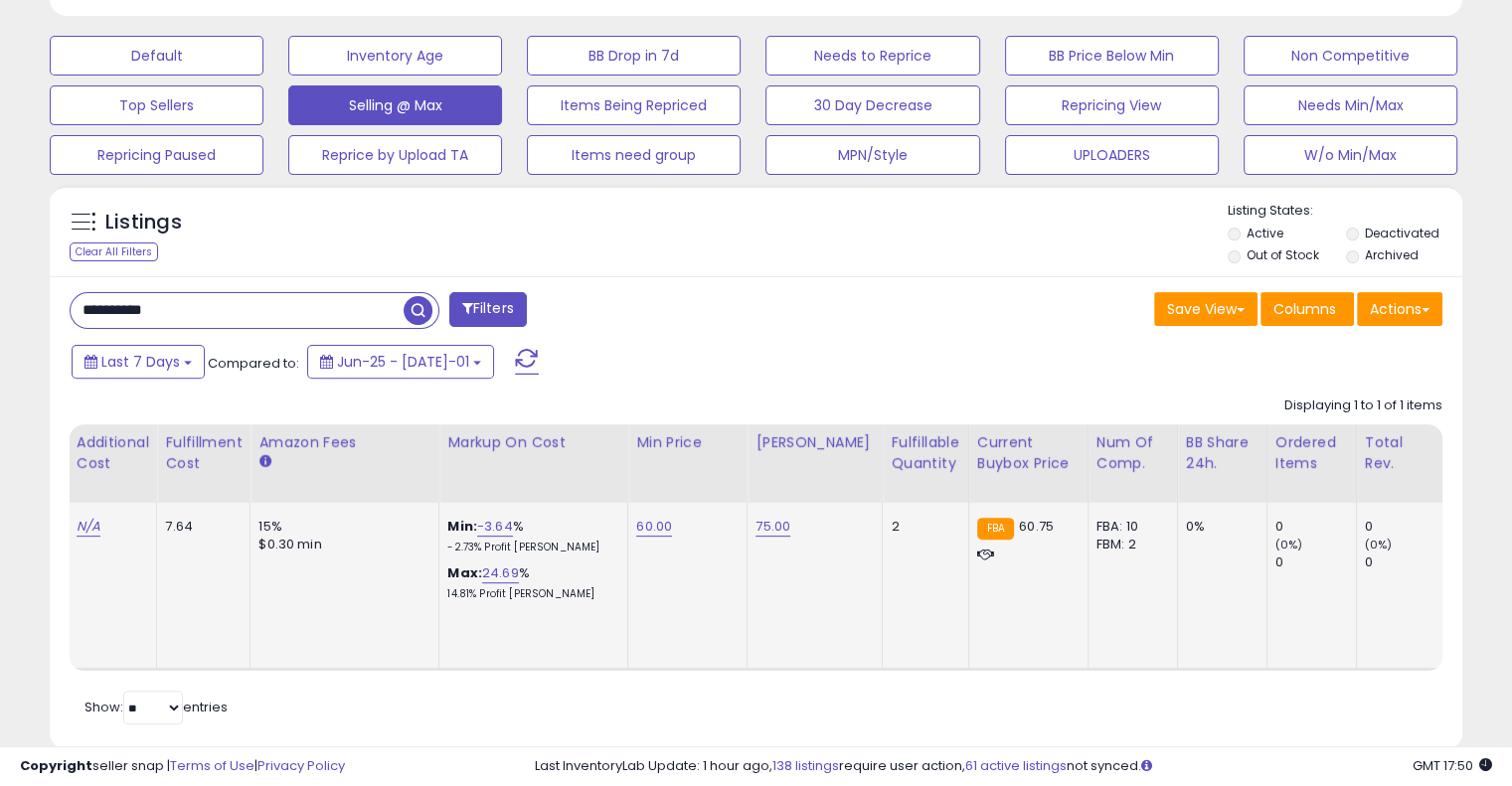 click on "**********" at bounding box center (237, 310) 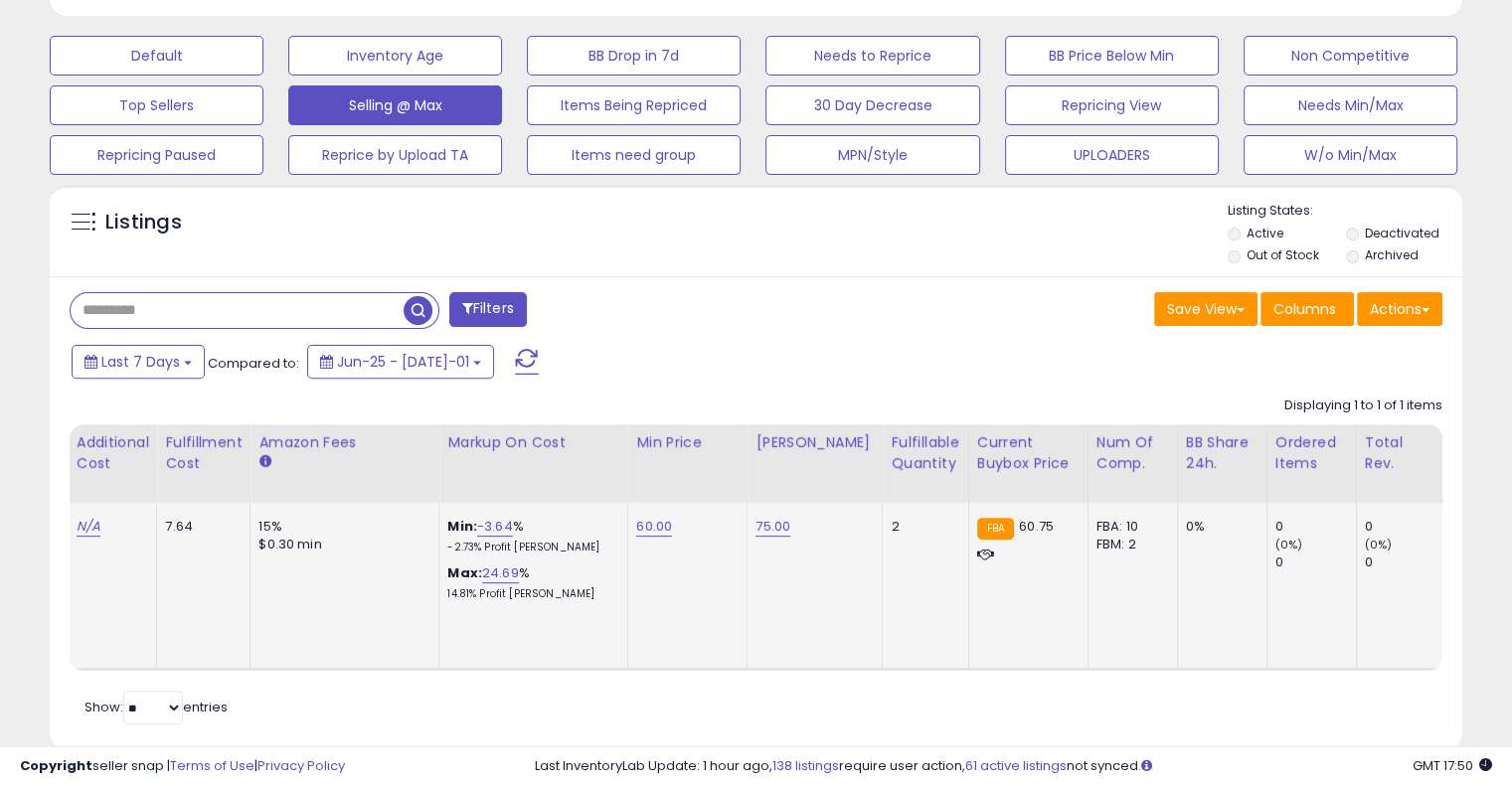 paste on "**********" 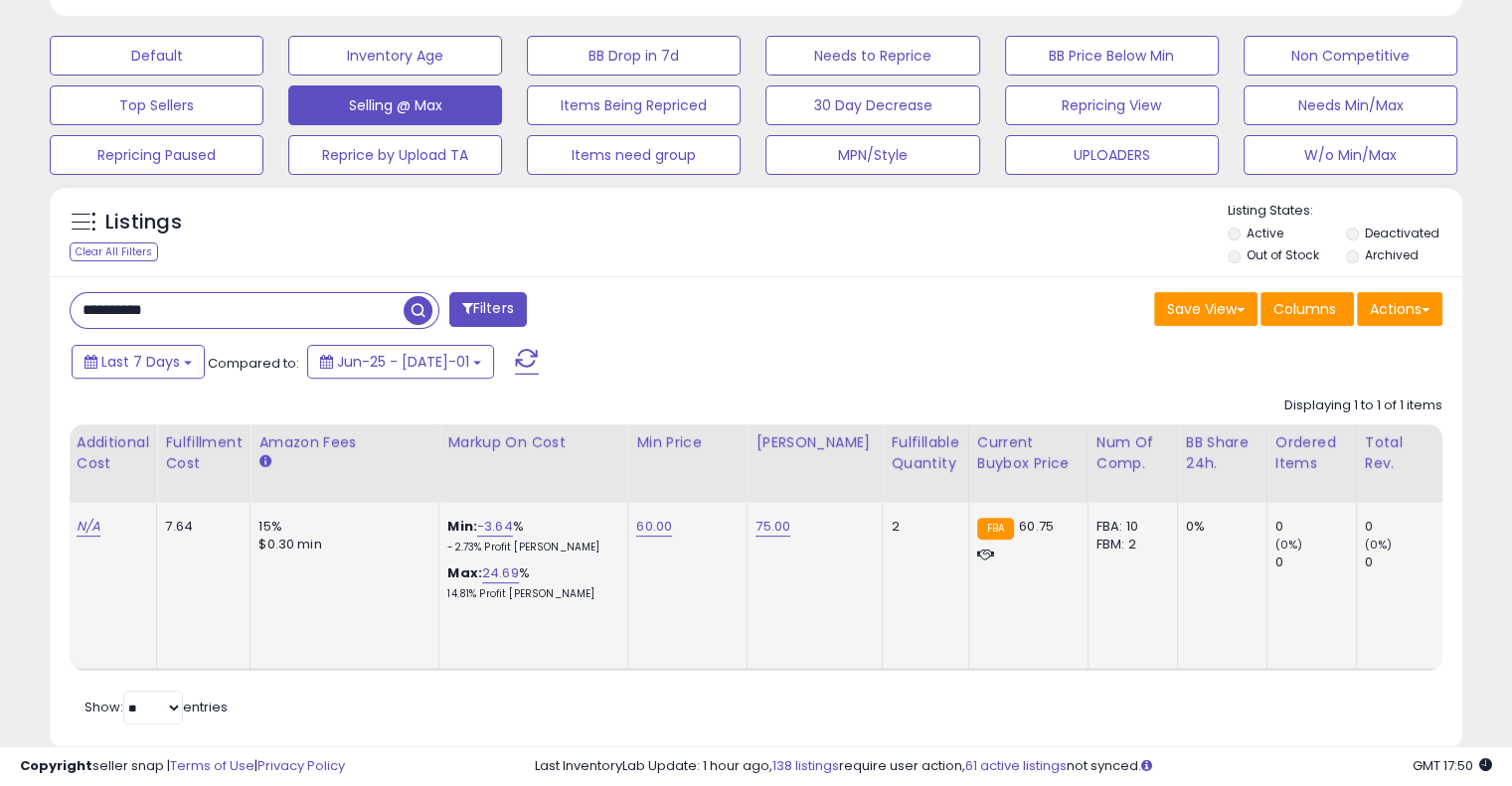 type on "**********" 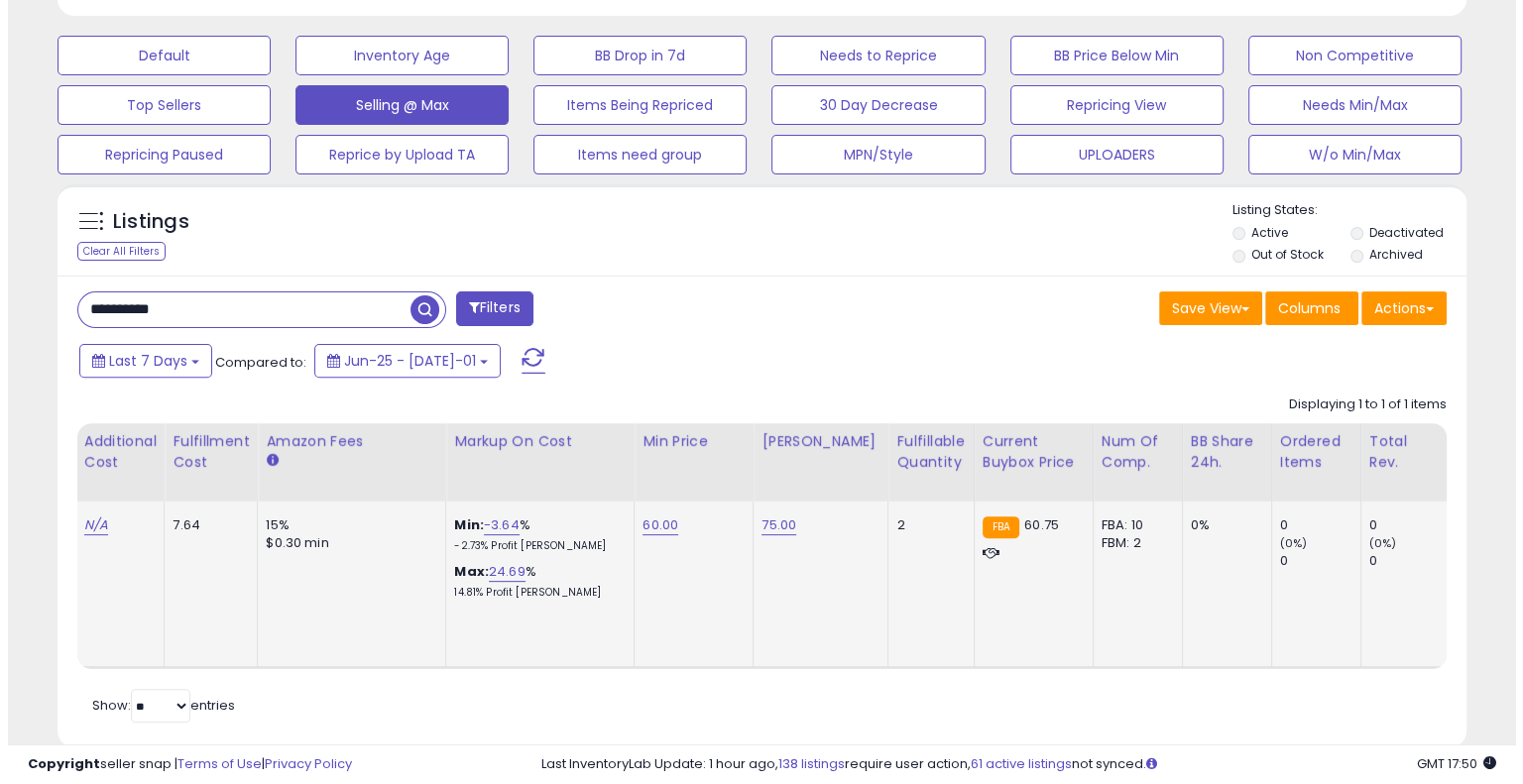 scroll, scrollTop: 474, scrollLeft: 0, axis: vertical 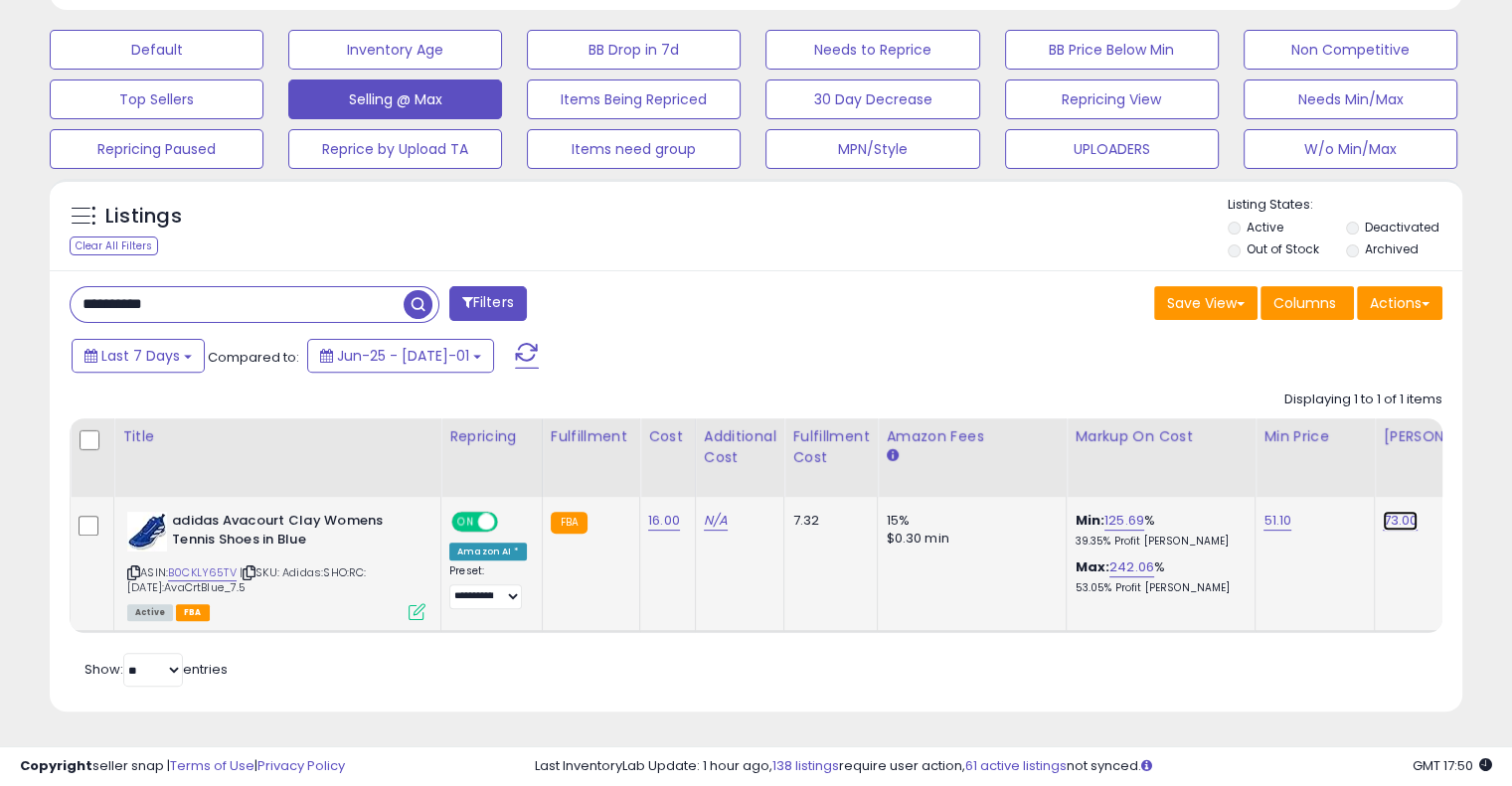 click on "73.00" at bounding box center (1400, 521) 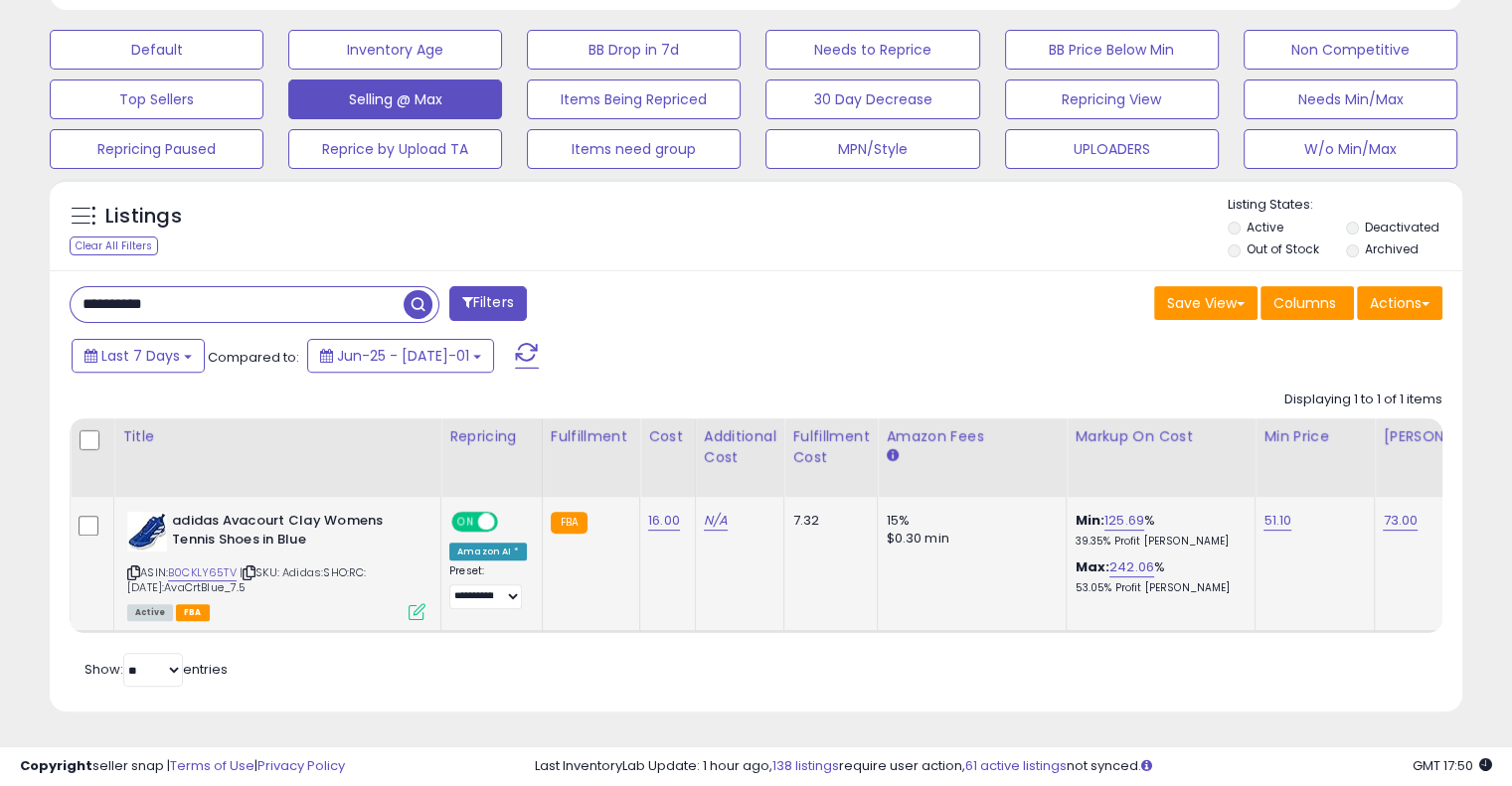 scroll, scrollTop: 0, scrollLeft: 149, axis: horizontal 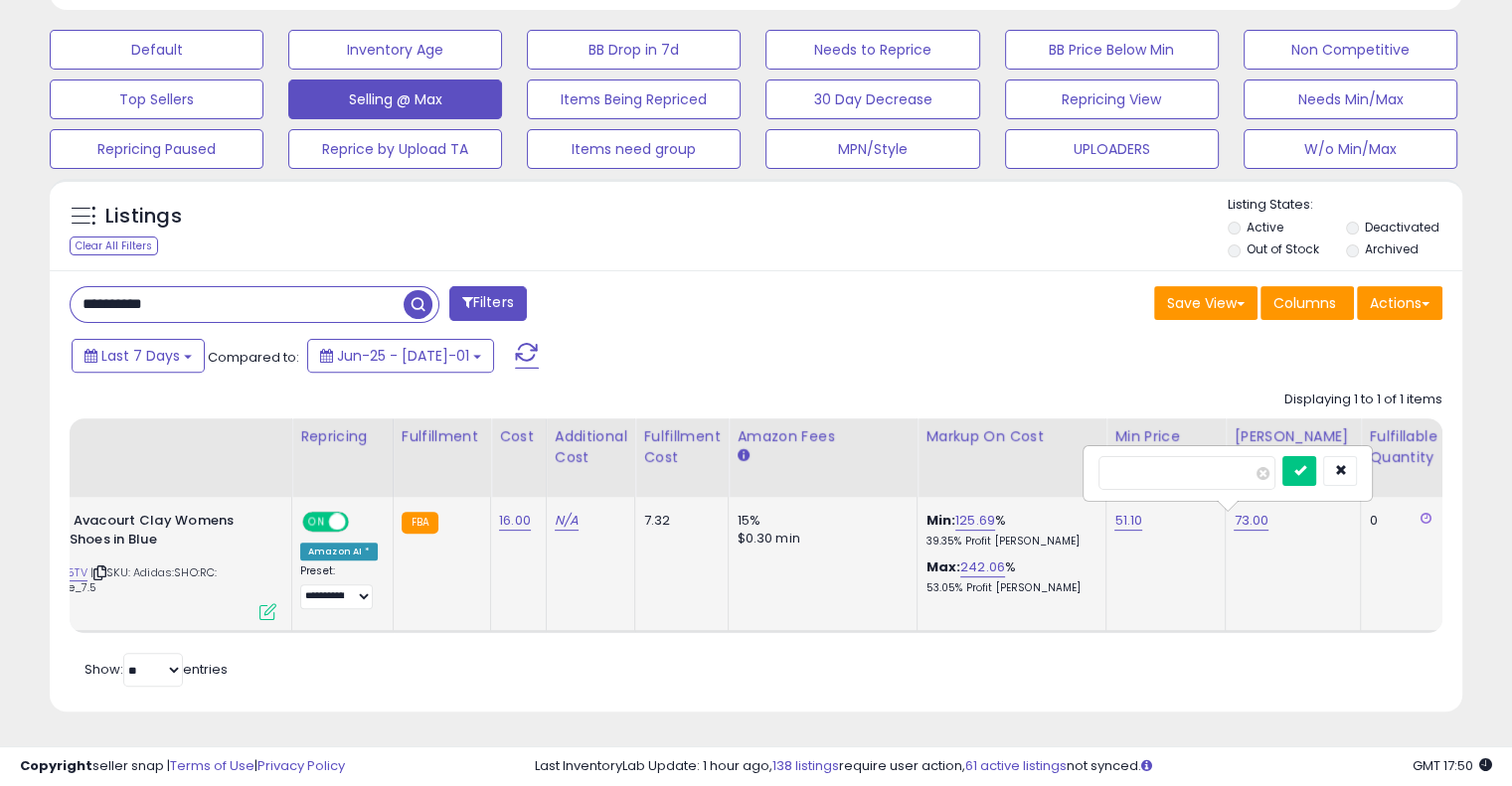 type on "*" 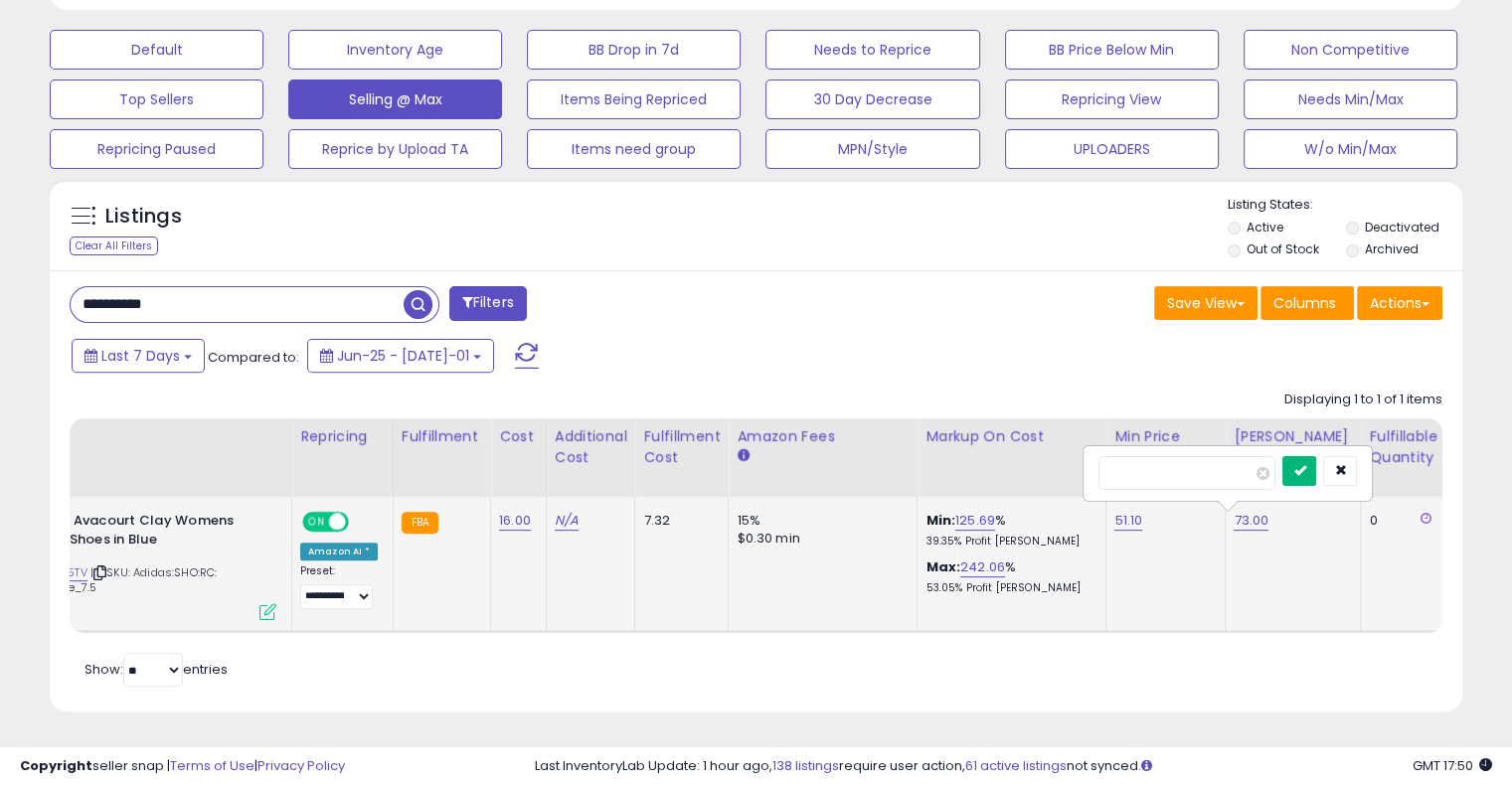 type on "**" 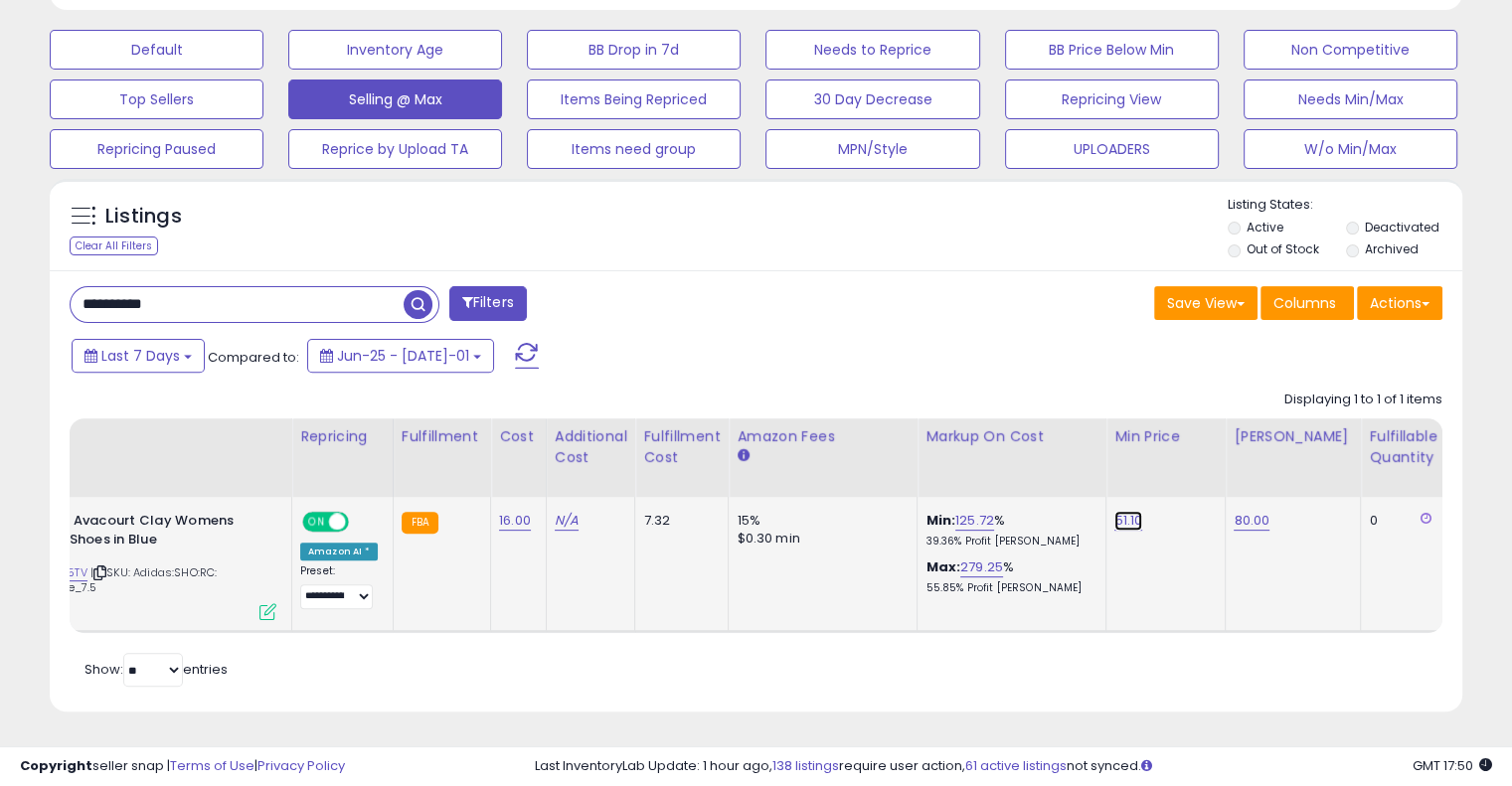 click on "51.10" at bounding box center (1128, 521) 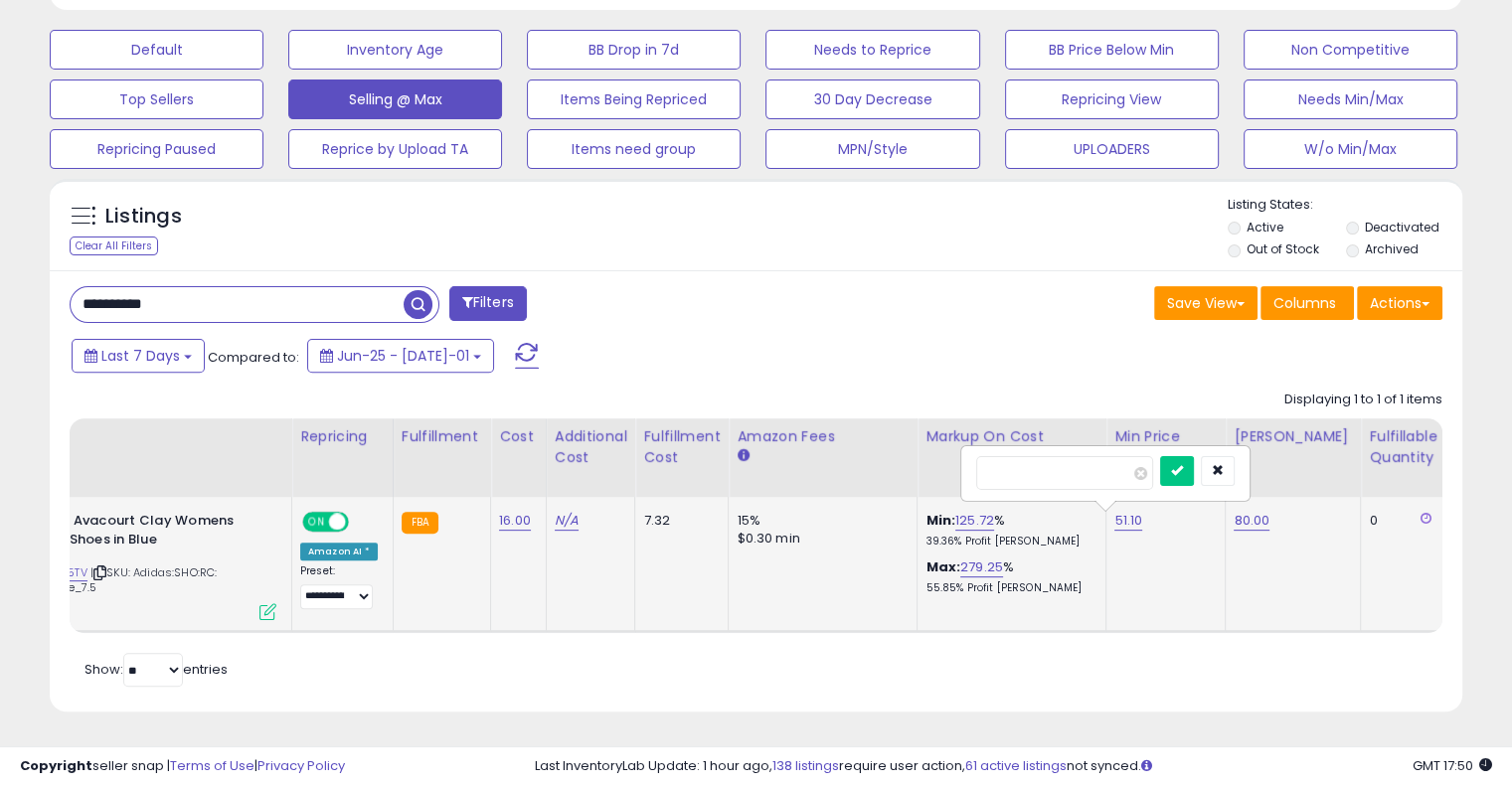 type on "*" 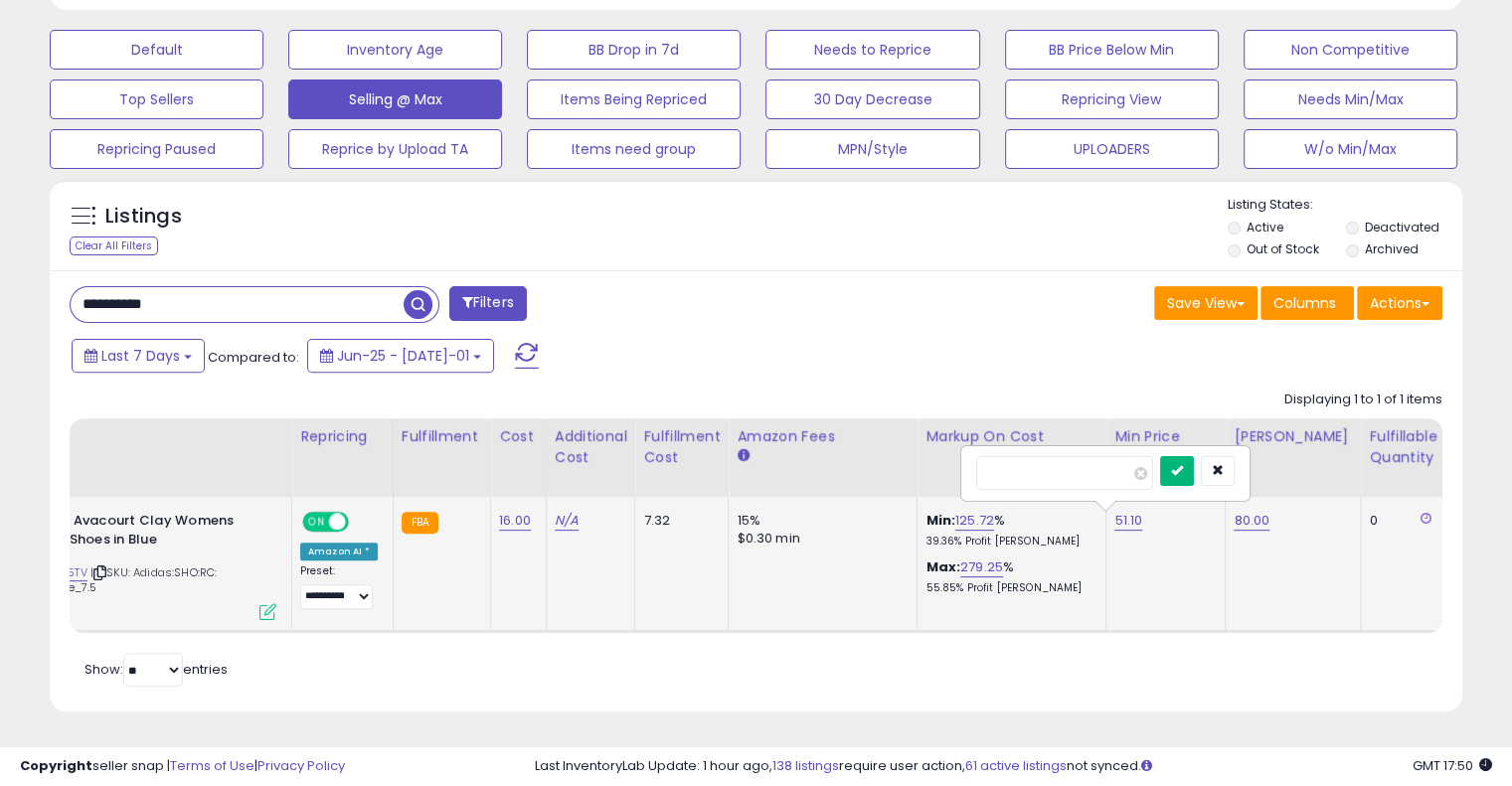 type on "**" 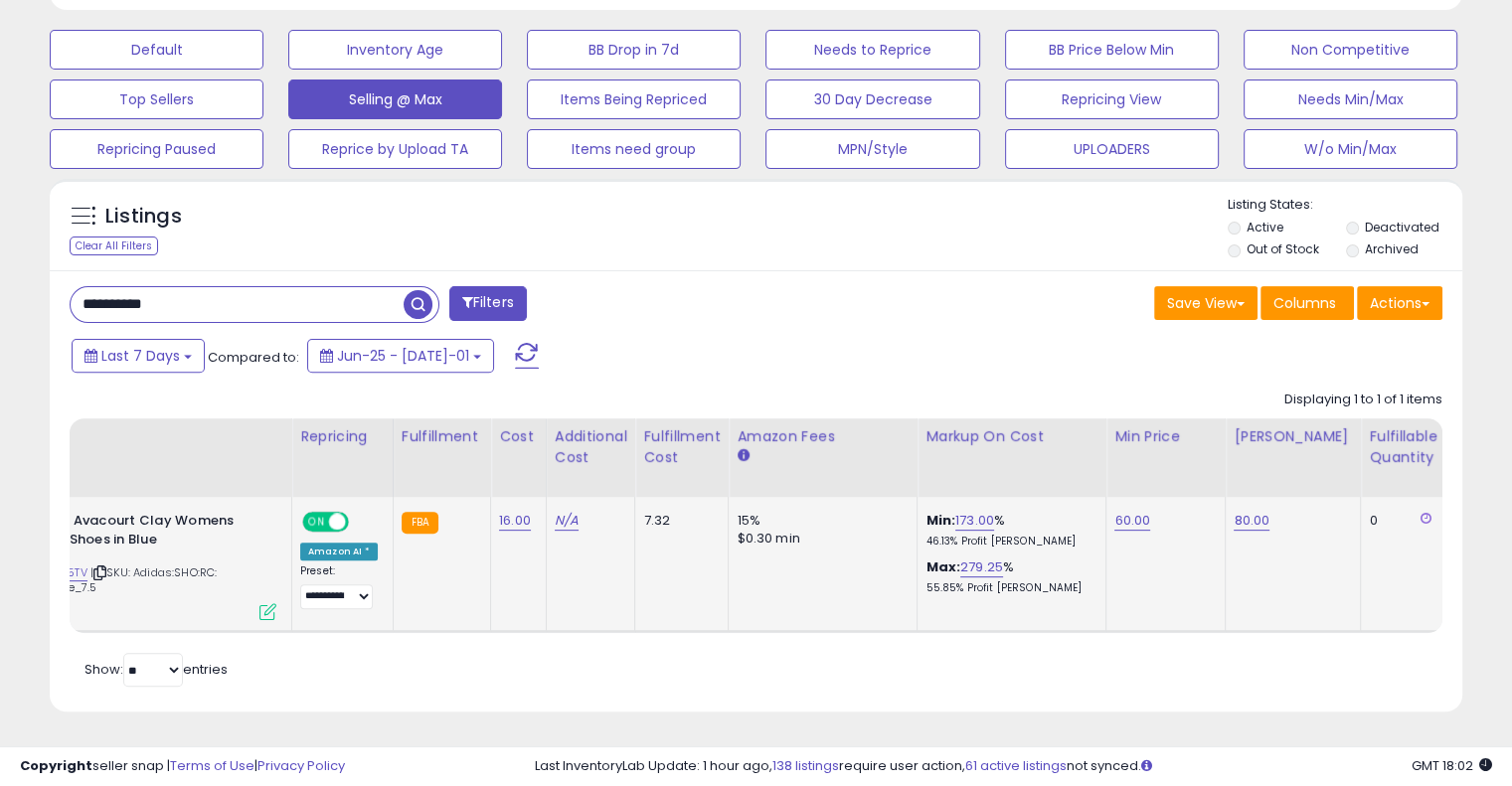 click on "**********" at bounding box center (237, 304) 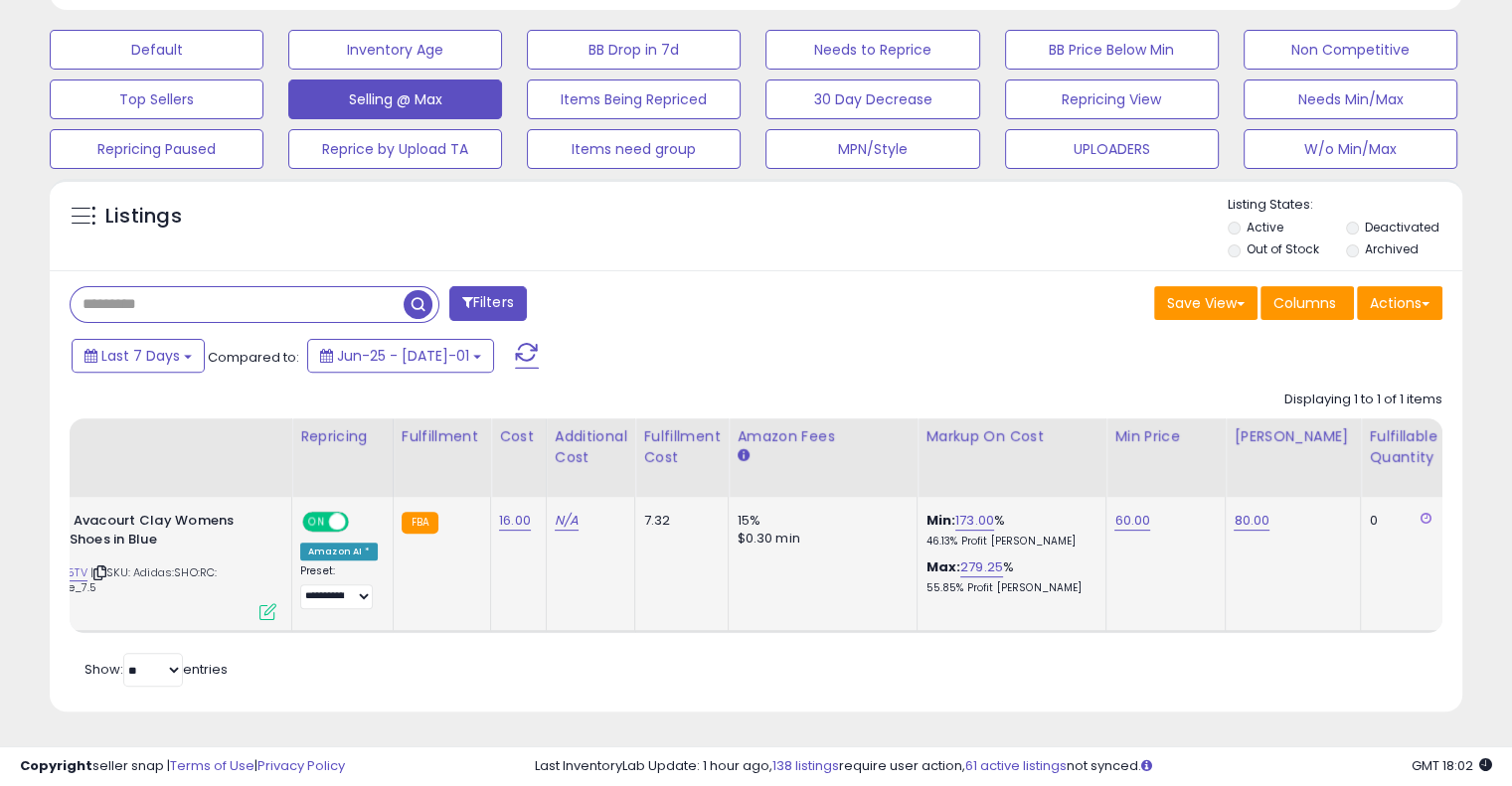 paste on "**********" 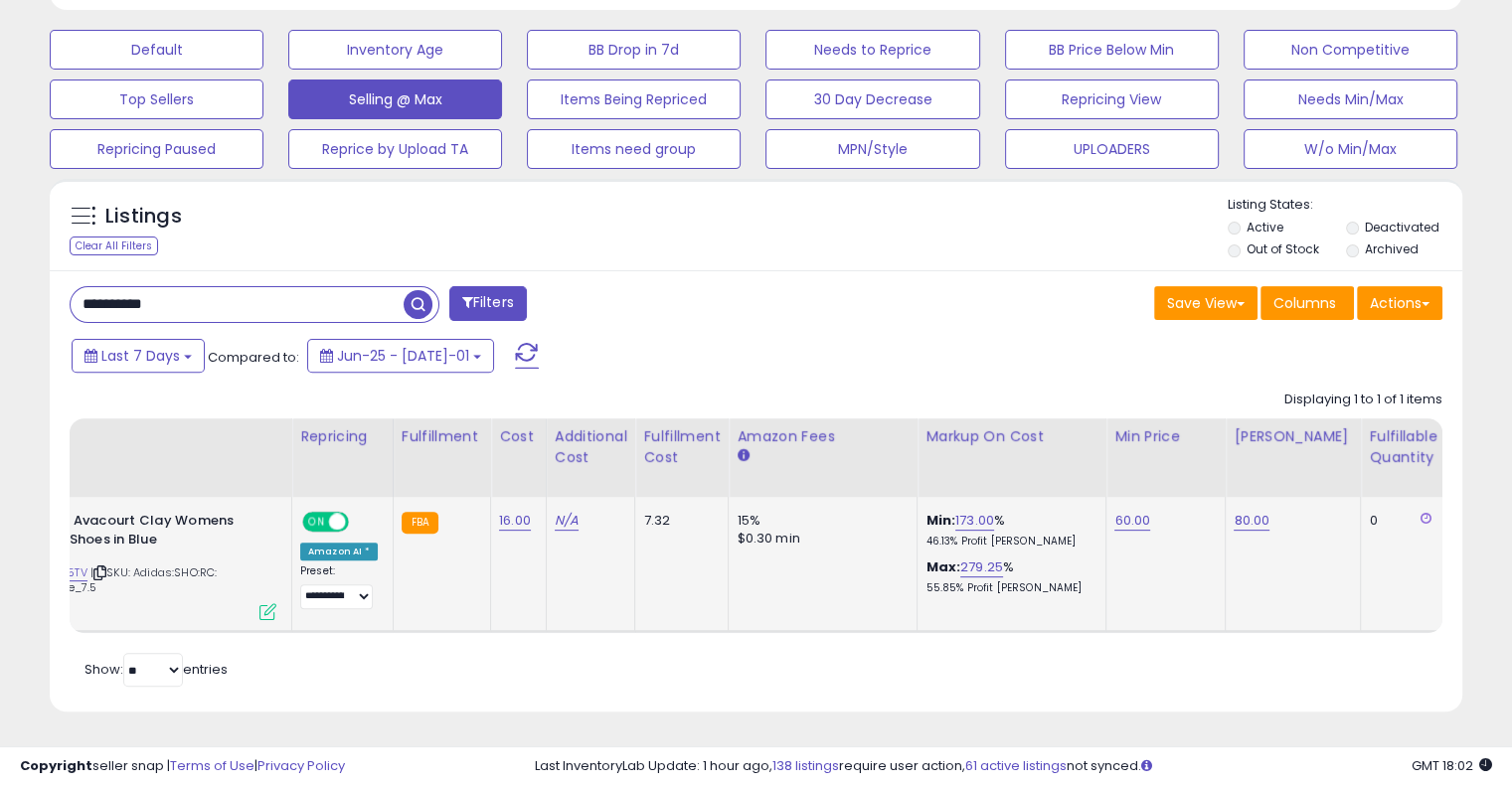 scroll, scrollTop: 993270, scrollLeft: 993256, axis: both 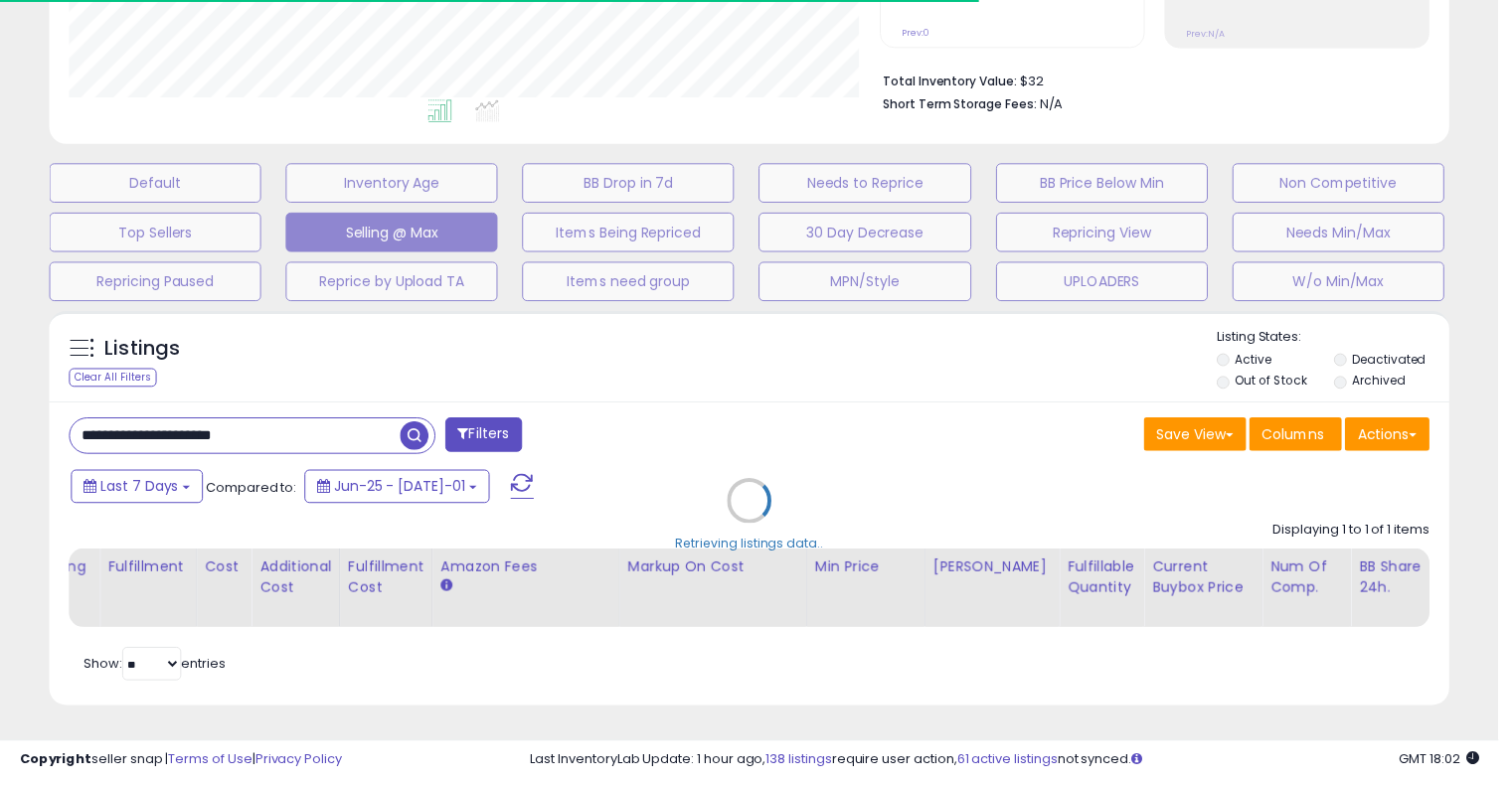 type on "**********" 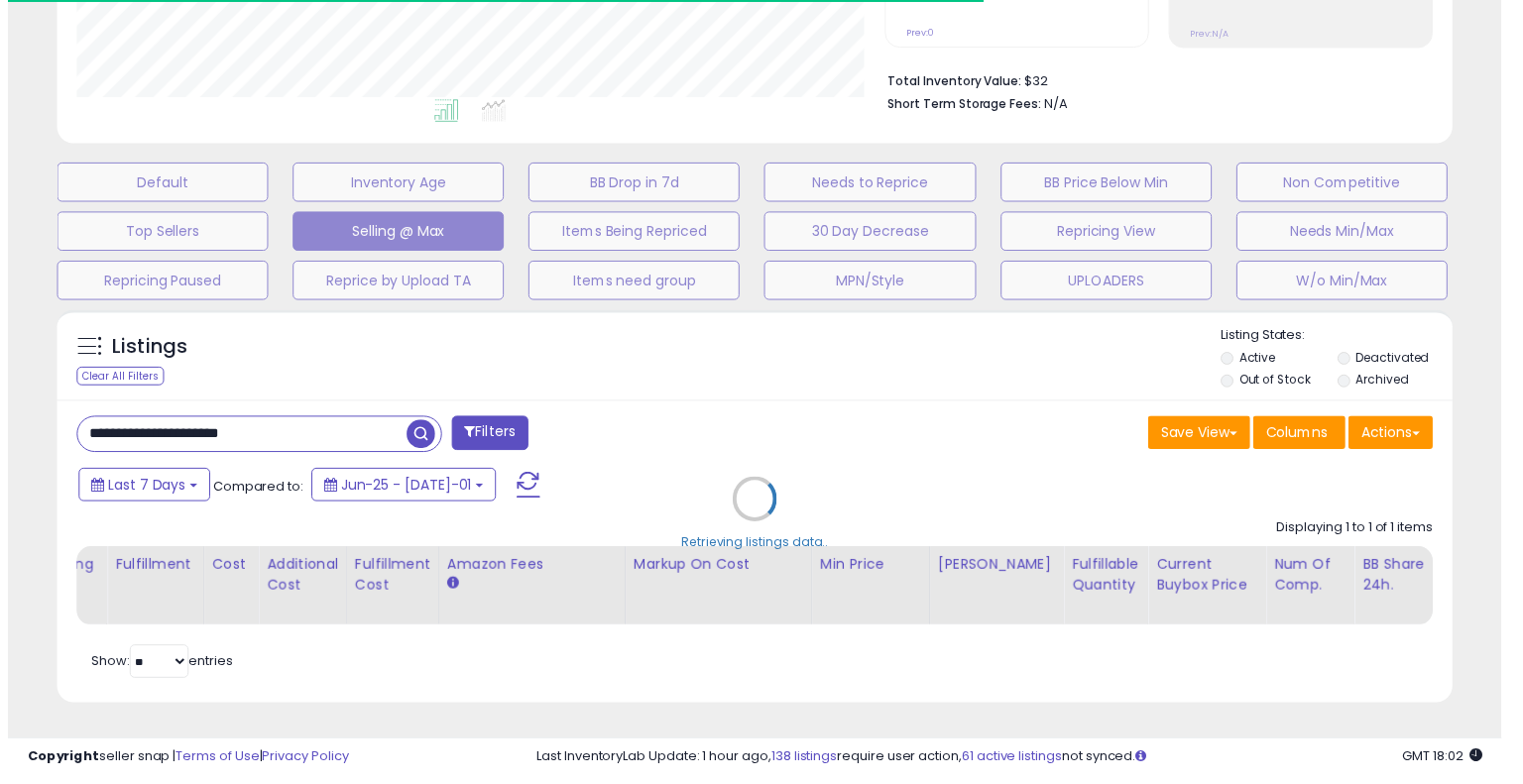 scroll, scrollTop: 405, scrollLeft: 825, axis: both 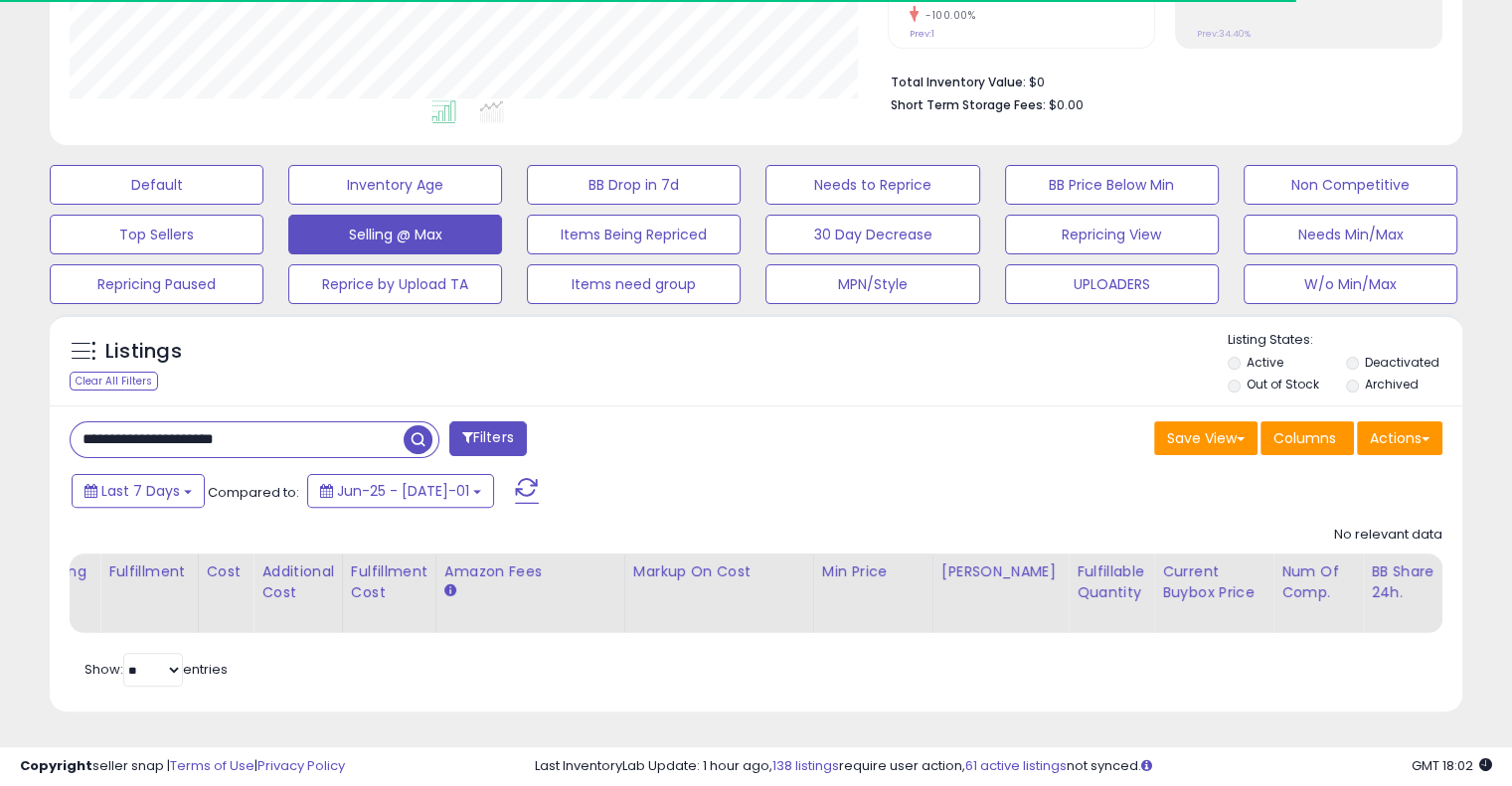 click on "**********" at bounding box center (237, 439) 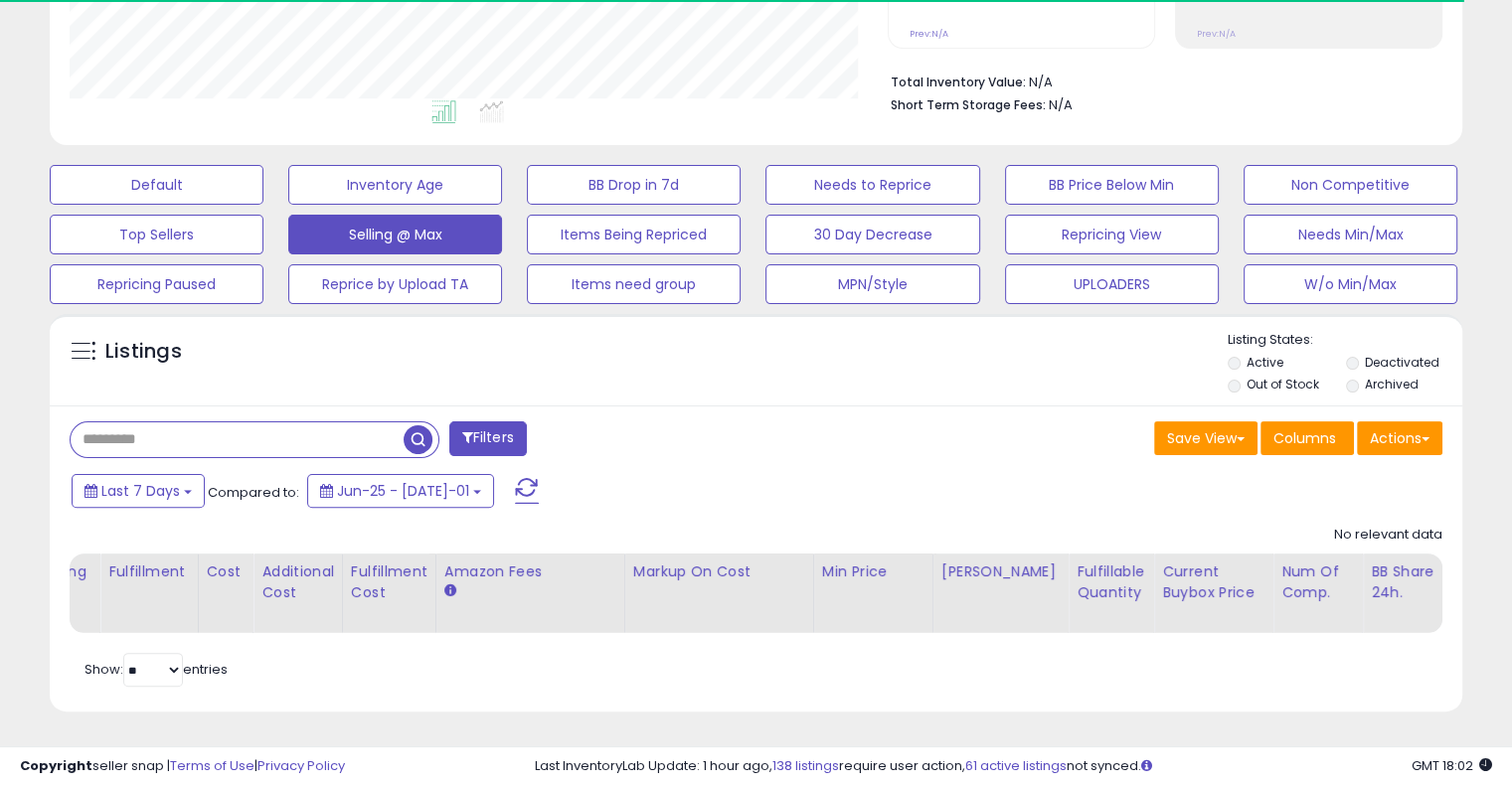 paste on "**********" 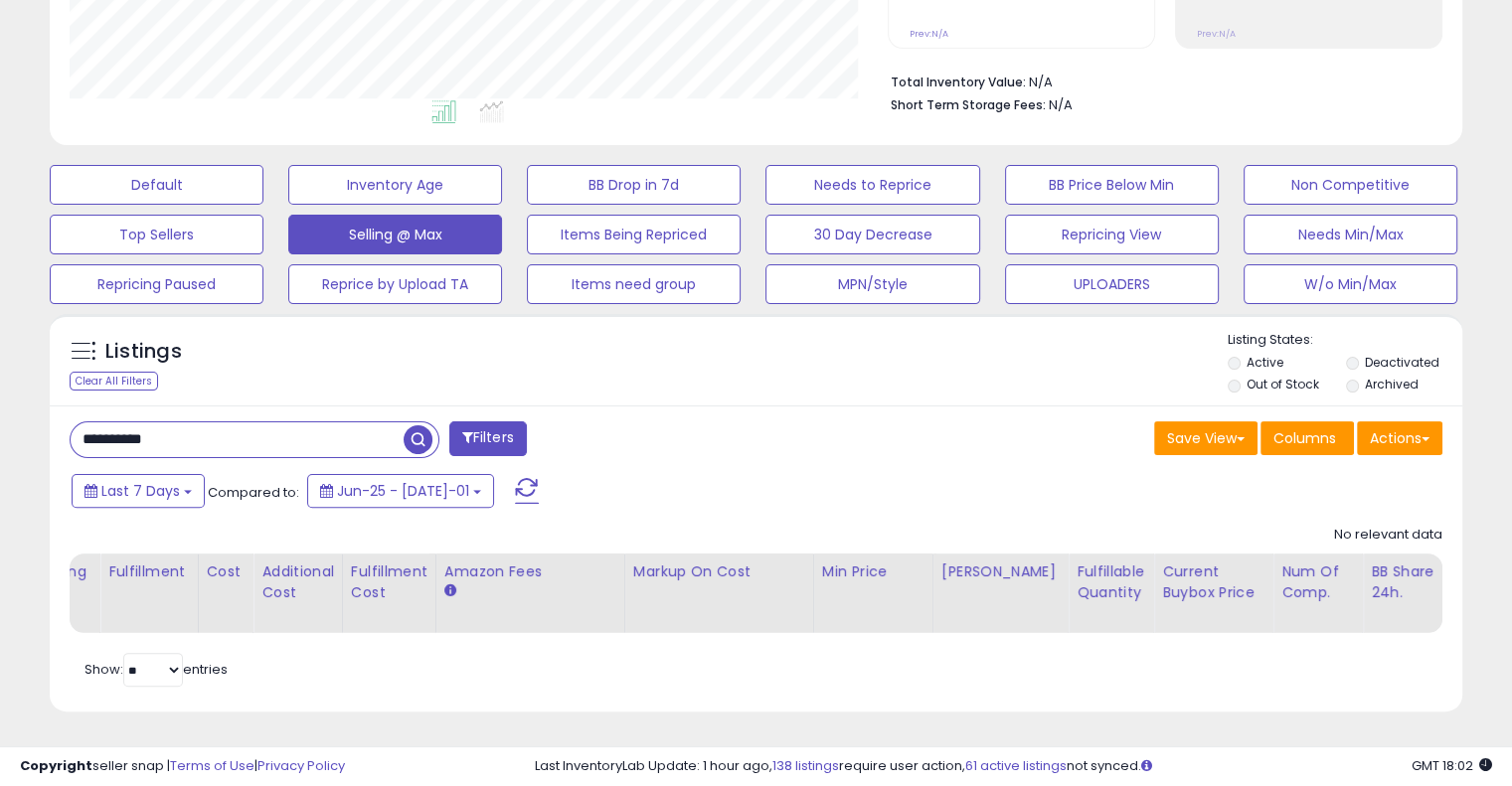 scroll, scrollTop: 993270, scrollLeft: 993264, axis: both 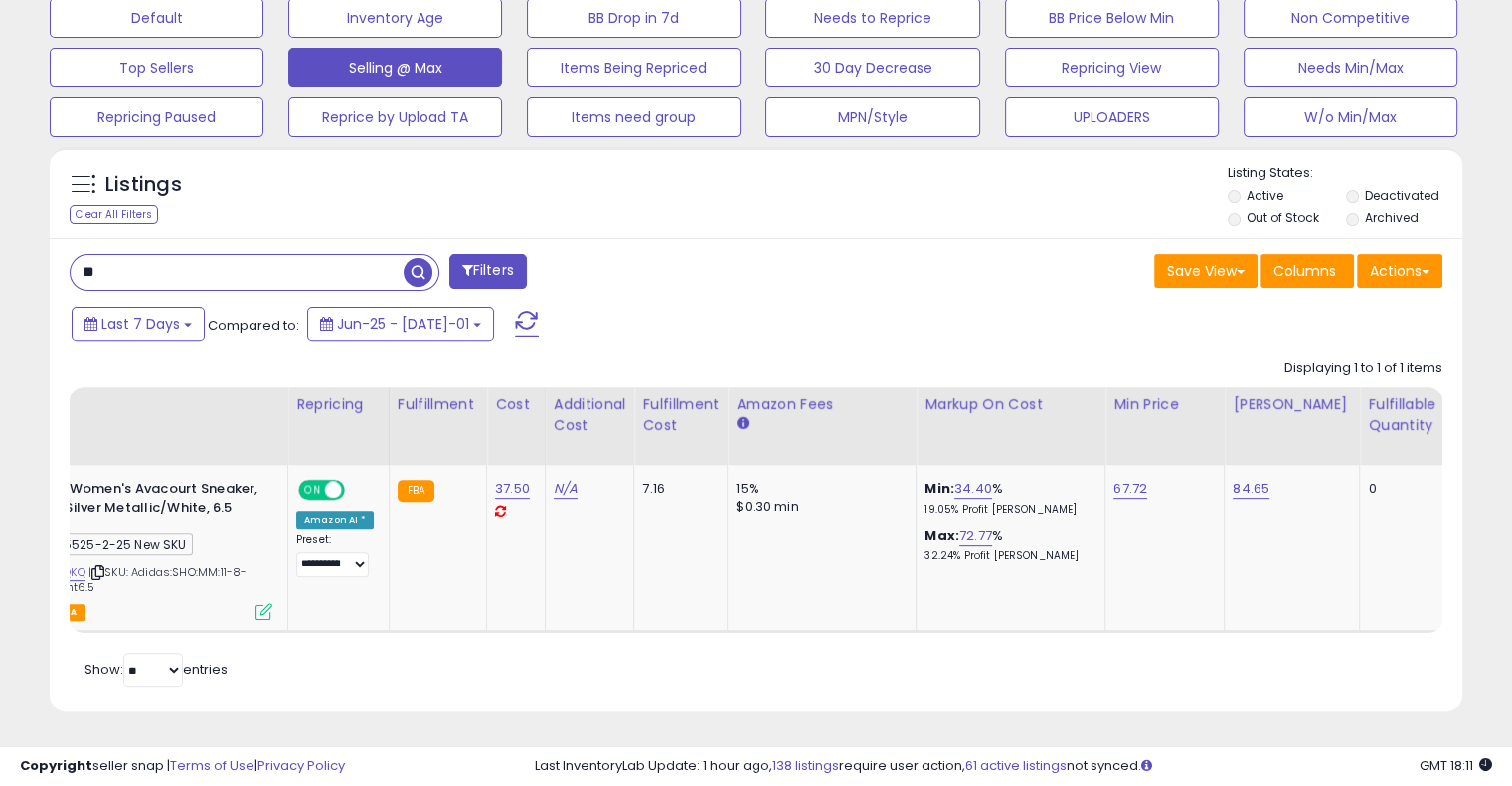 type on "*" 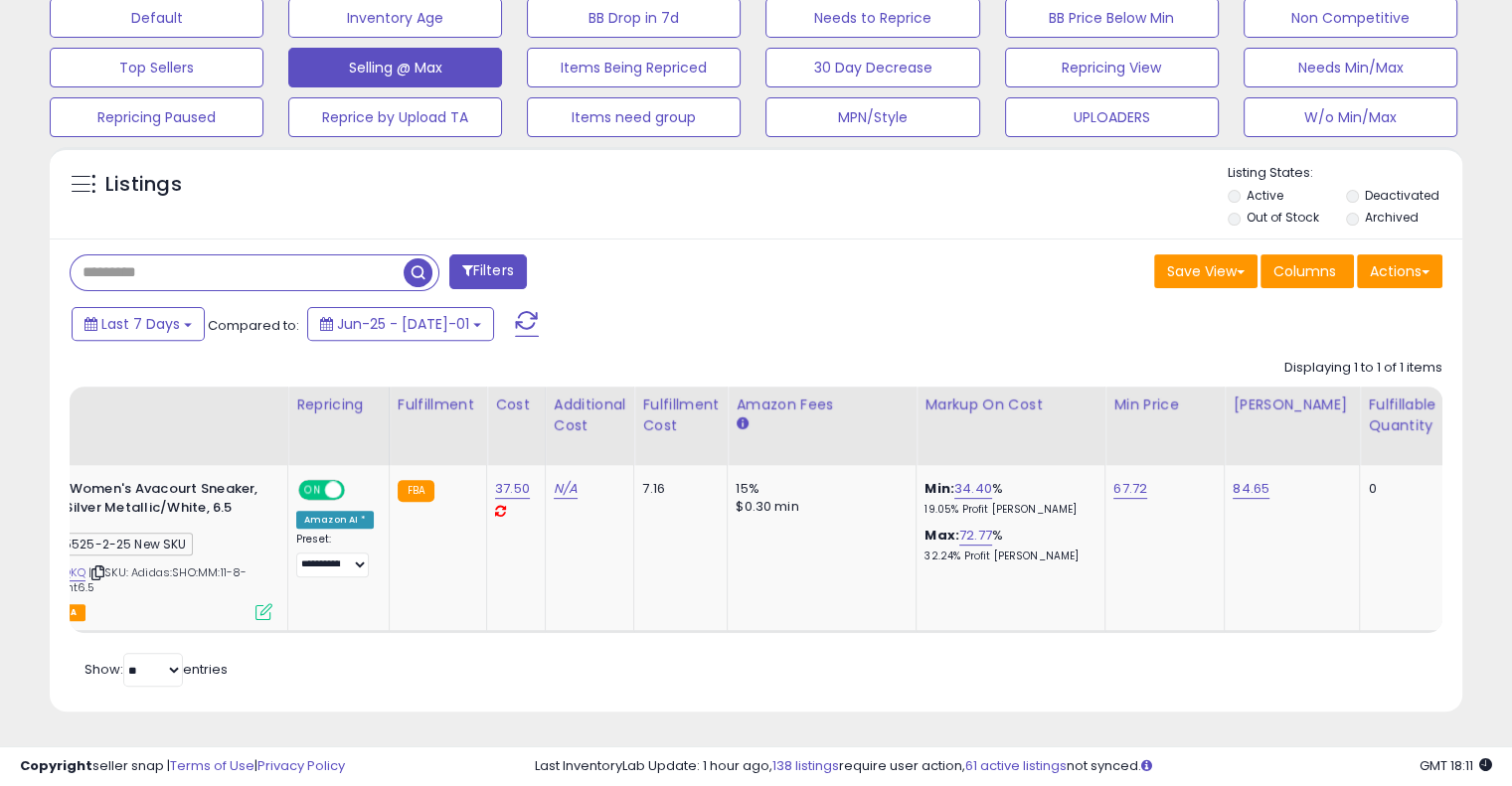 paste on "**********" 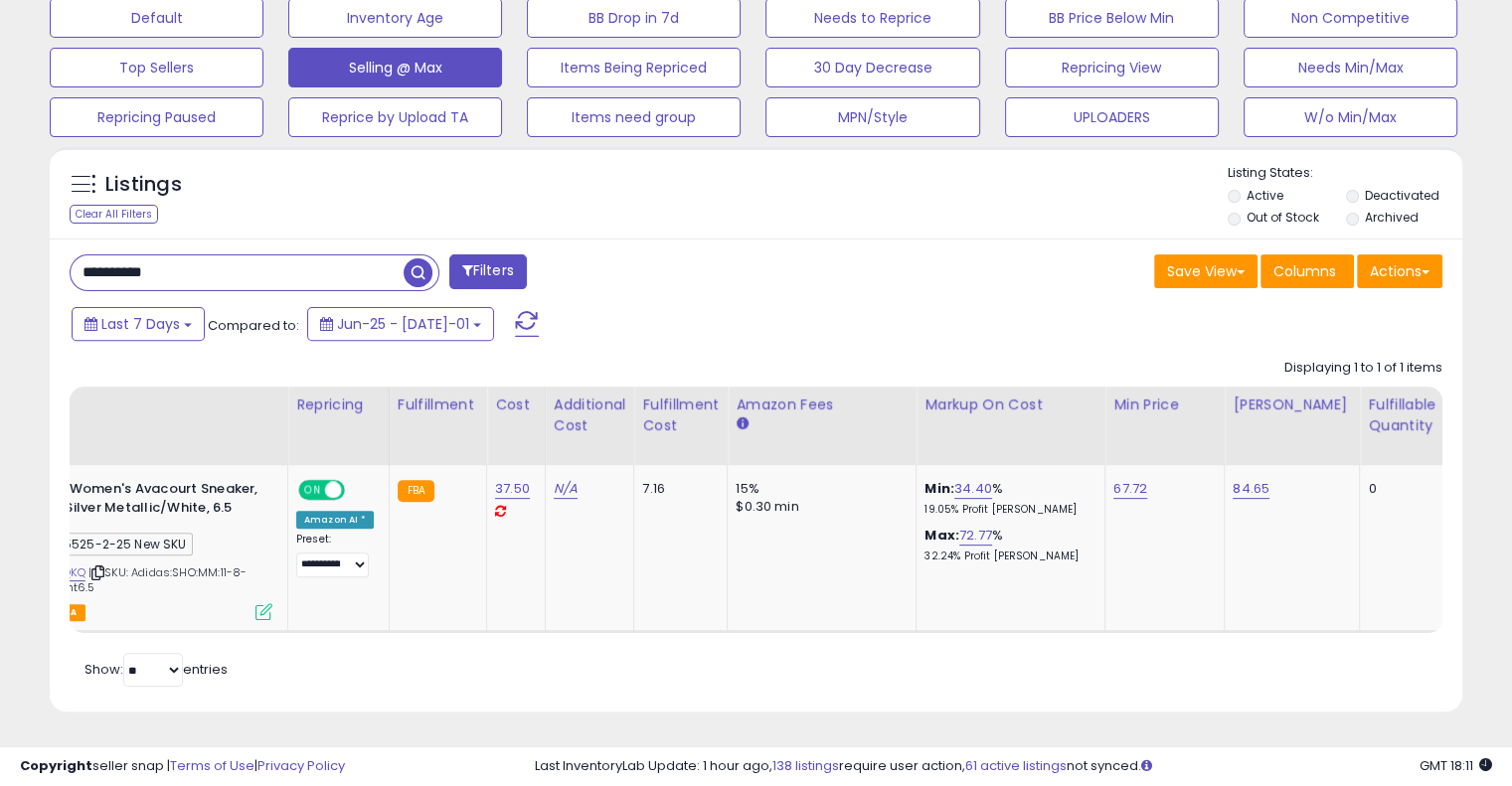 type on "**********" 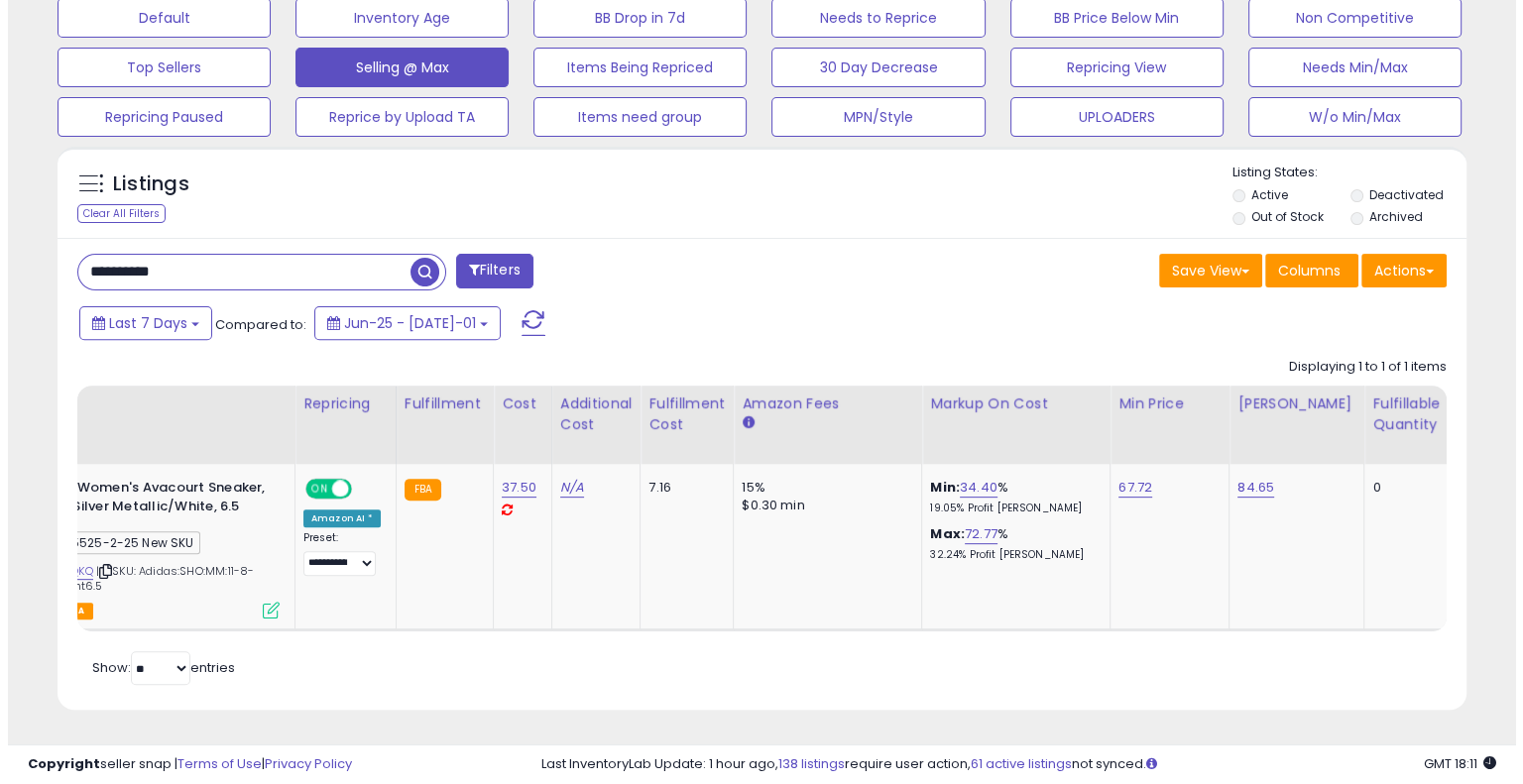 scroll, scrollTop: 474, scrollLeft: 0, axis: vertical 